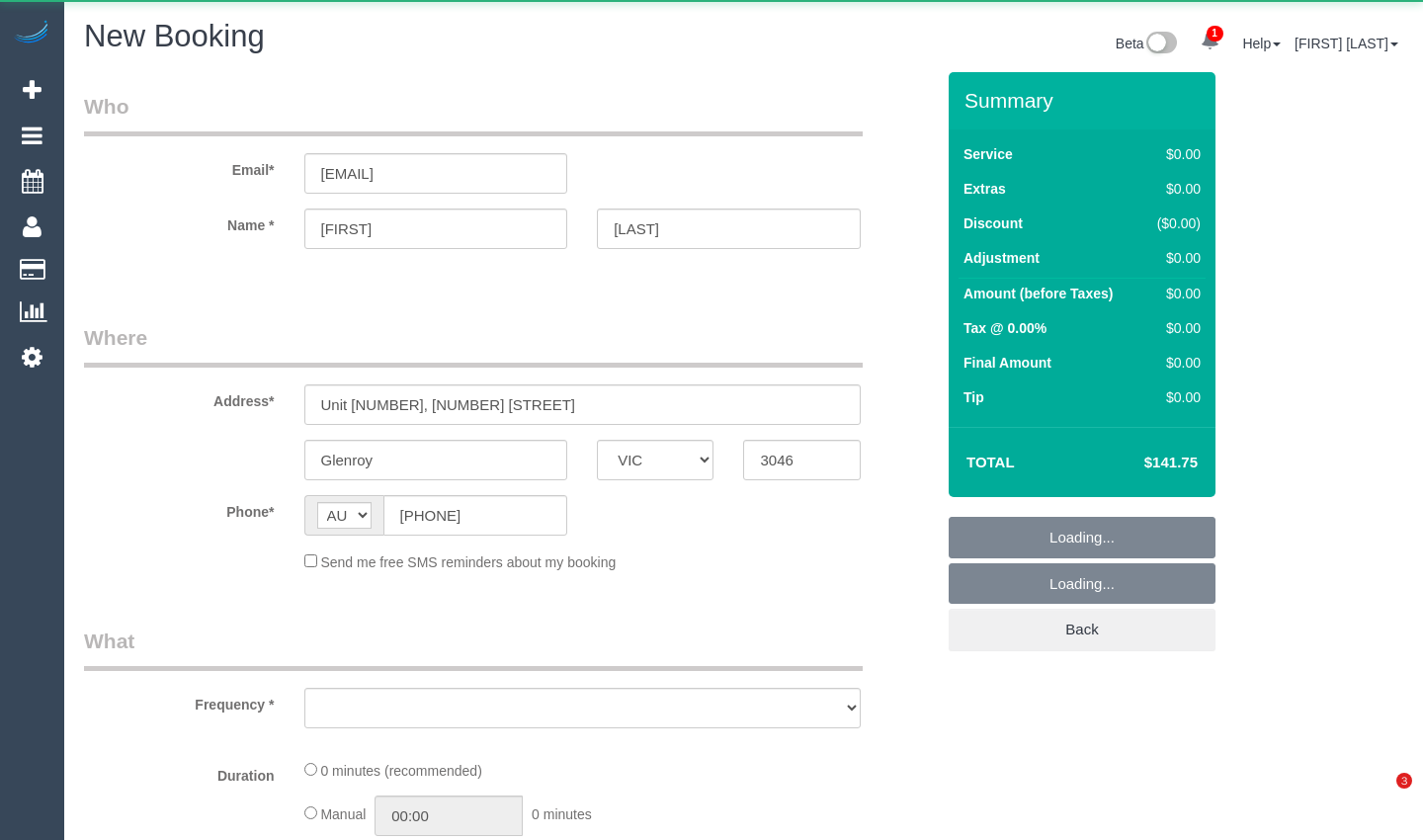 select on "VIC" 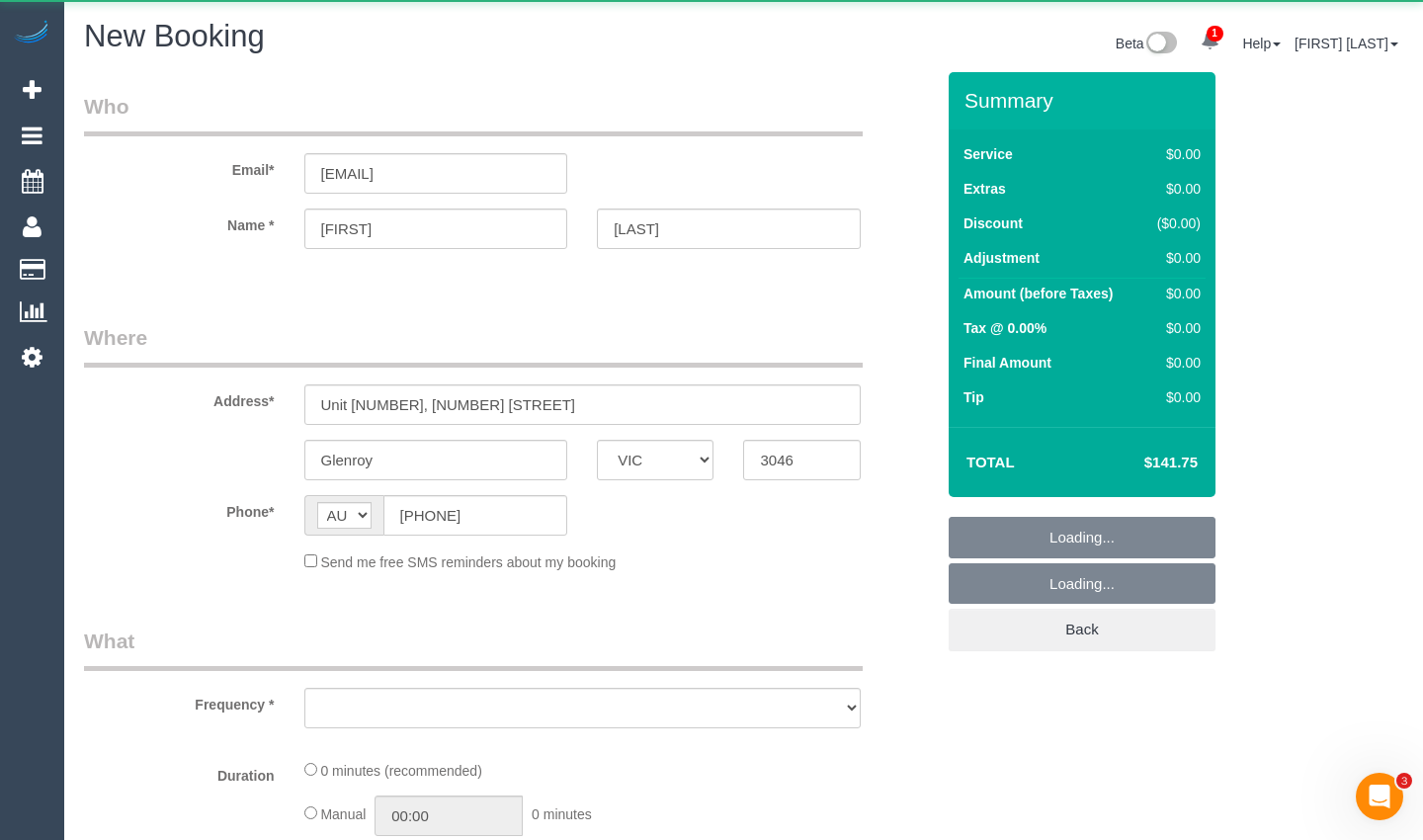 scroll, scrollTop: 0, scrollLeft: 0, axis: both 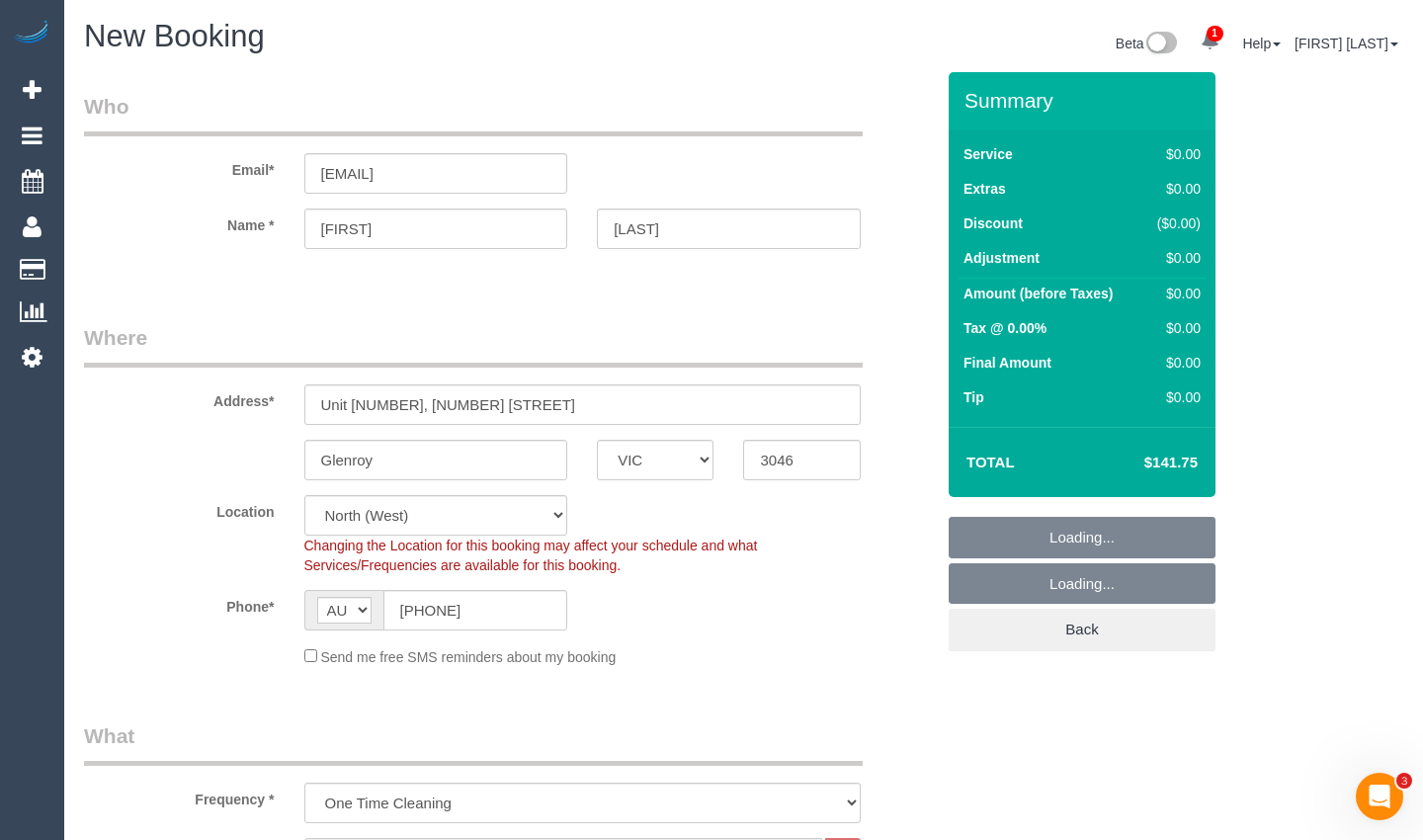 select on "object:8958" 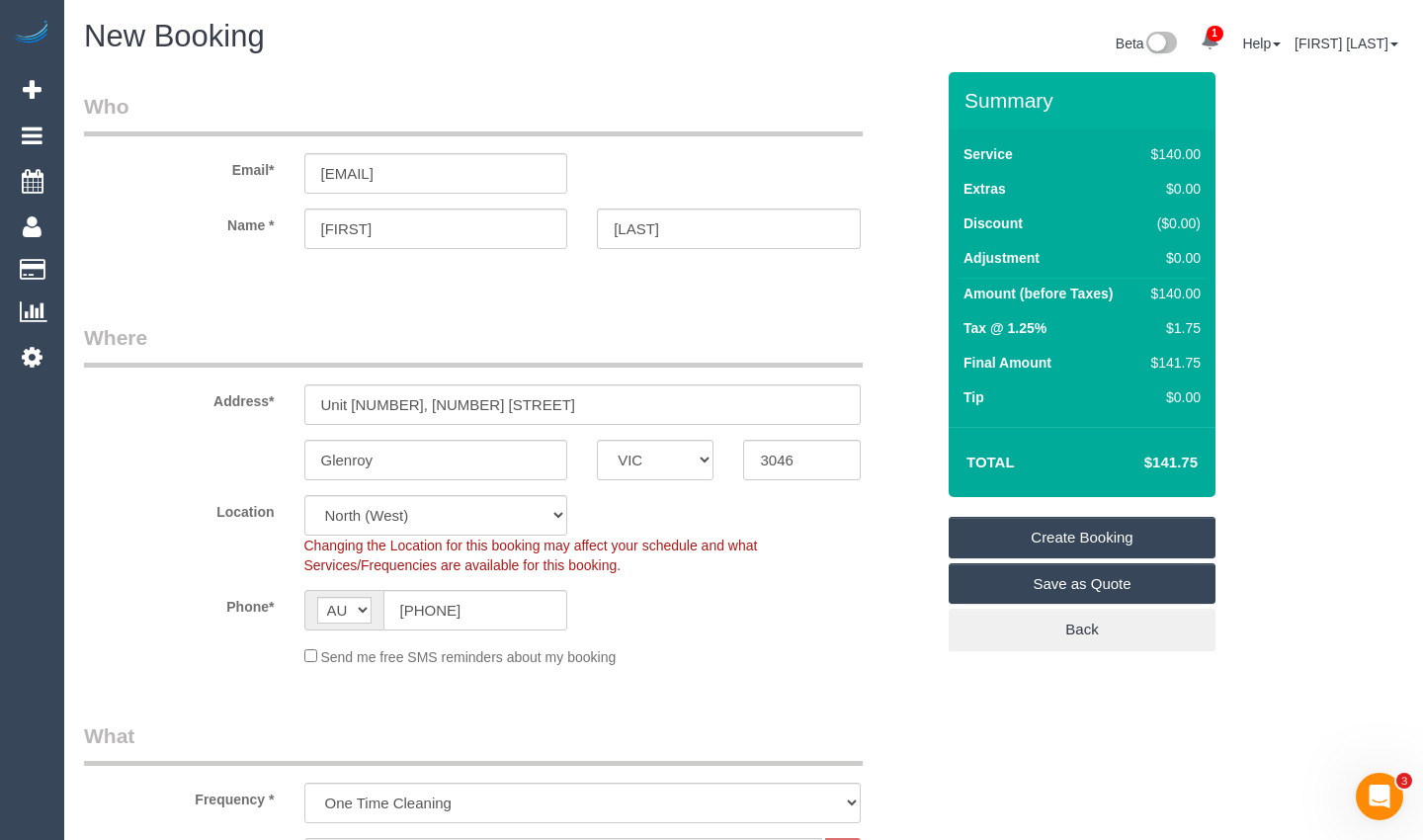 click on "Who
Email*
lynandressen@gmail.com
Name *
Lyn
Andressen
Where
Address*
Unit 3, 28 View St
Glenroy
ACT
NSW
NT
QLD
SA
TAS
VIC
WA
3046
Location
Office City East (North) East (South) Inner East Inner North (East) Inner North (West) Inner South East Inner West North (East) North (West) Outer East Outer North (East) Outer North (West) Outer South East Outer West South East (East) South East (West) West (North) West (South) ZG - Central ZG - East ZG - North ZG - South
AF" at bounding box center [743, 1946] 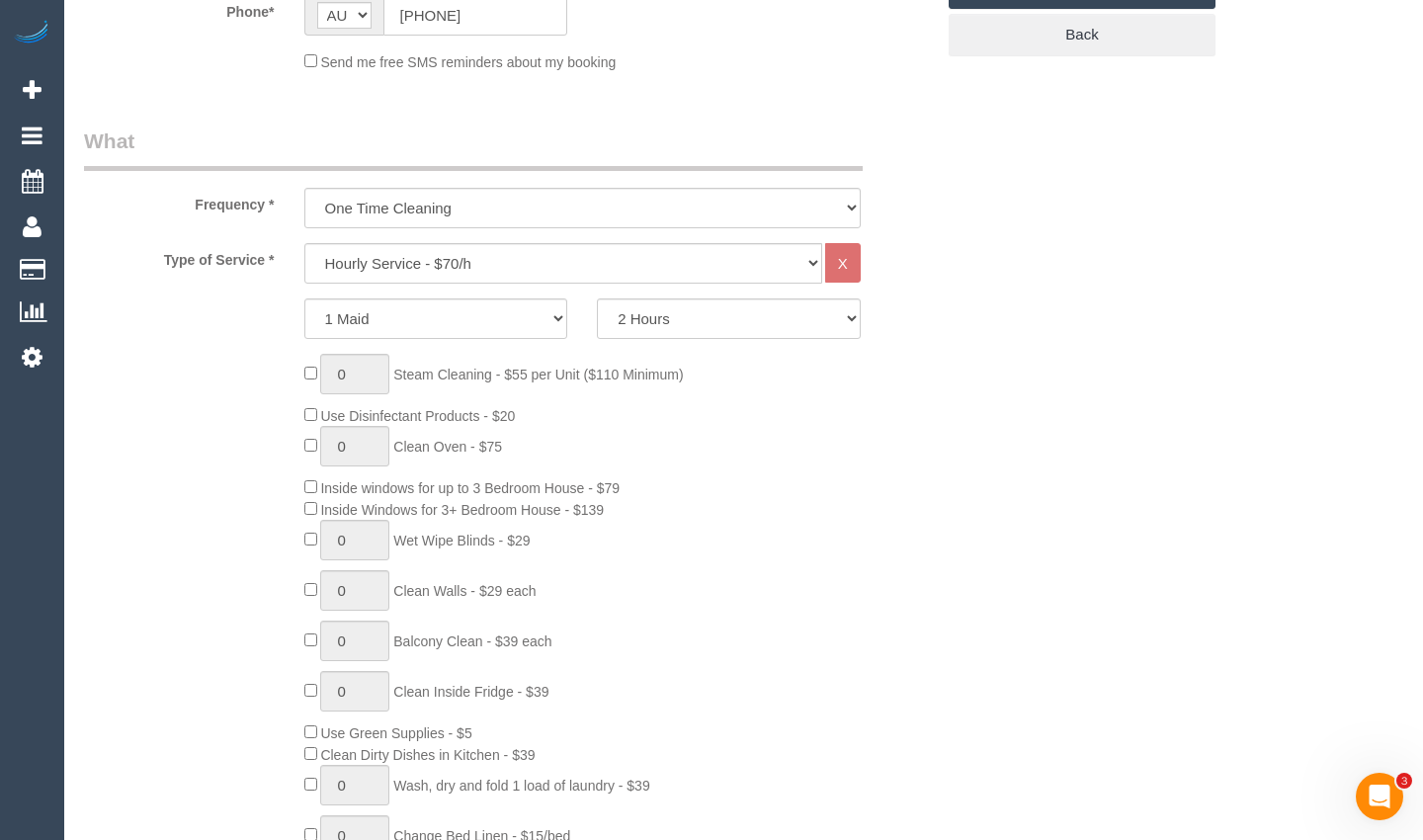 scroll, scrollTop: 692, scrollLeft: 0, axis: vertical 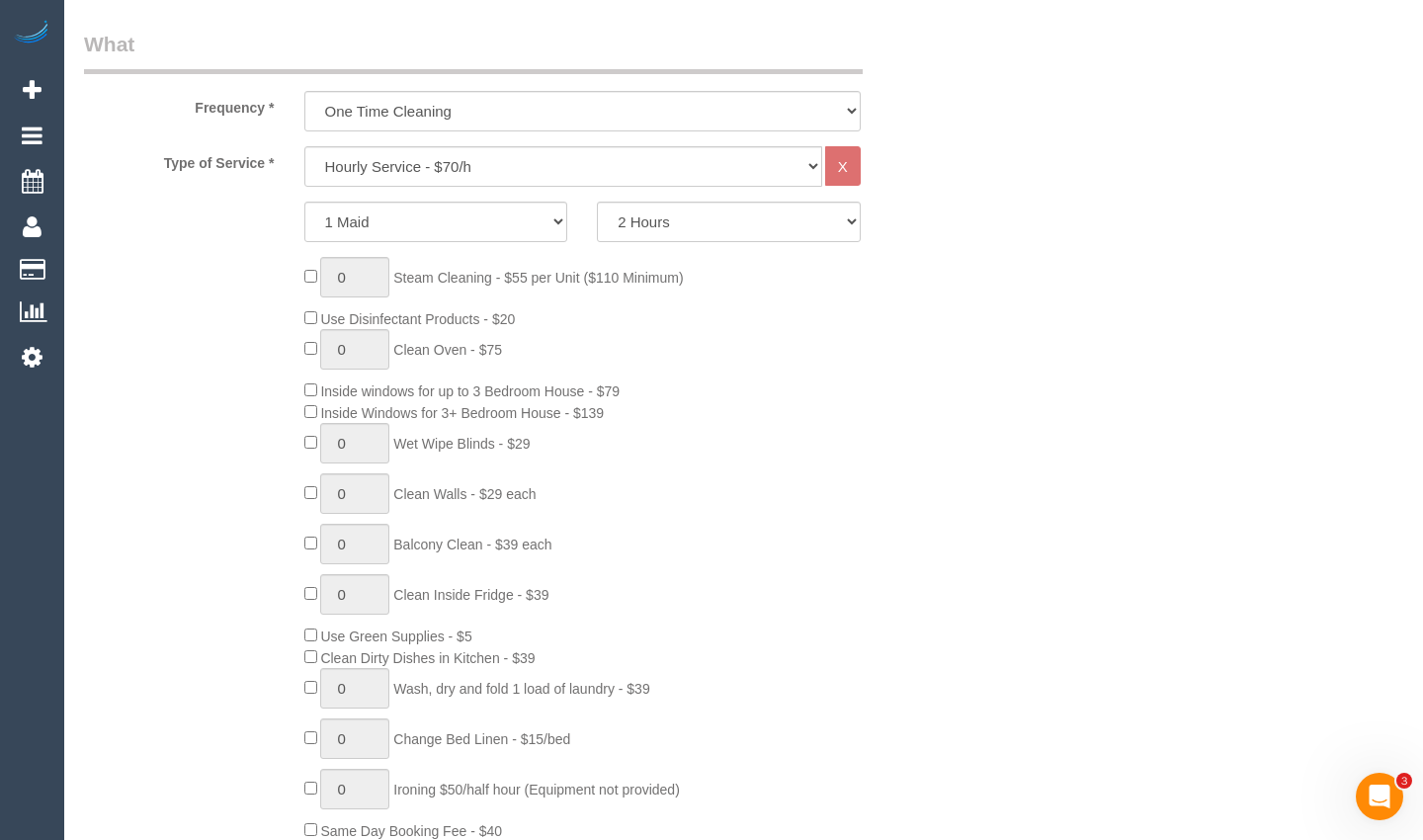 click on "Who
Email*
lynandressen@gmail.com
Name *
Lyn
Andressen
Where
Address*
Unit 3, 28 View St
Glenroy
ACT
NSW
NT
QLD
SA
TAS
VIC
WA
3046
Location
Office City East (North) East (South) Inner East Inner North (East) Inner North (West) Inner South East Inner West North (East) North (West) Outer East Outer North (East) Outer North (West) Outer South East Outer West South East (East) South East (West) West (North) West (South) ZG - Central ZG - East ZG - North ZG - South
AF" at bounding box center [743, 1254] 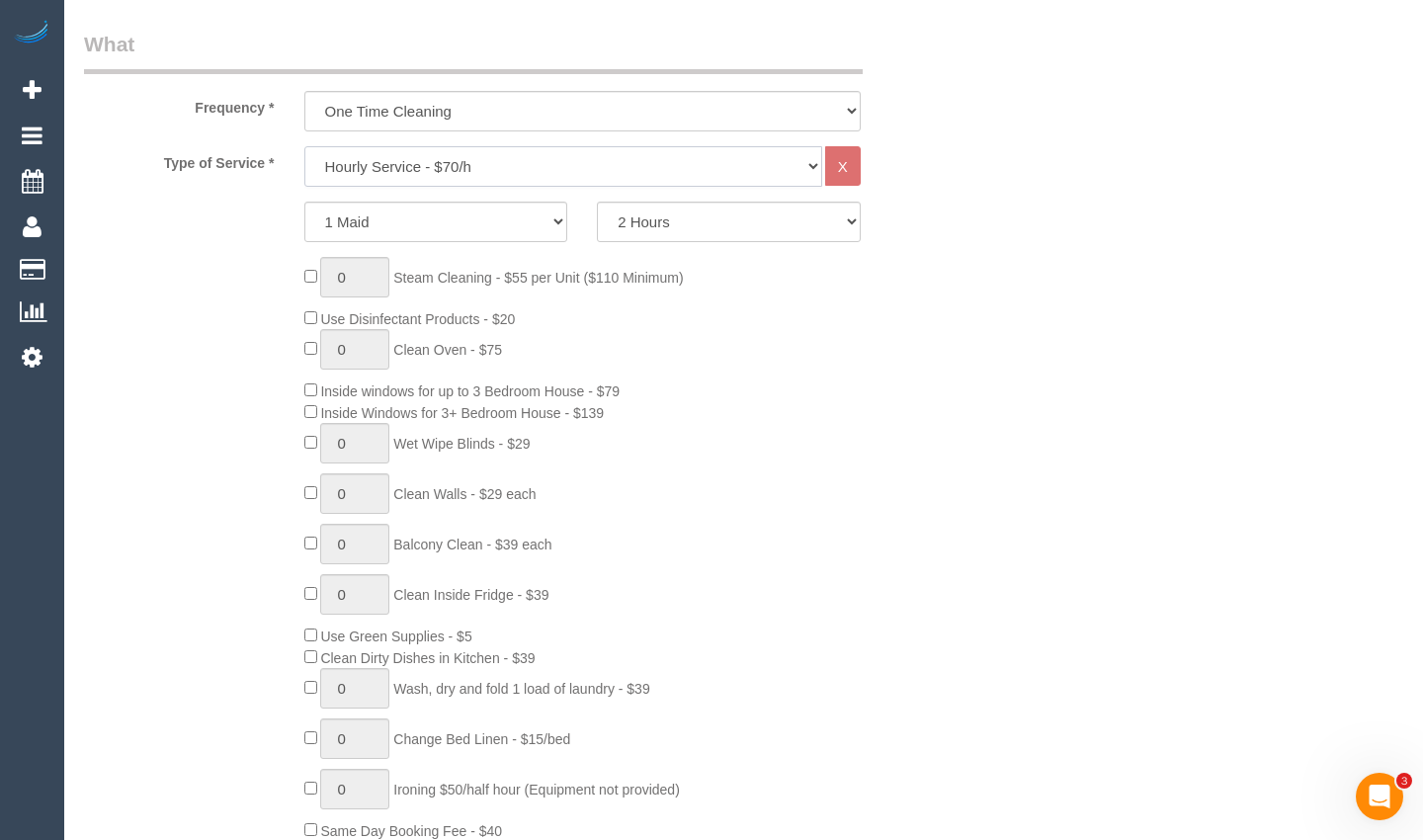 click on "Hourly Service - $70/h Hourly Service - $65/h Hourly Service - $60/h Hourly Service - $58.03 (NDIS 2025-26) Hourly Service - $57.27+GST (HCP/SaH 2025-26) Hourly Service - Special Pricing (New) Hourly Service - Special Pricing Hourly Service (OnTime) $50/hr + GST One Bedroom Apt/Home Cleaning - $169 Flat Rate Two Bedroom Home Cleaning - $189 Flat Rate Three Bedroom Home Cleaning - $219 Flat Rate Four Bedroom Home Cleaning  - $259 Flat Rate Five Bedroom Home Cleaning  - $309 Flat Rate Six Bedroom Home Cleaning  - $339 Flat Rate Steam Cleaning / Unit Lunch Break PENDING BOOKING Inspection" 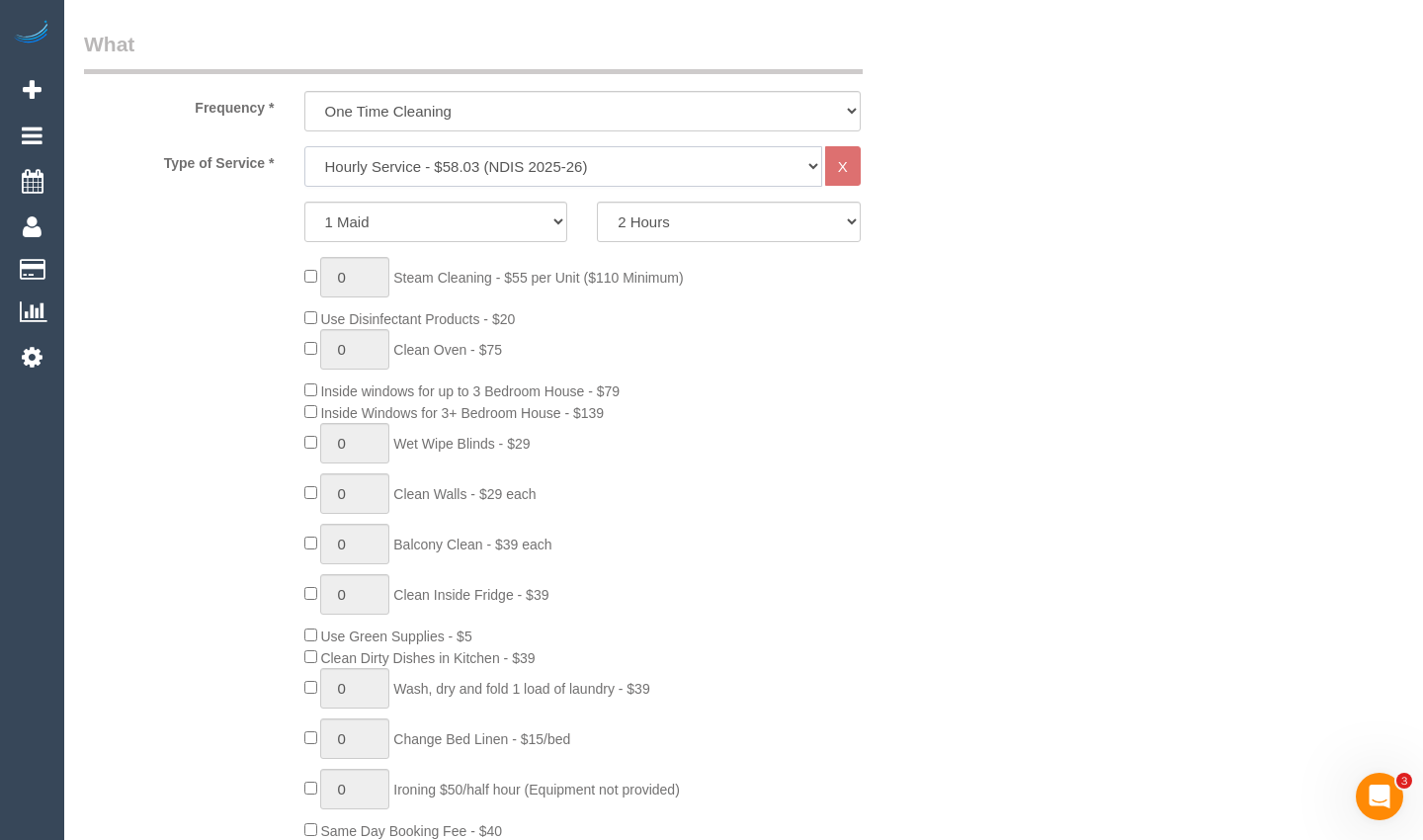 click on "Hourly Service - $70/h Hourly Service - $65/h Hourly Service - $60/h Hourly Service - $58.03 (NDIS 2025-26) Hourly Service - $57.27+GST (HCP/SaH 2025-26) Hourly Service - Special Pricing (New) Hourly Service - Special Pricing Hourly Service (OnTime) $50/hr + GST One Bedroom Apt/Home Cleaning - $169 Flat Rate Two Bedroom Home Cleaning - $189 Flat Rate Three Bedroom Home Cleaning - $219 Flat Rate Four Bedroom Home Cleaning  - $259 Flat Rate Five Bedroom Home Cleaning  - $309 Flat Rate Six Bedroom Home Cleaning  - $339 Flat Rate Steam Cleaning / Unit Lunch Break PENDING BOOKING Inspection" 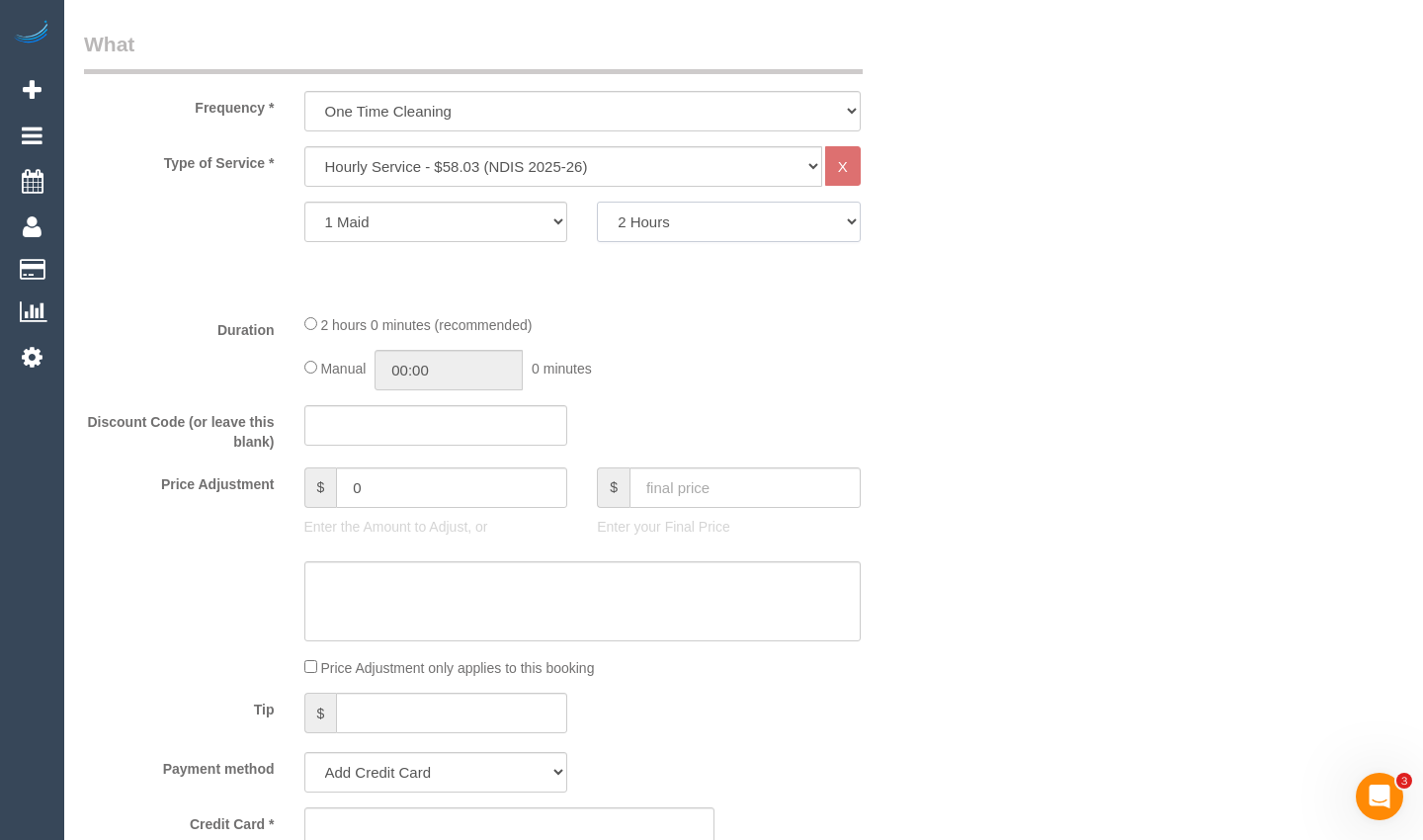 click on "2 Hours
2.5 Hours
3 Hours
3.5 Hours
4 Hours
4.5 Hours
5 Hours
5.5 Hours
6 Hours
6.5 Hours
7 Hours
7.5 Hours
8 Hours
8.5 Hours
9 Hours
9.5 Hours
10 Hours" 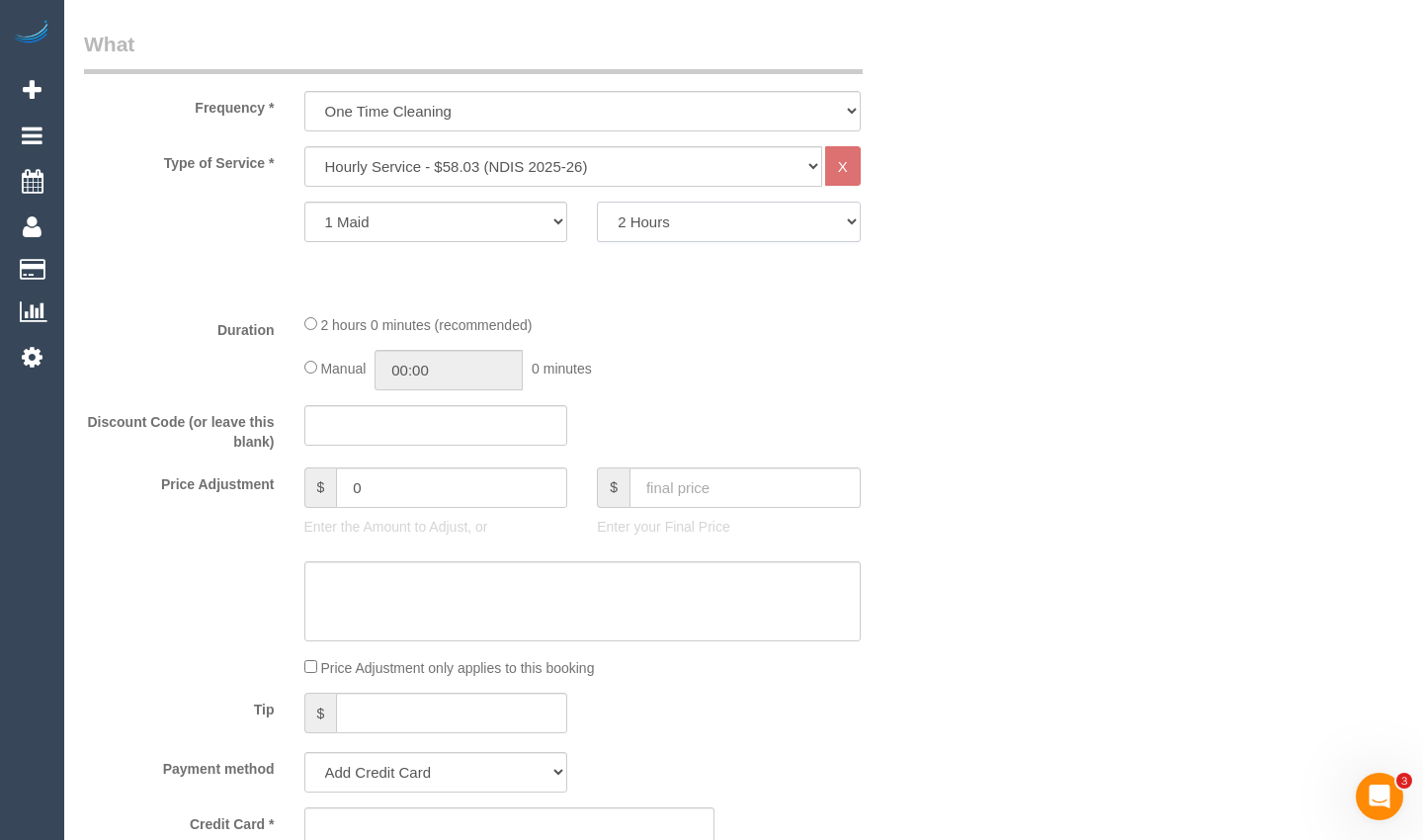 select on "180" 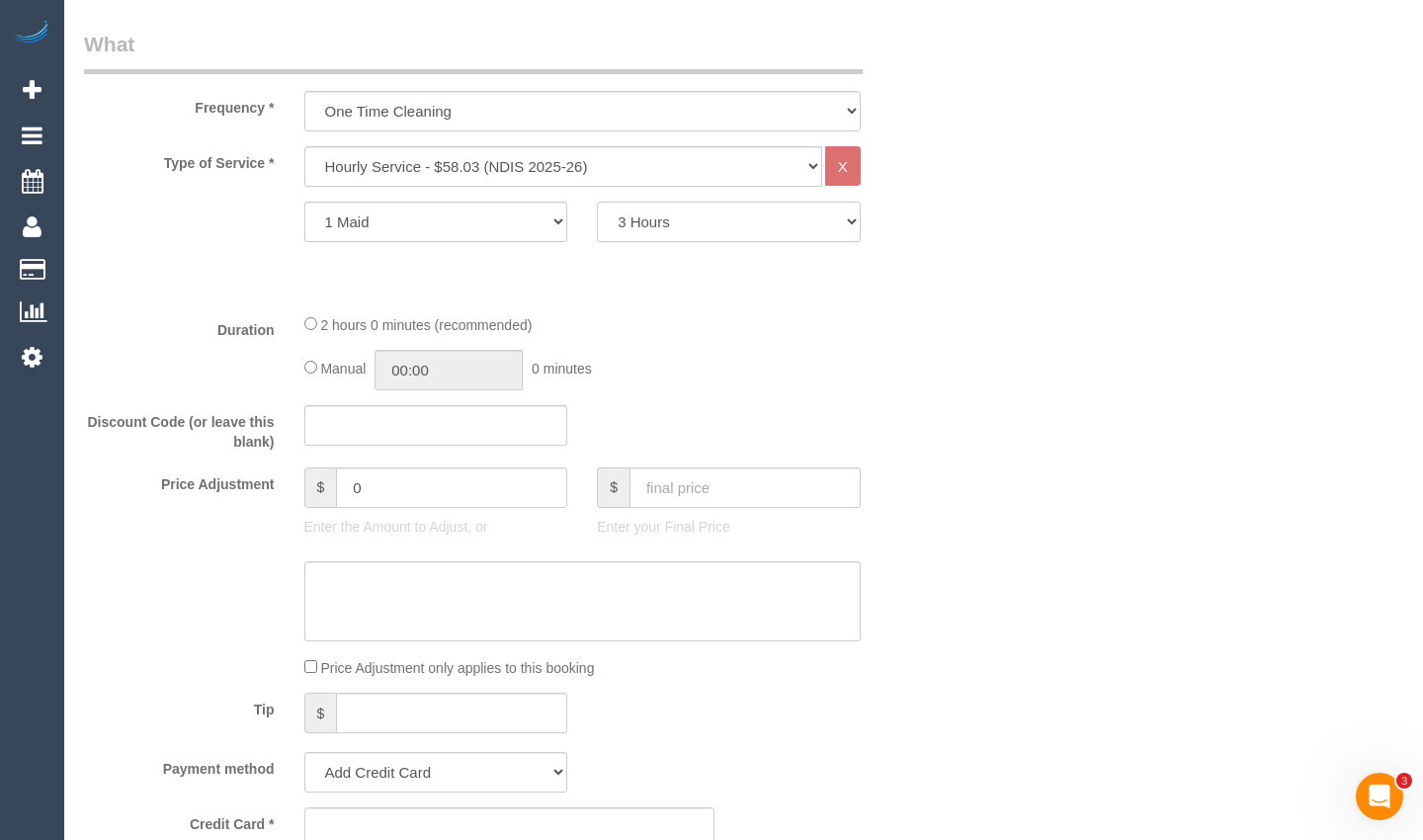 click on "2 Hours
2.5 Hours
3 Hours
3.5 Hours
4 Hours
4.5 Hours
5 Hours
5.5 Hours
6 Hours
6.5 Hours
7 Hours
7.5 Hours
8 Hours
8.5 Hours
9 Hours
9.5 Hours
10 Hours" 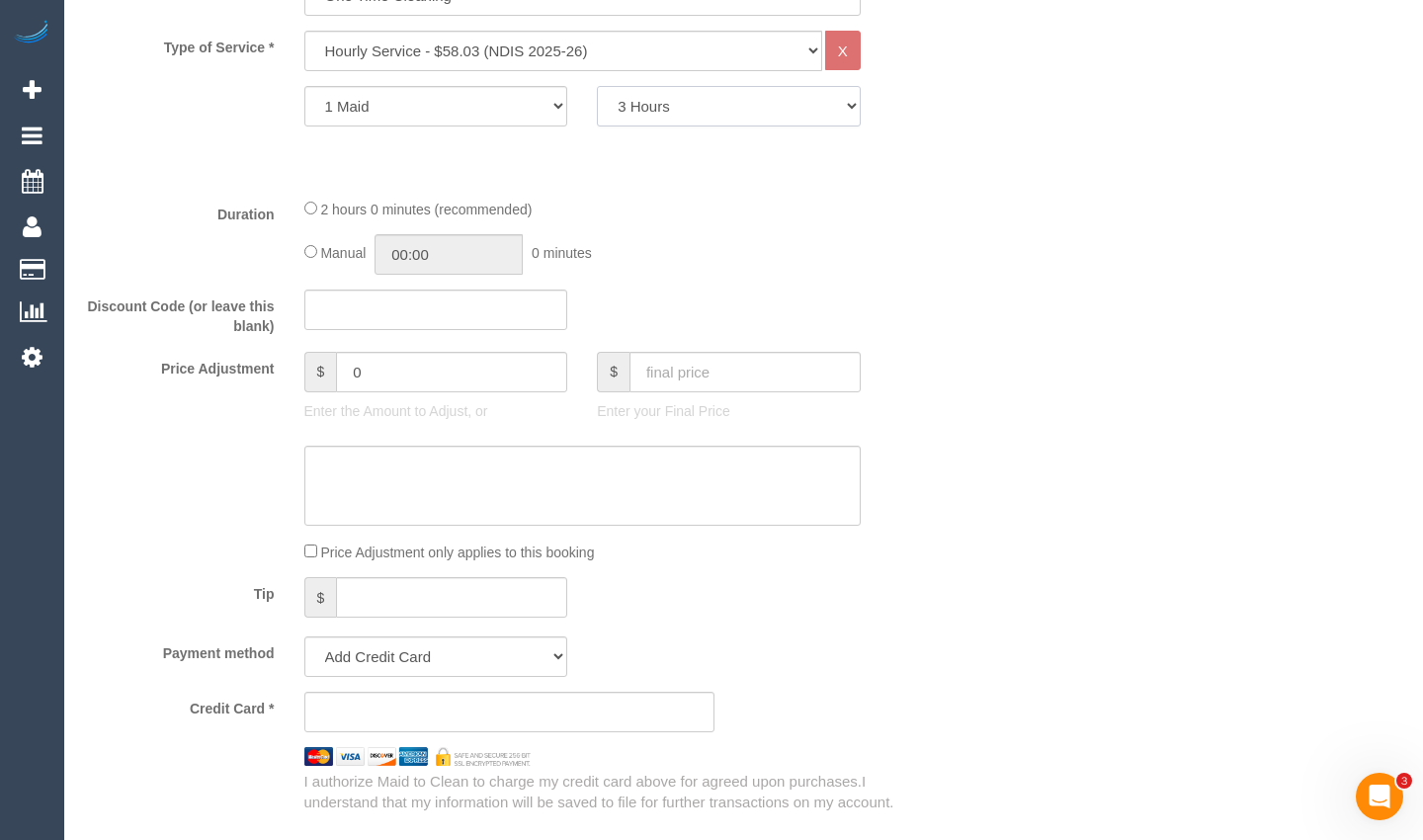 scroll, scrollTop: 791, scrollLeft: 0, axis: vertical 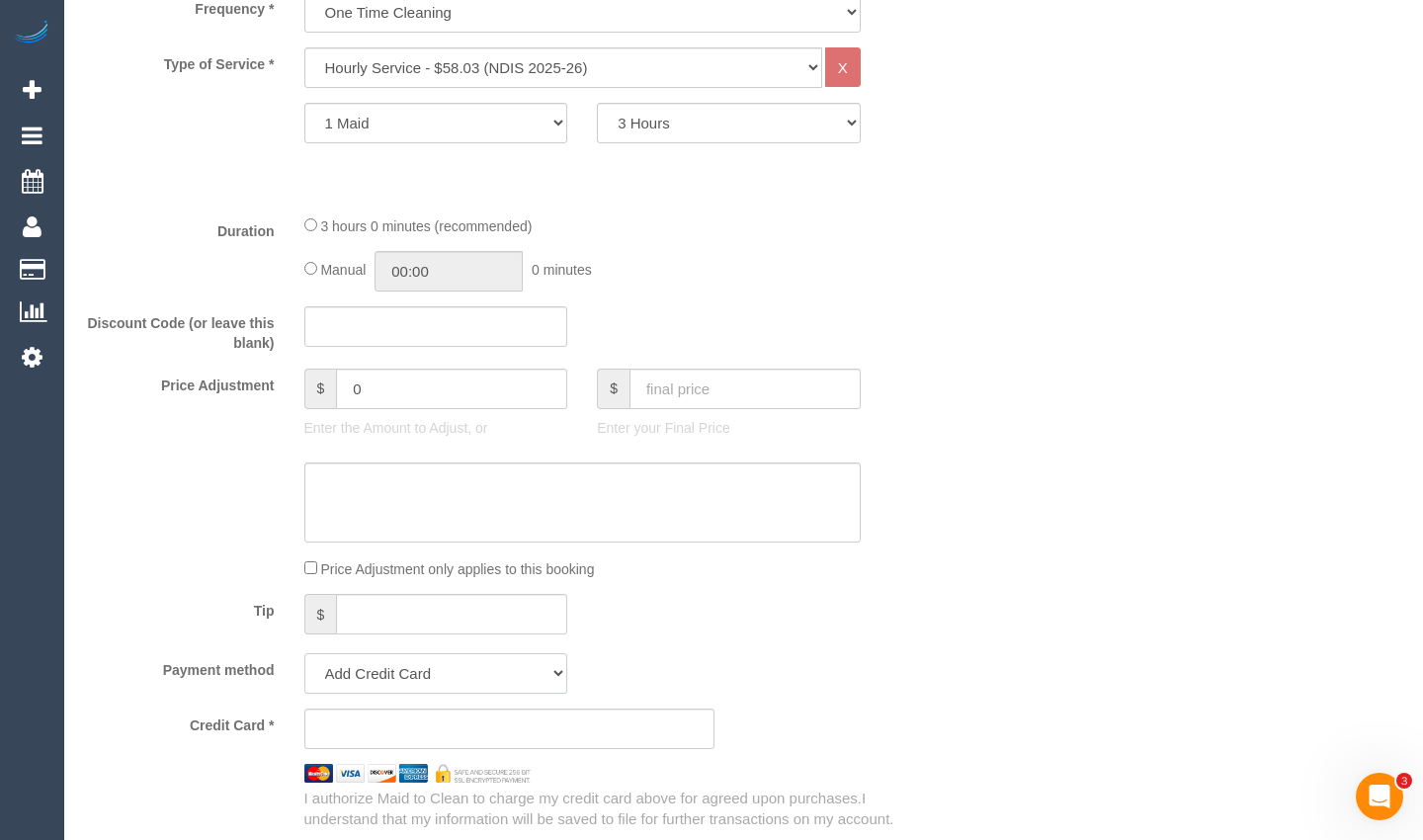 drag, startPoint x: 460, startPoint y: 662, endPoint x: 477, endPoint y: 685, distance: 28.600699 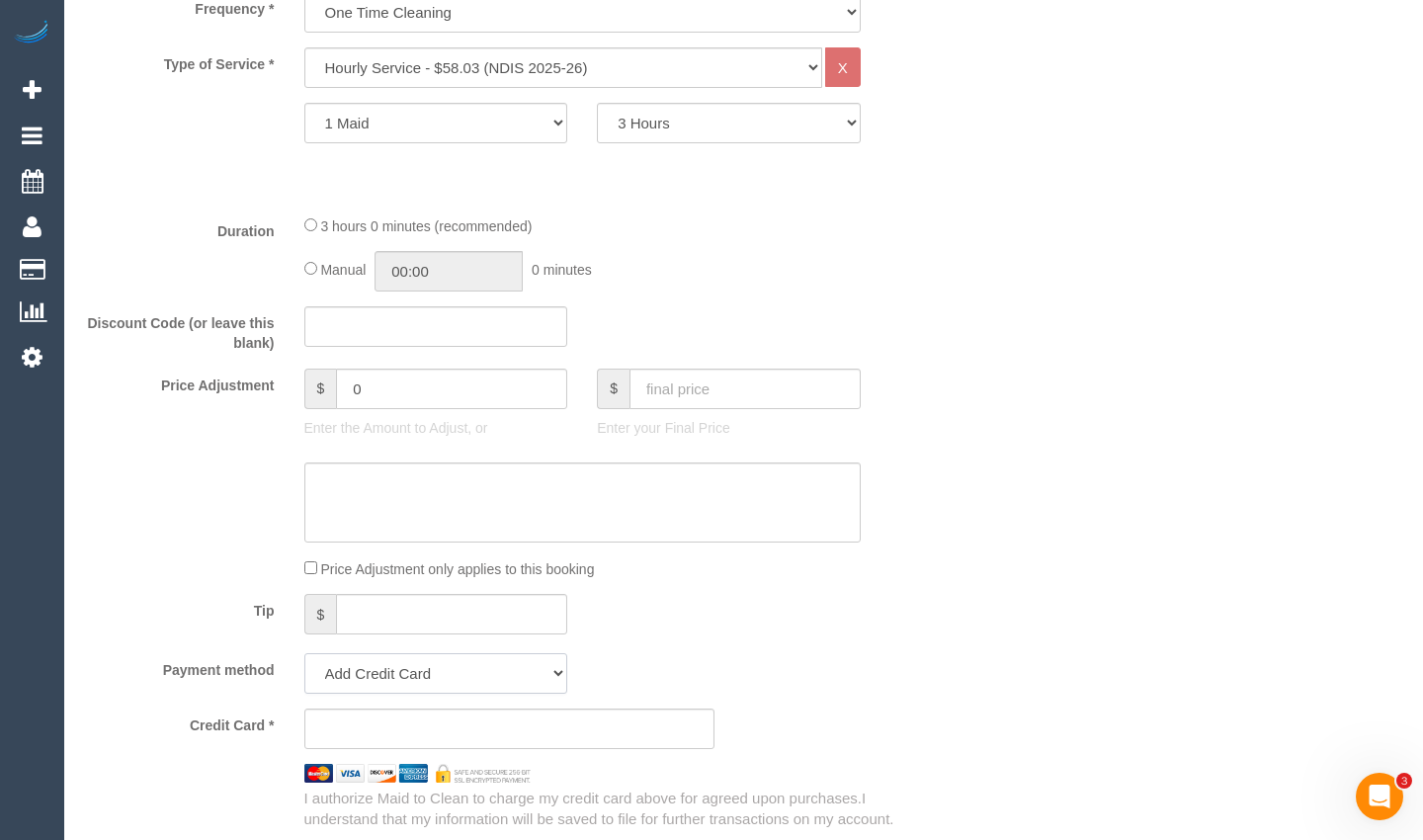 select on "string:check" 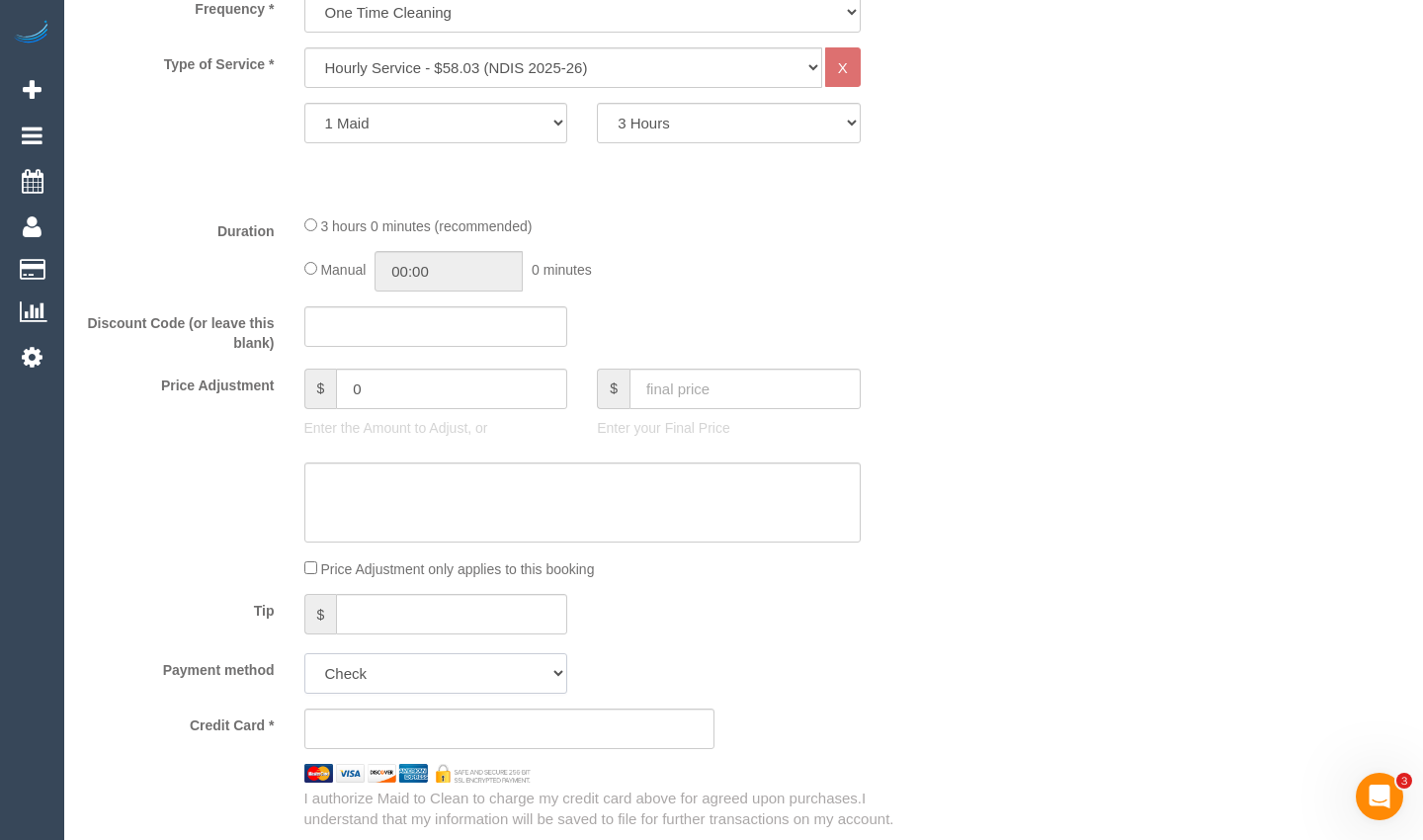 click on "Add Credit Card Cash Check Paypal" 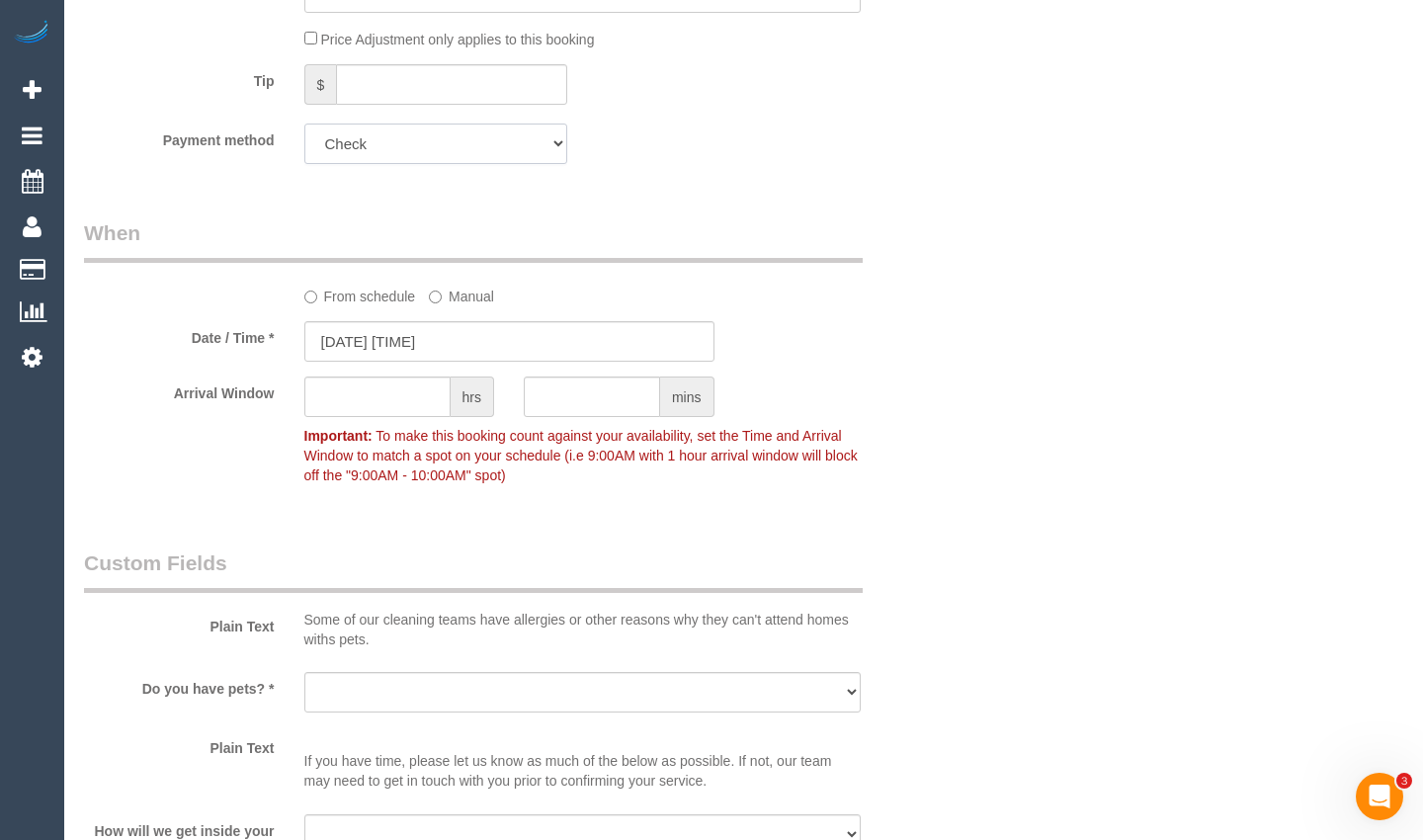 scroll, scrollTop: 1384, scrollLeft: 0, axis: vertical 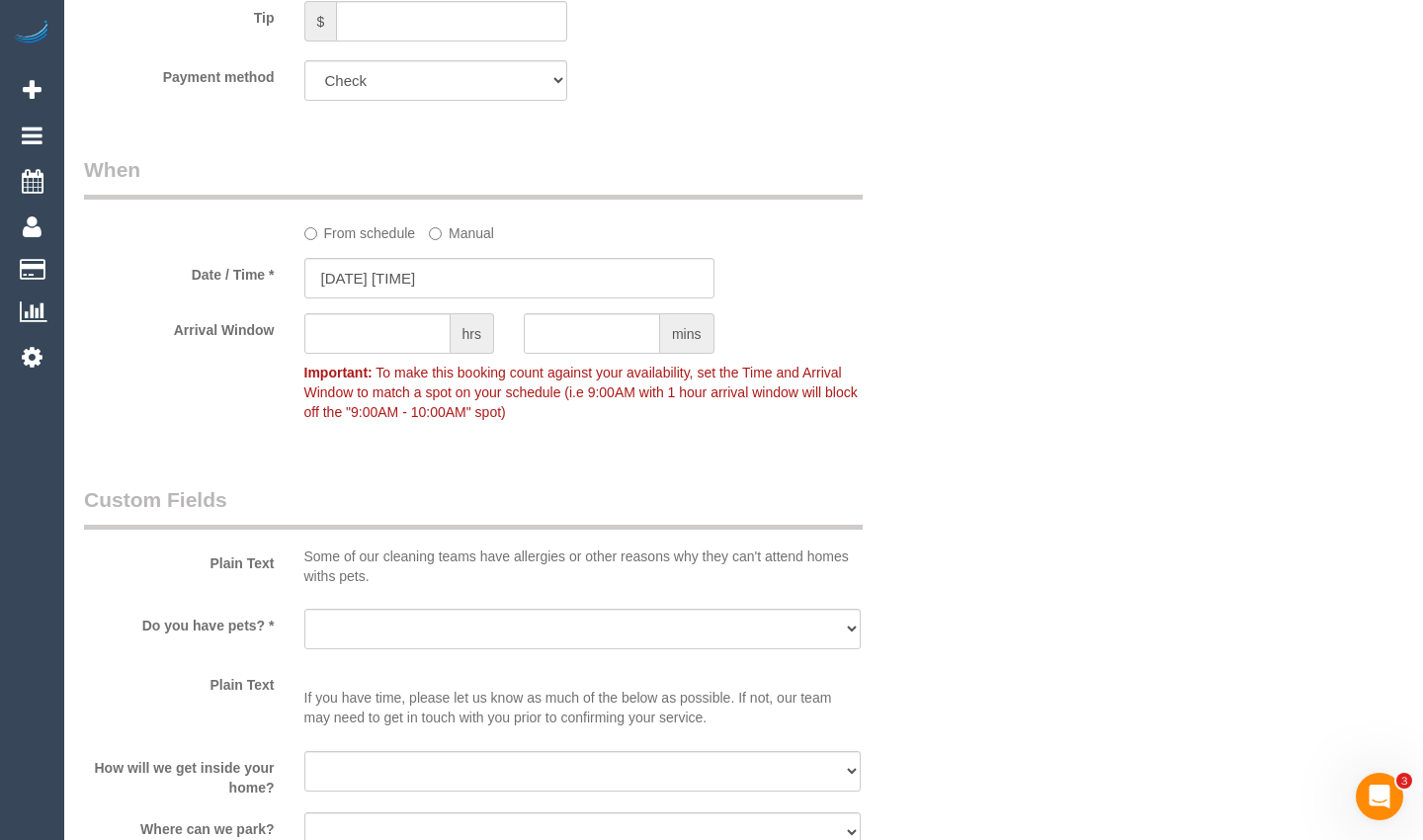 click on "From schedule" 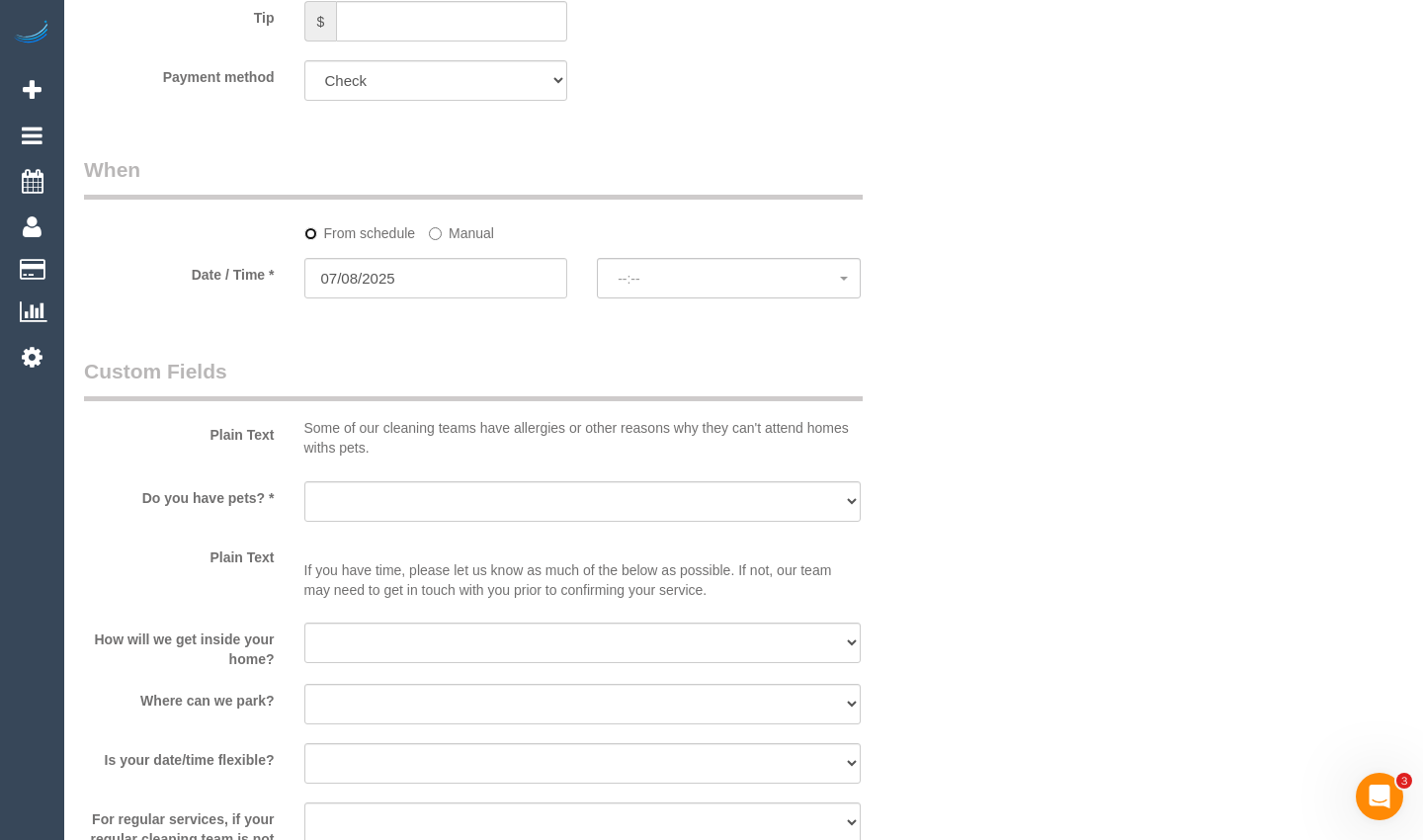 select on "spot37" 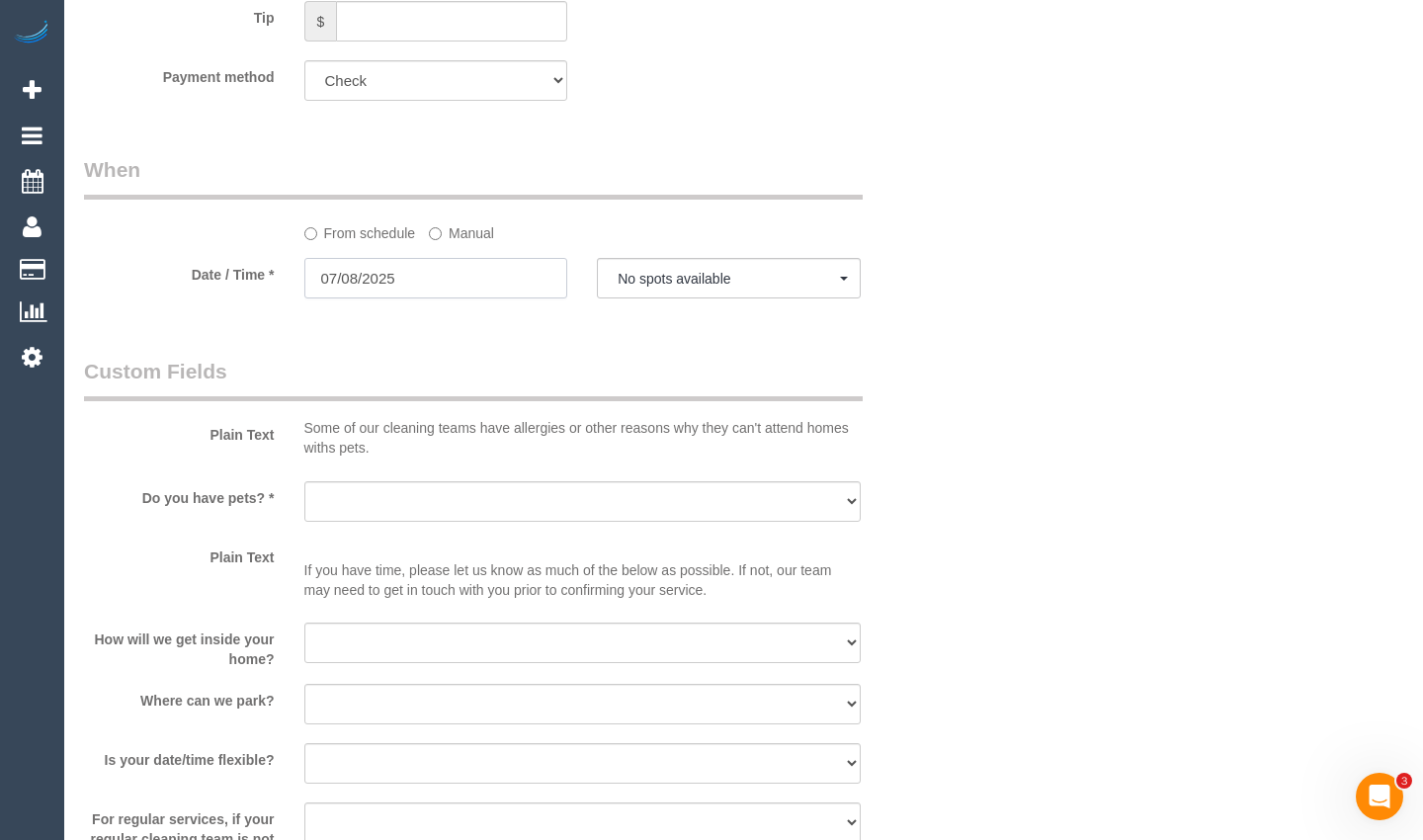 click on "07/08/2025" at bounding box center (436, 278) 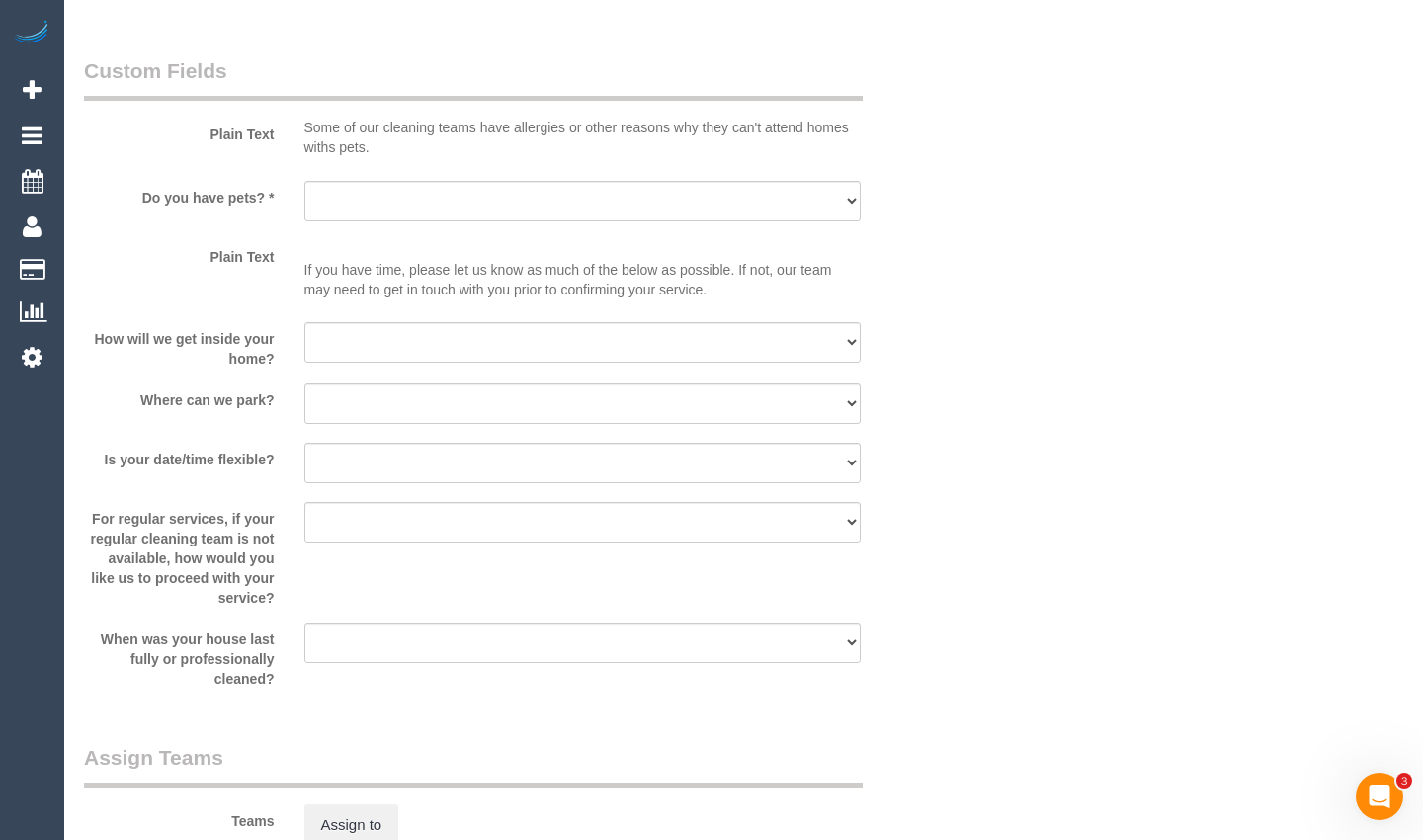 scroll, scrollTop: 1638, scrollLeft: 0, axis: vertical 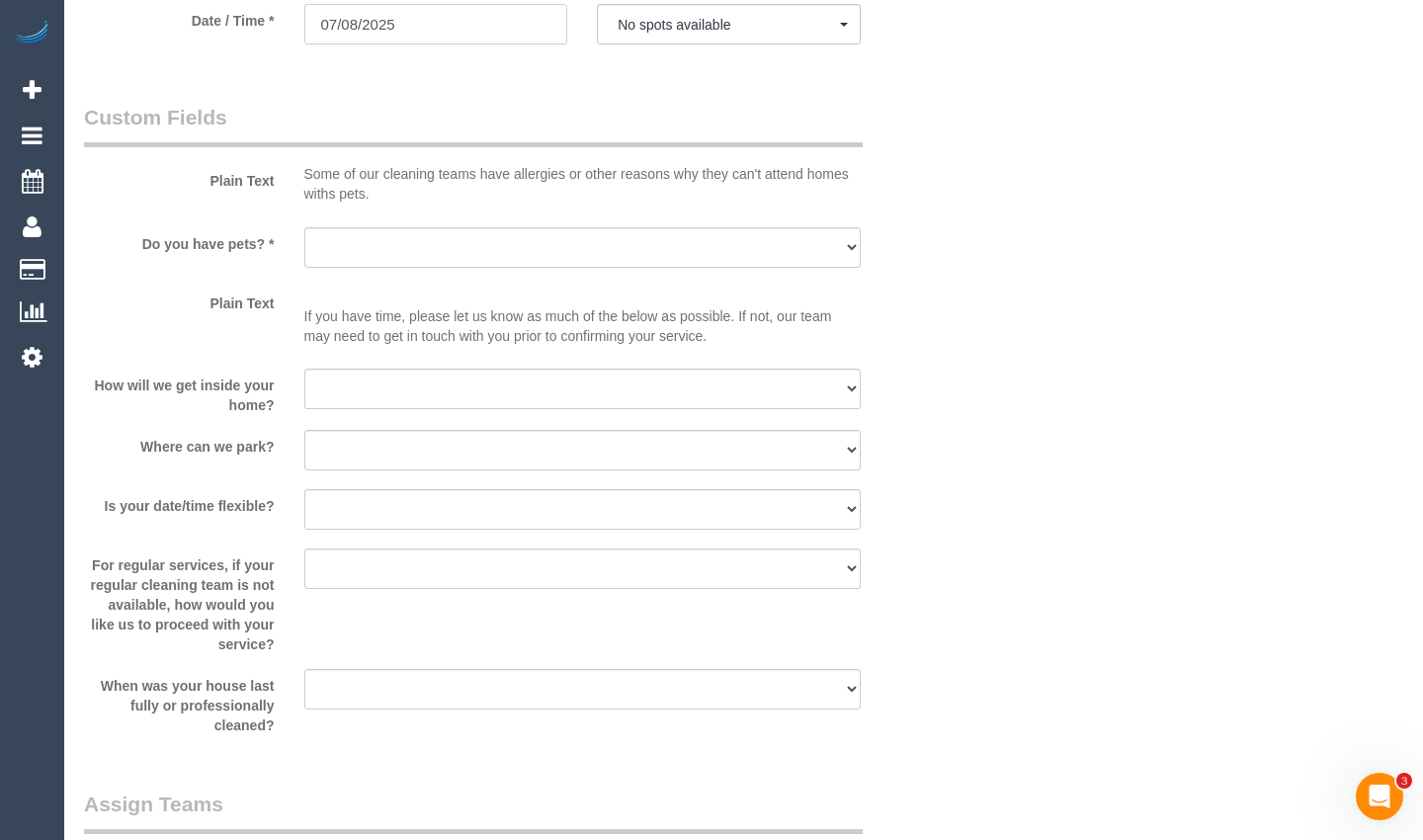 drag, startPoint x: 450, startPoint y: 32, endPoint x: 514, endPoint y: 53, distance: 67.357256 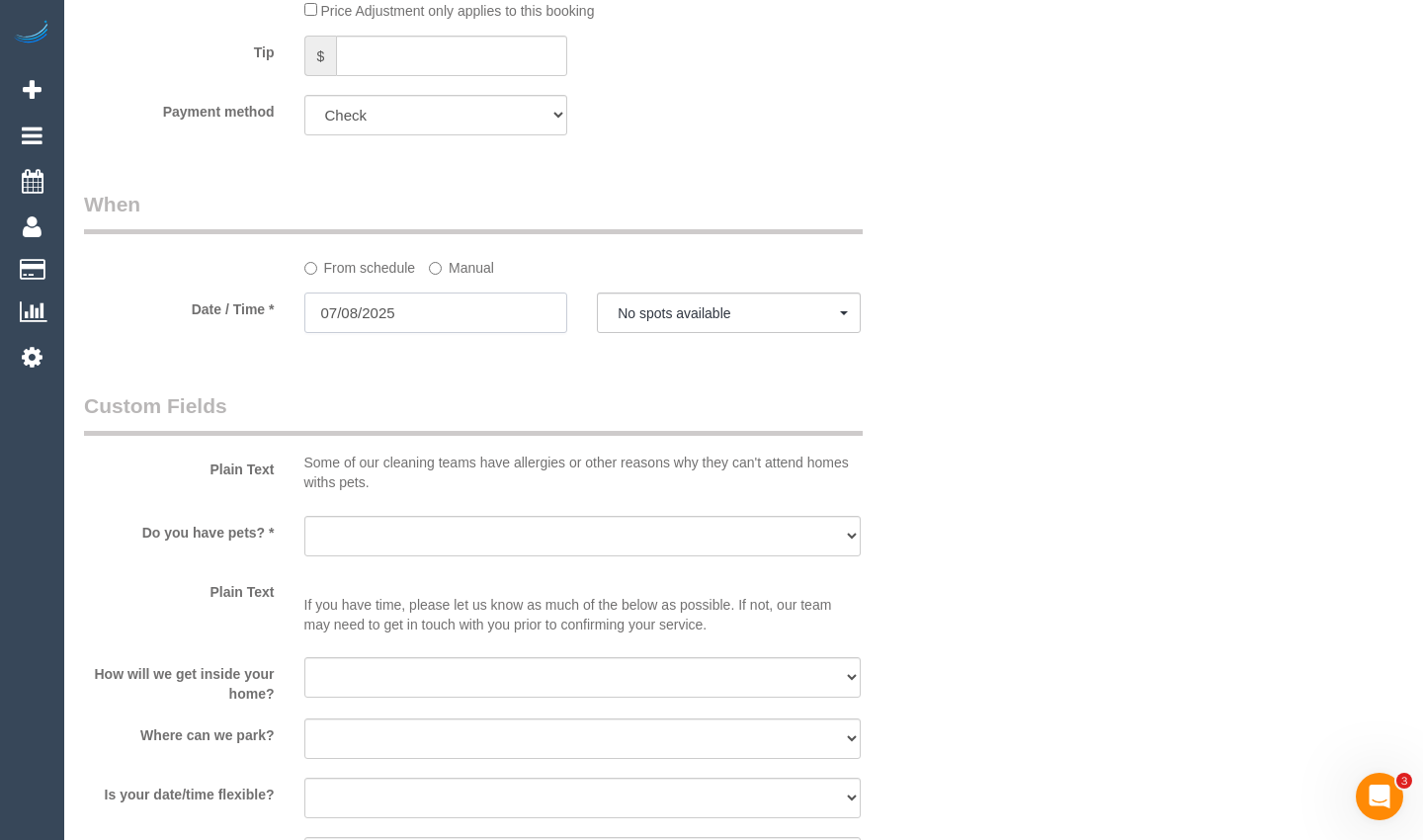 scroll, scrollTop: 1341, scrollLeft: 0, axis: vertical 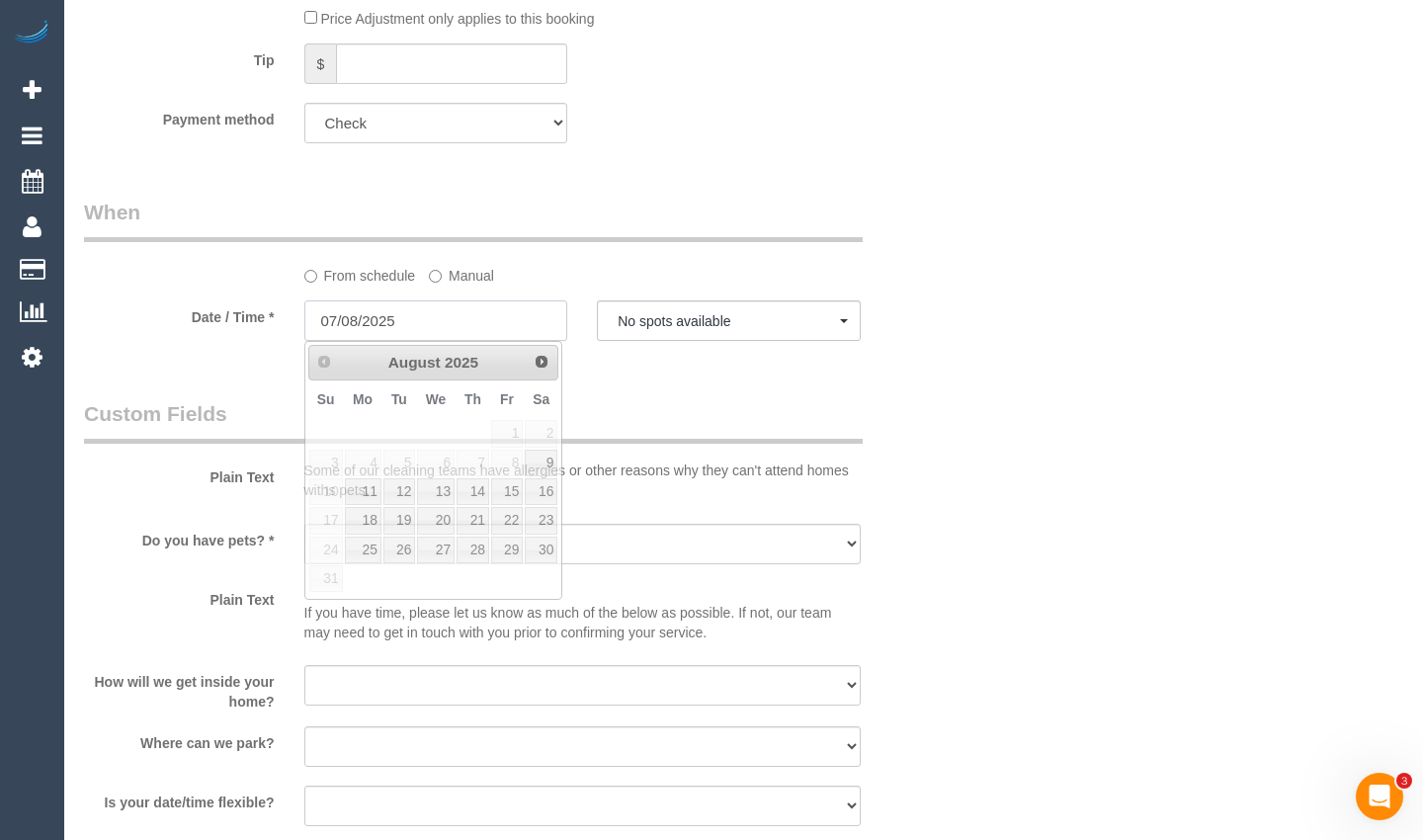 click on "07/08/2025" at bounding box center (436, 320) 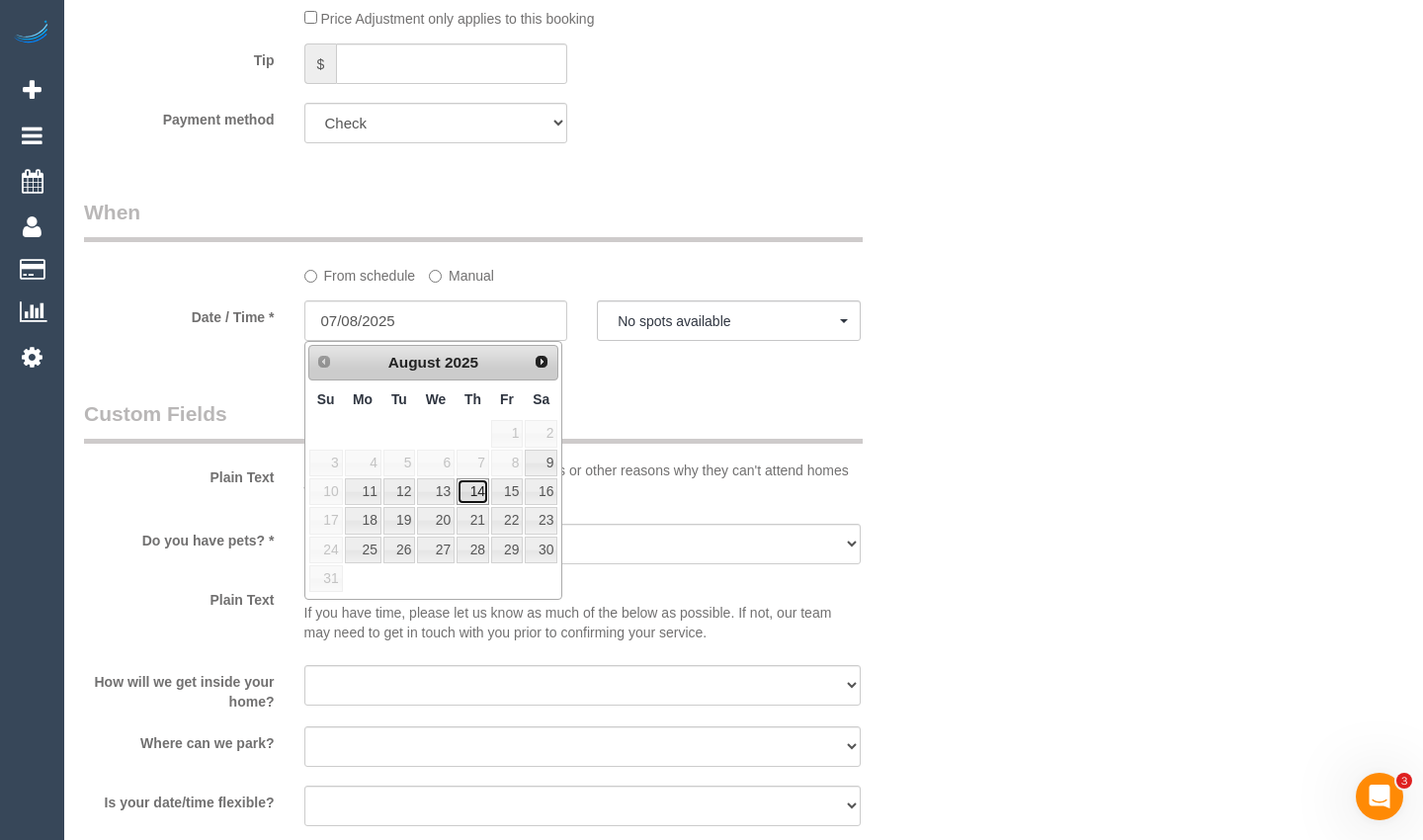 click on "14" at bounding box center (472, 491) 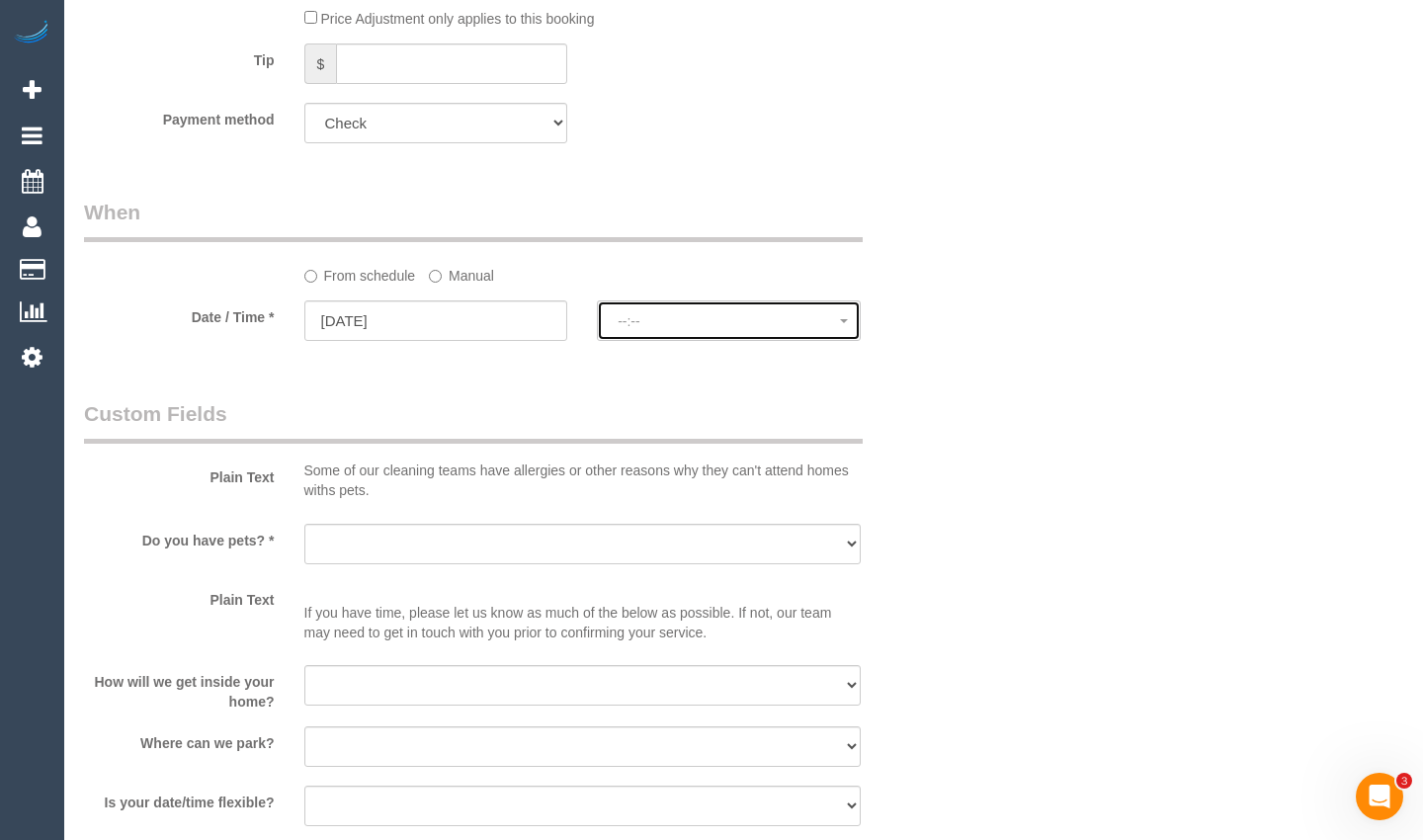 click on "--:--" 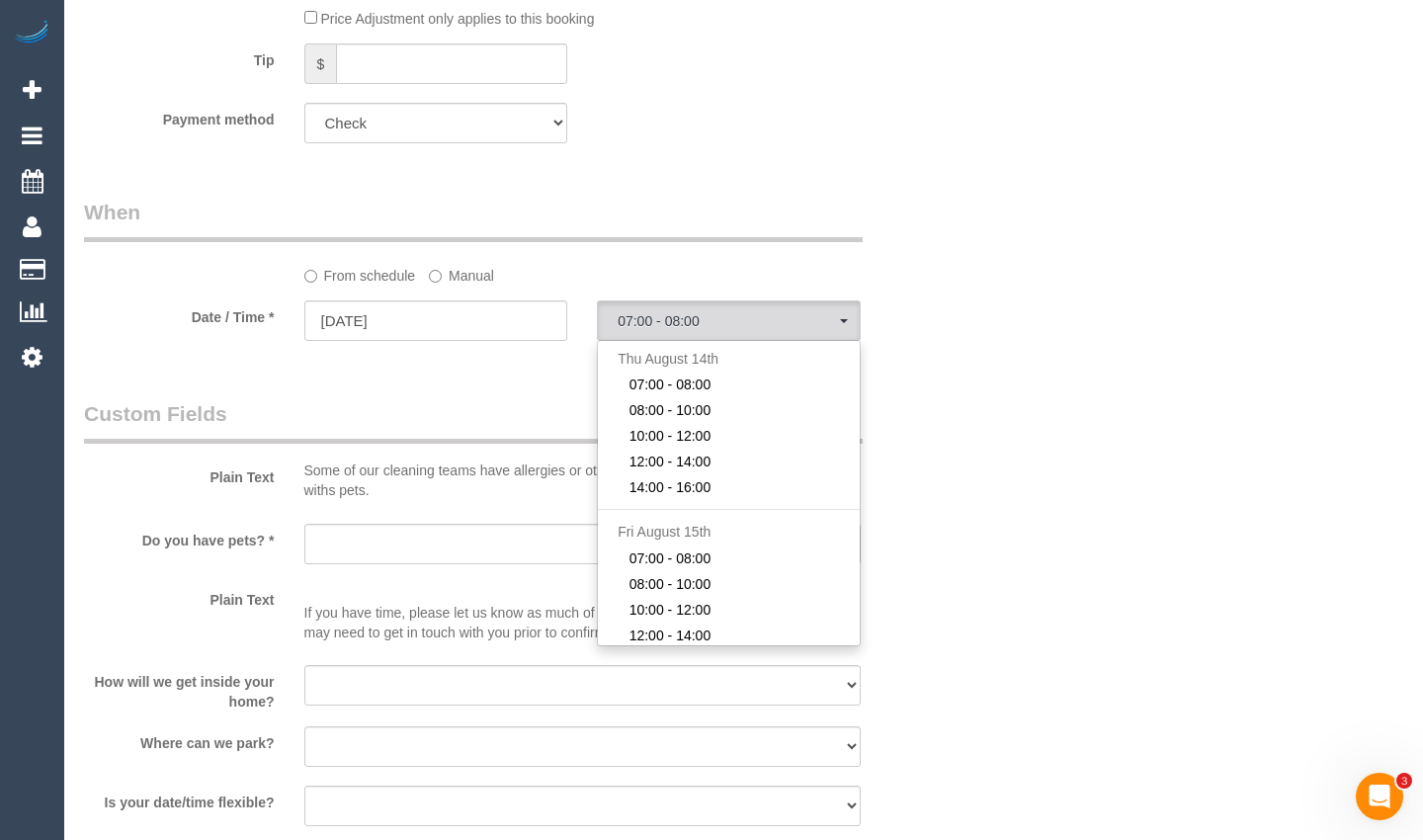 click on "Who
Email*
lynandressen@gmail.com
Name *
Lyn
Andressen
Where
Address*
Unit 3, 28 View St
Glenroy
ACT
NSW
NT
QLD
SA
TAS
VIC
WA
3046
Location
Office City East (North) East (South) Inner East Inner North (East) Inner North (West) Inner South East Inner West North (East) North (West) Outer East Outer North (East) Outer North (West) Outer South East Outer West South East (East) South East (West) West (North) West (South) ZG - Central ZG - East ZG - North ZG - South
AF" at bounding box center [743, 189] 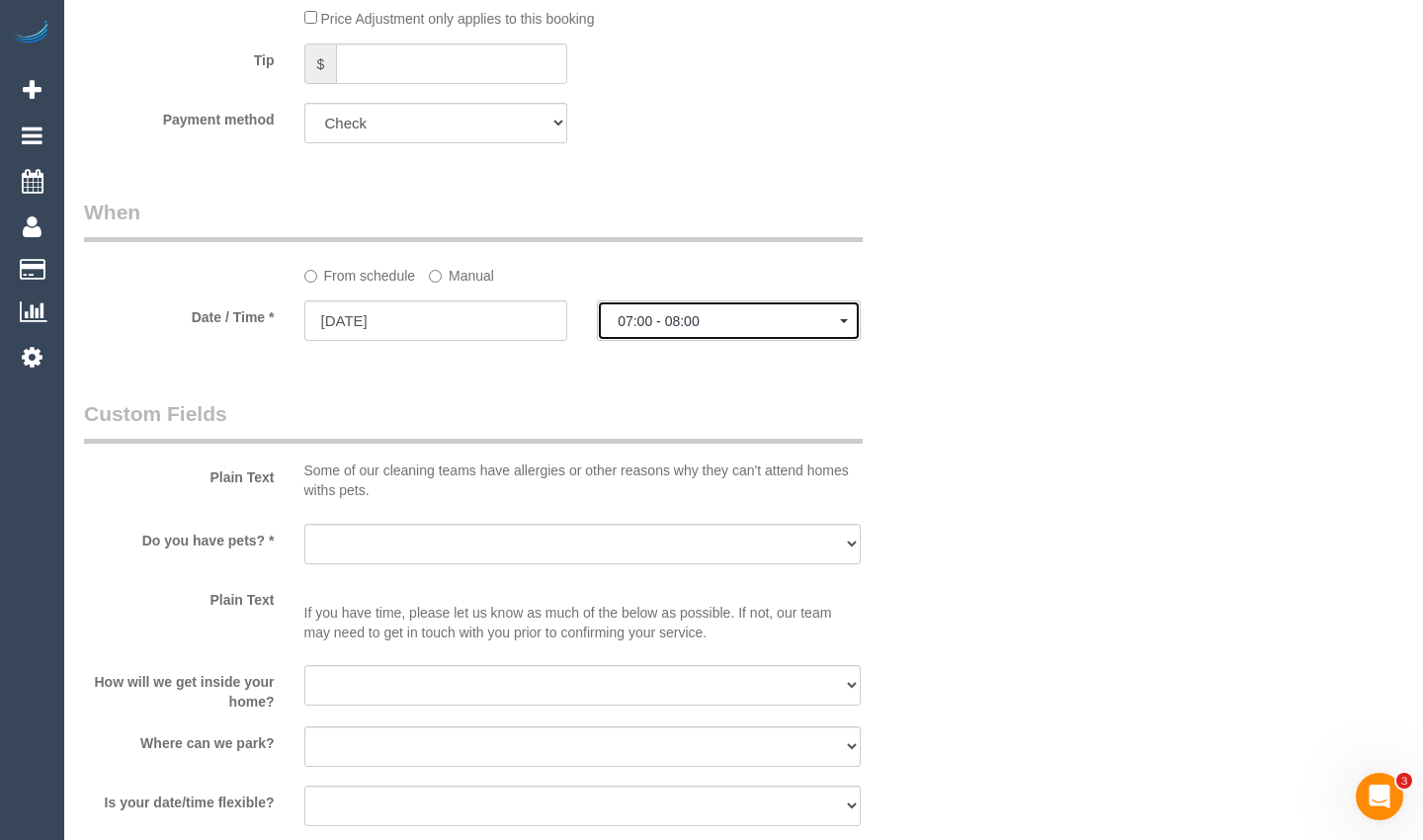 click on "07:00 - 08:00" 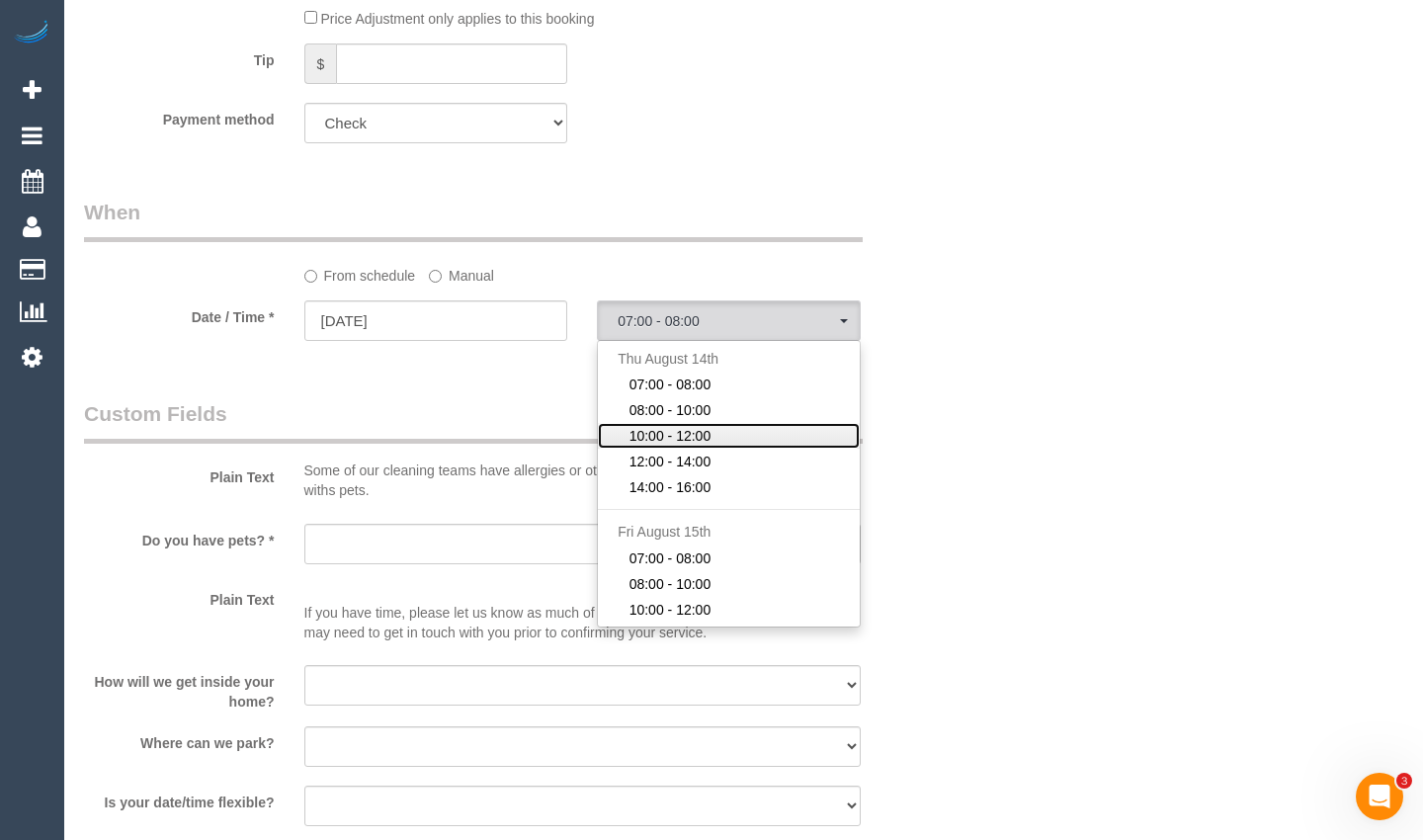 click on "10:00 - 12:00" 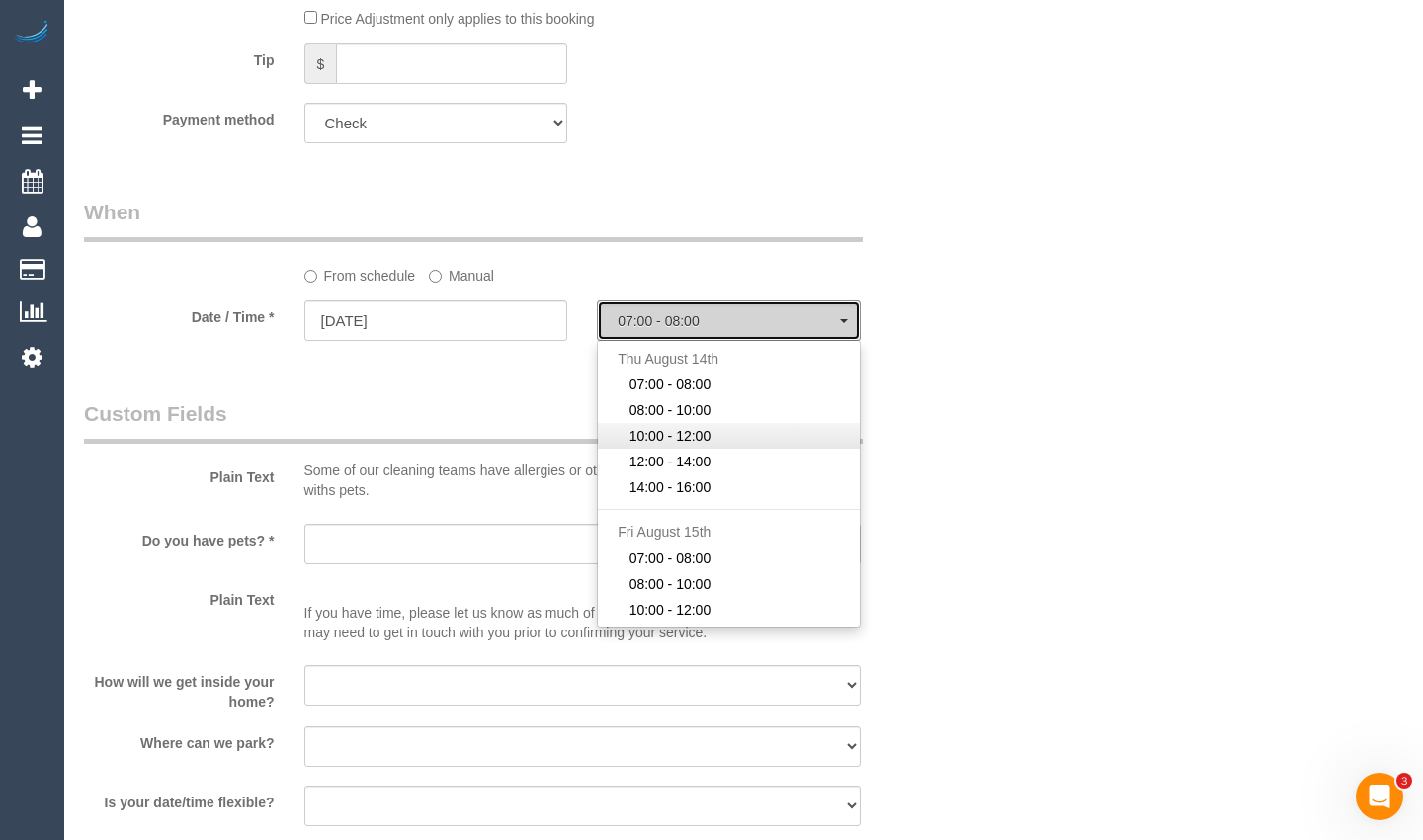 select on "spot50" 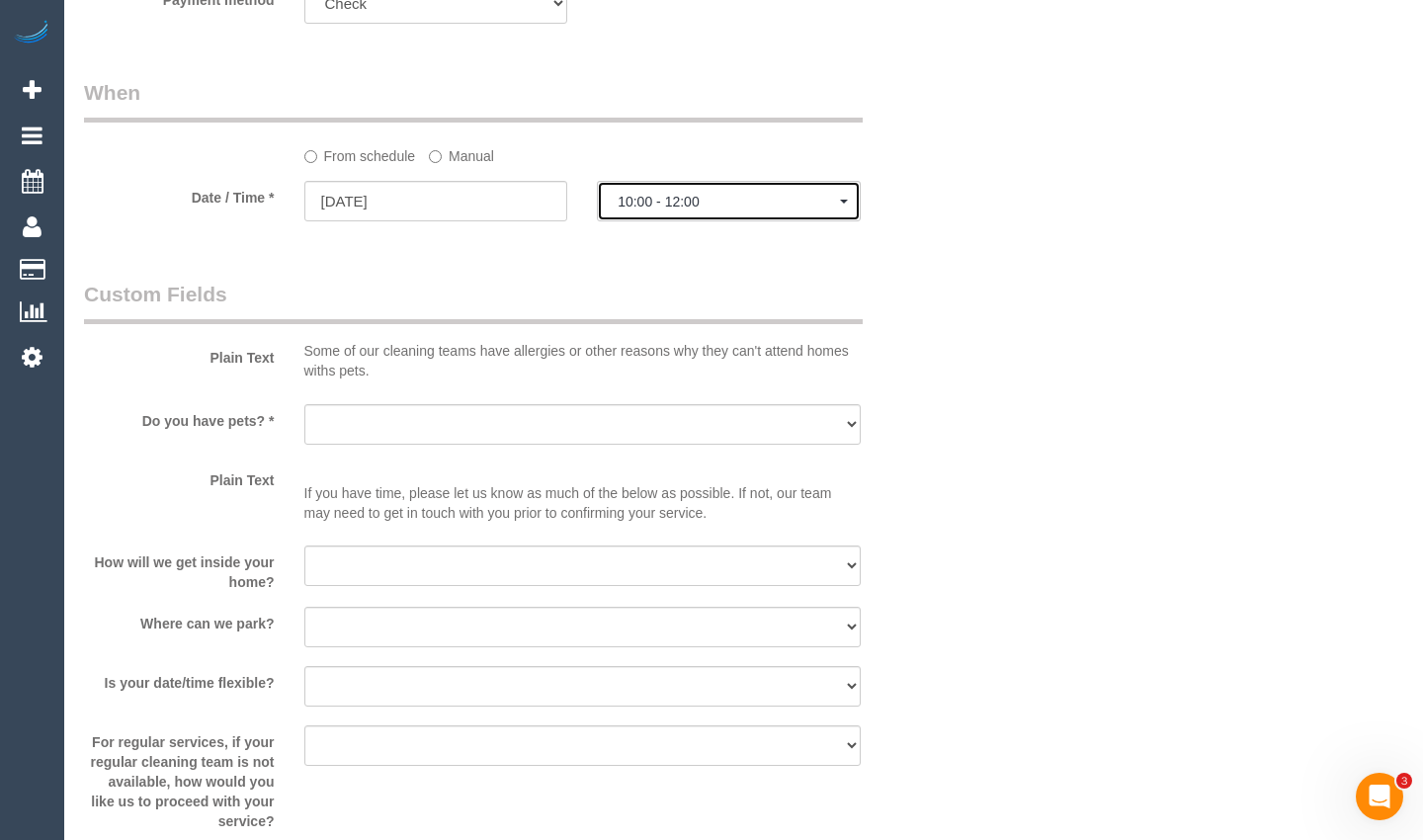 scroll, scrollTop: 1539, scrollLeft: 0, axis: vertical 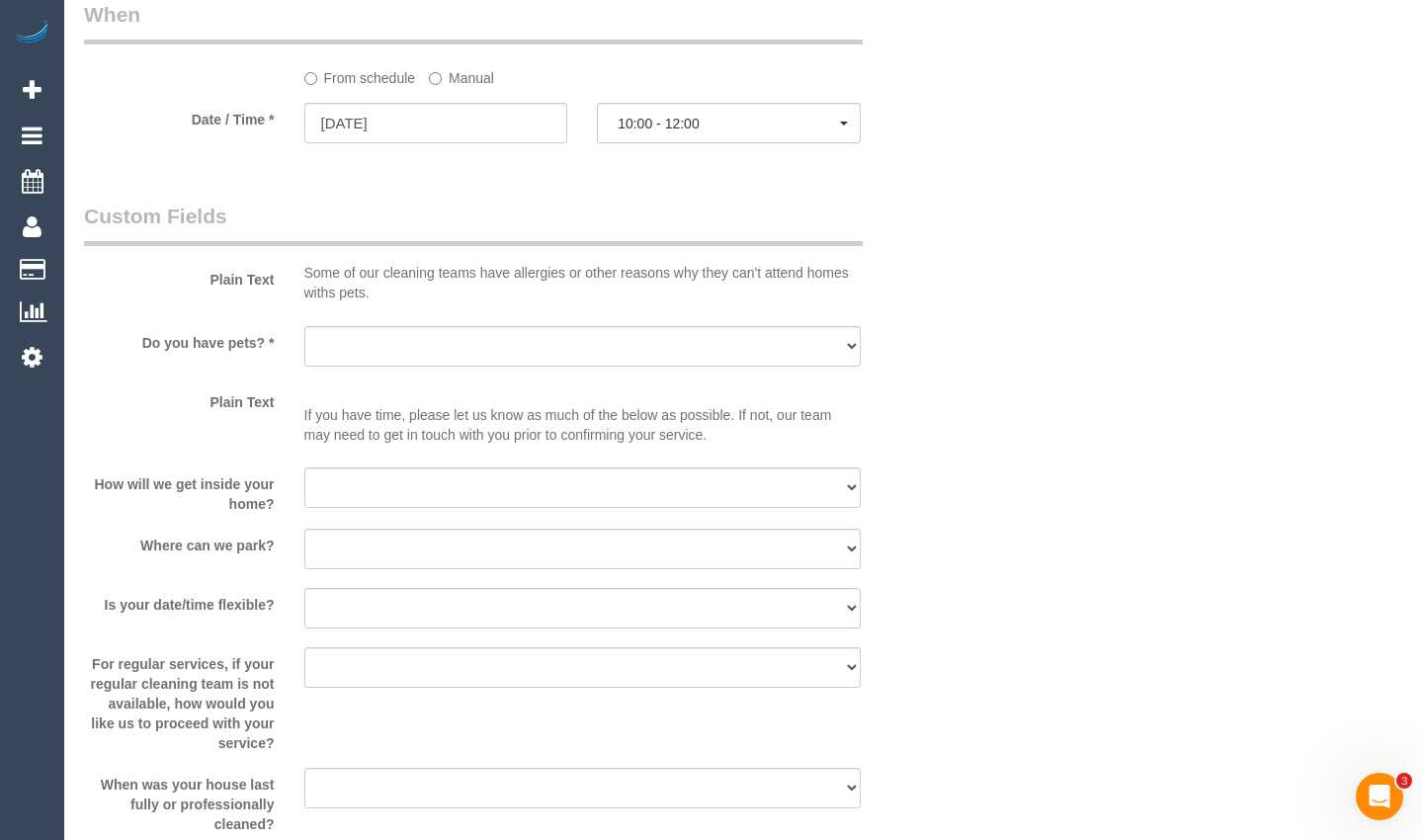 drag, startPoint x: 1390, startPoint y: 325, endPoint x: 614, endPoint y: 432, distance: 783.3422 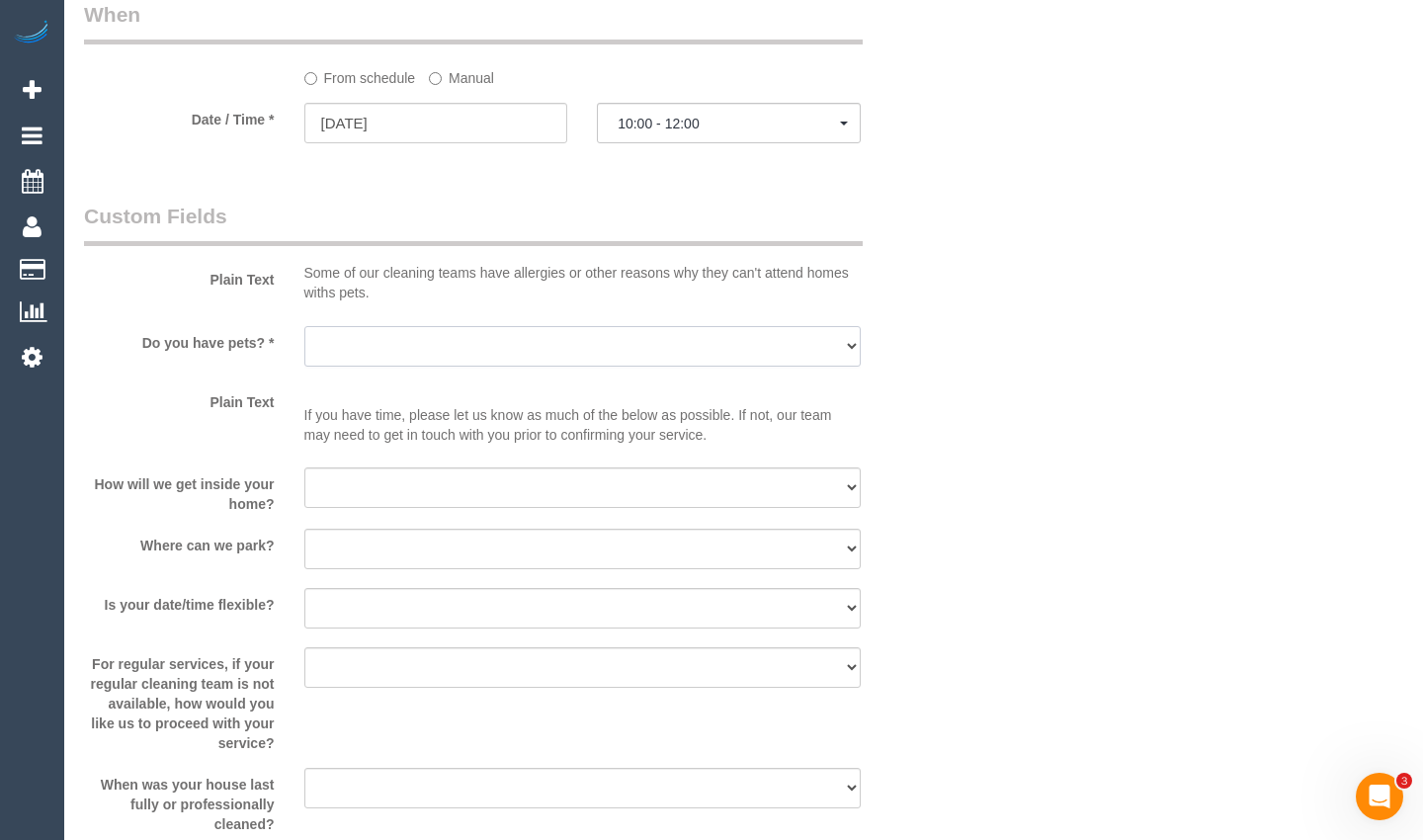 click on "Yes - Cats Yes - Dogs No pets Yes - Dogs and Cats Yes - Other" at bounding box center [582, 346] 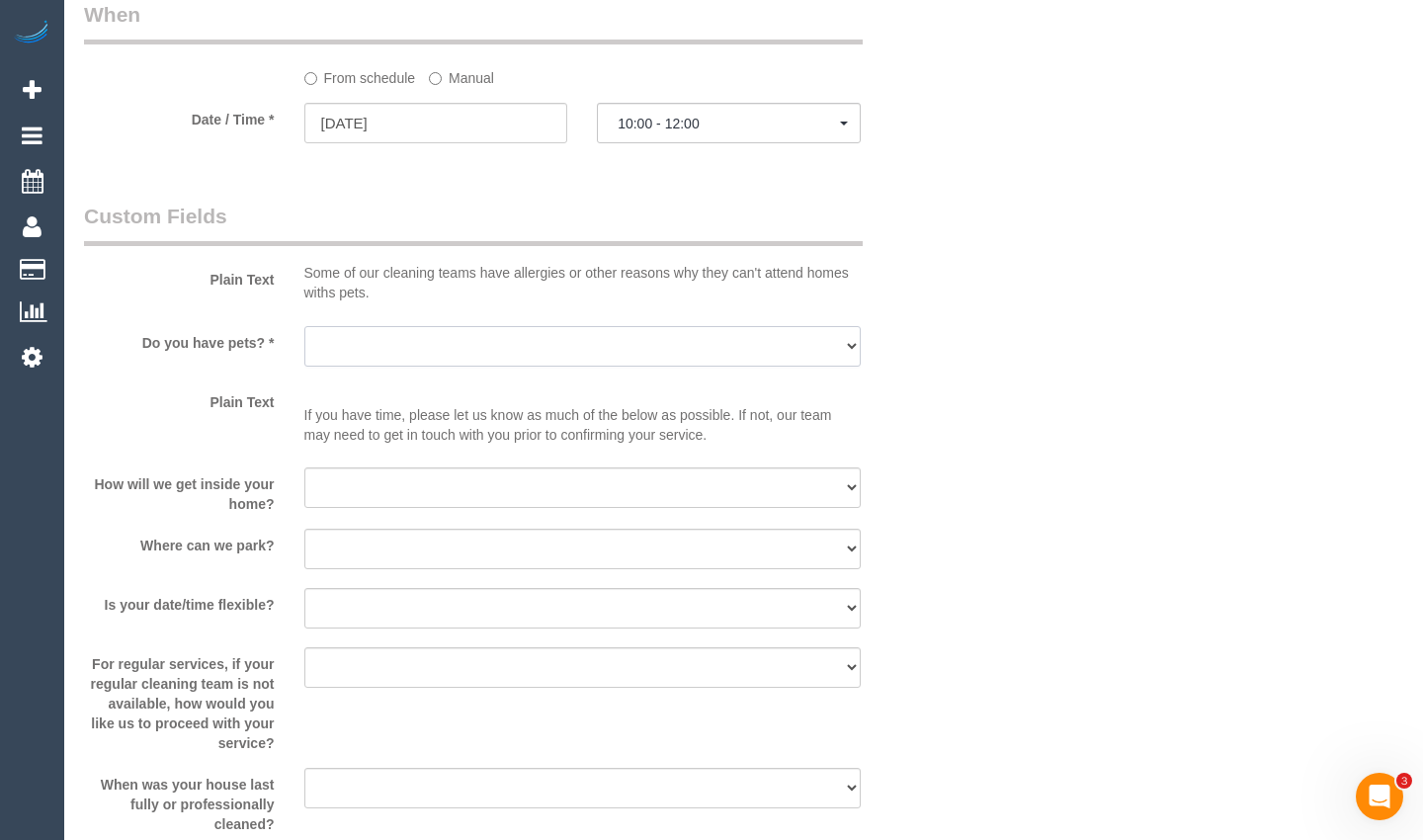 select on "number:29" 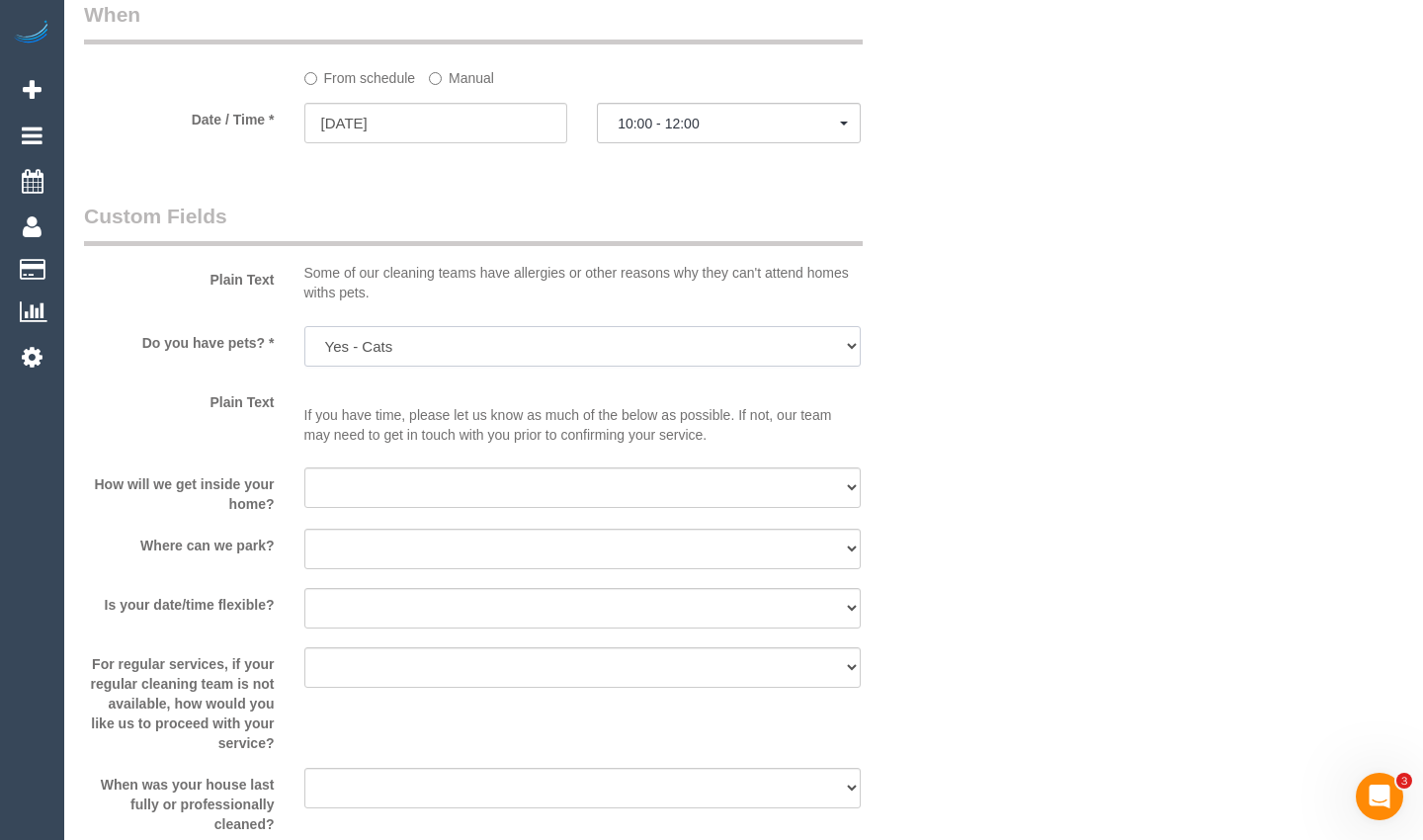 click on "Yes - Cats Yes - Dogs No pets Yes - Dogs and Cats Yes - Other" at bounding box center [582, 346] 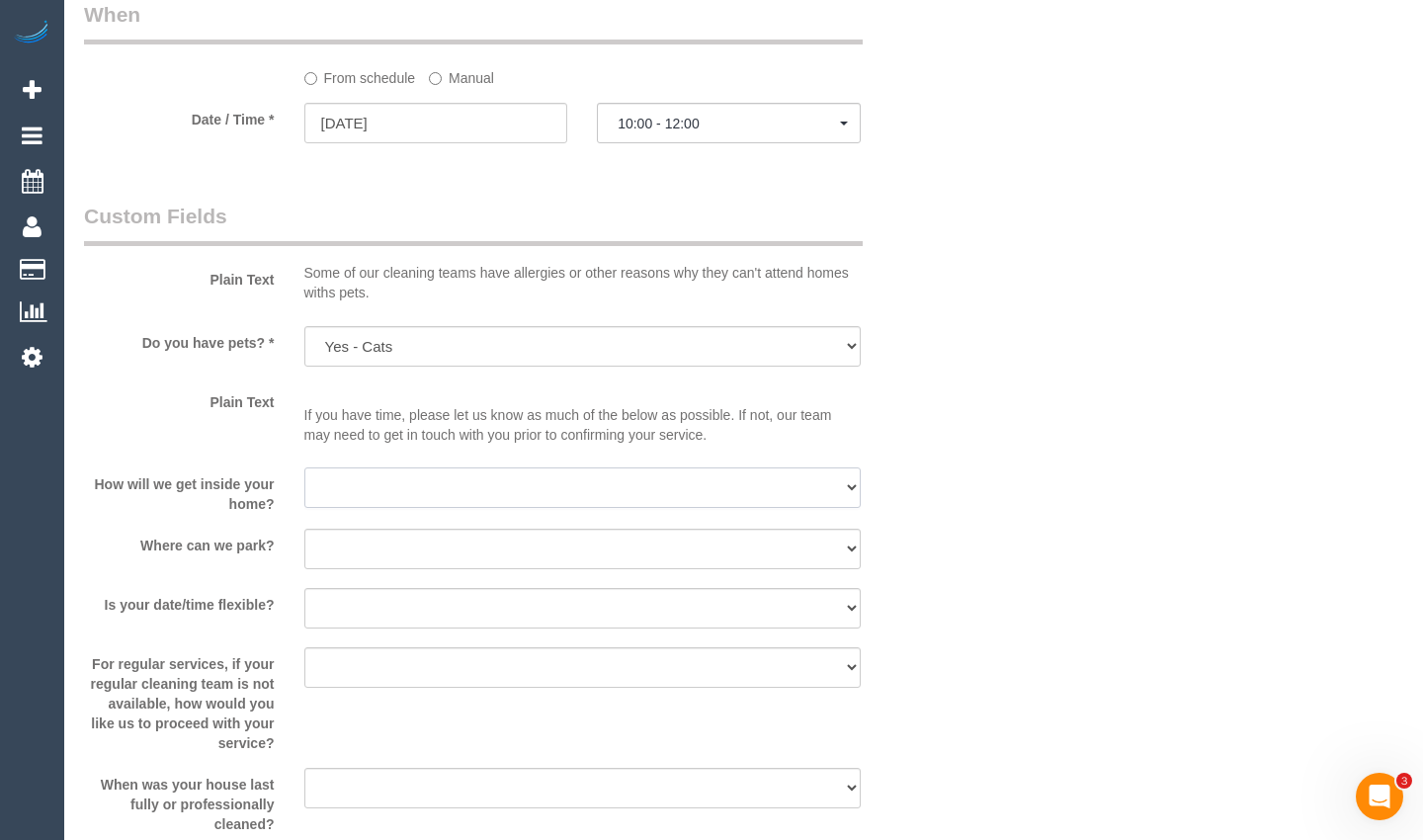 click on "I will be home Key will be left (please provide details below) Lock box/Access code (please provide details below) Other - Please explain below" at bounding box center (582, 487) 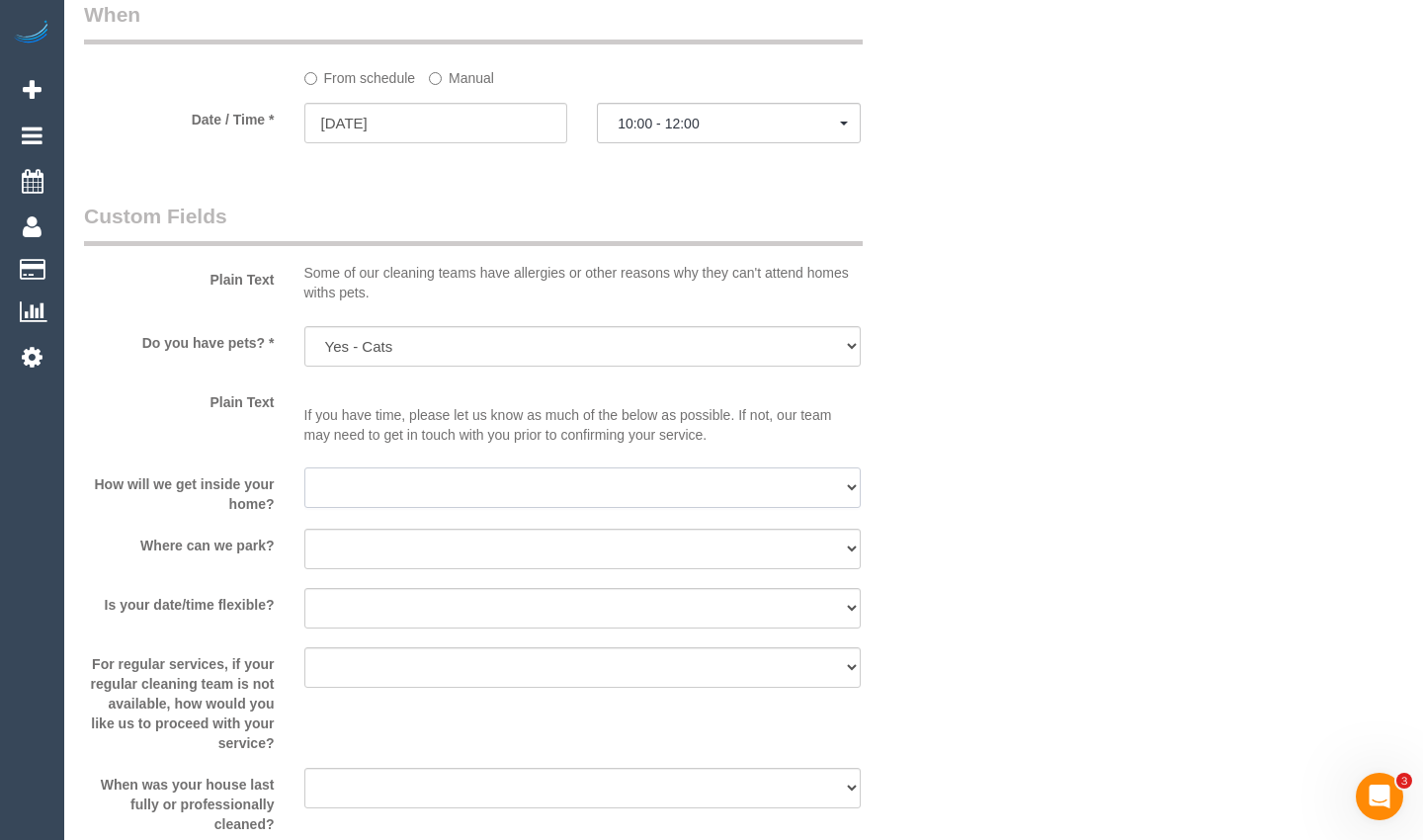 select on "number:14" 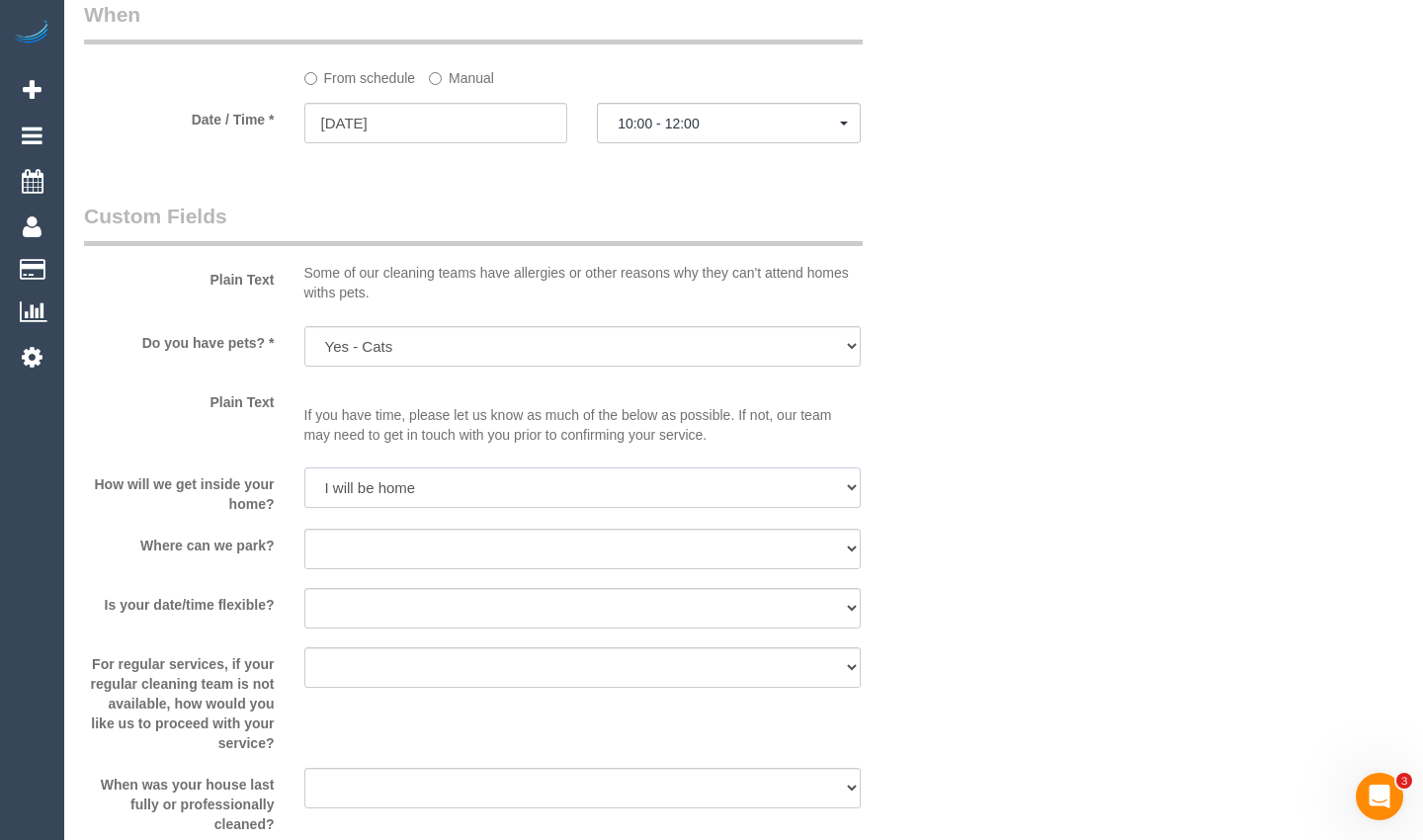 click on "I will be home Key will be left (please provide details below) Lock box/Access code (please provide details below) Other - Please explain below" at bounding box center [582, 487] 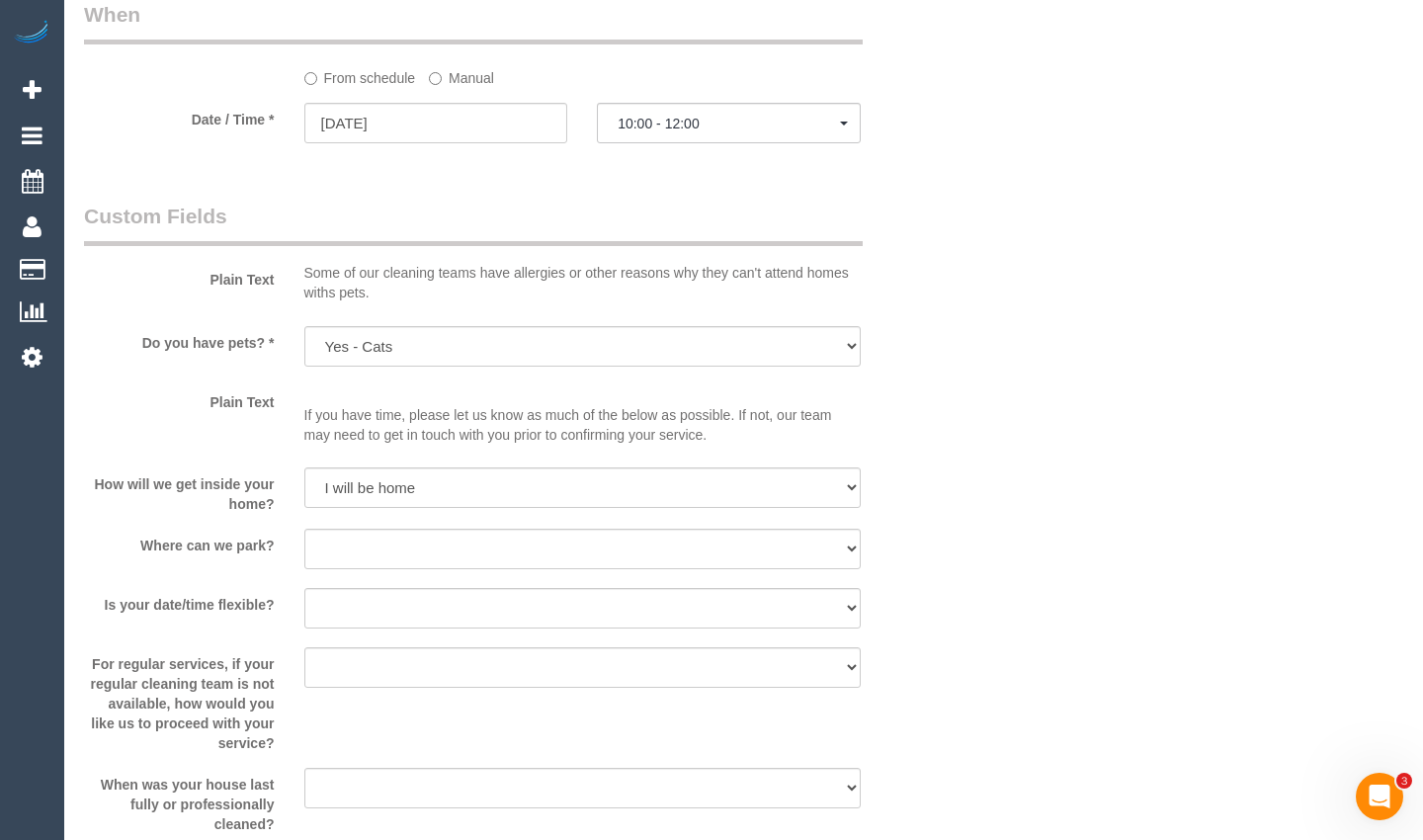 click on "Who
Email*
lynandressen@gmail.com
Name *
Lyn
Andressen
Where
Address*
Unit 3, 28 View St
Glenroy
ACT
NSW
NT
QLD
SA
TAS
VIC
WA
3046
Location
Office City East (North) East (South) Inner East Inner North (East) Inner North (West) Inner South East Inner West North (East) North (West) Outer East Outer North (East) Outer North (West) Outer South East Outer West South East (East) South East (West) West (North) West (South) ZG - Central ZG - East ZG - North ZG - South
AF" at bounding box center [743, -9] 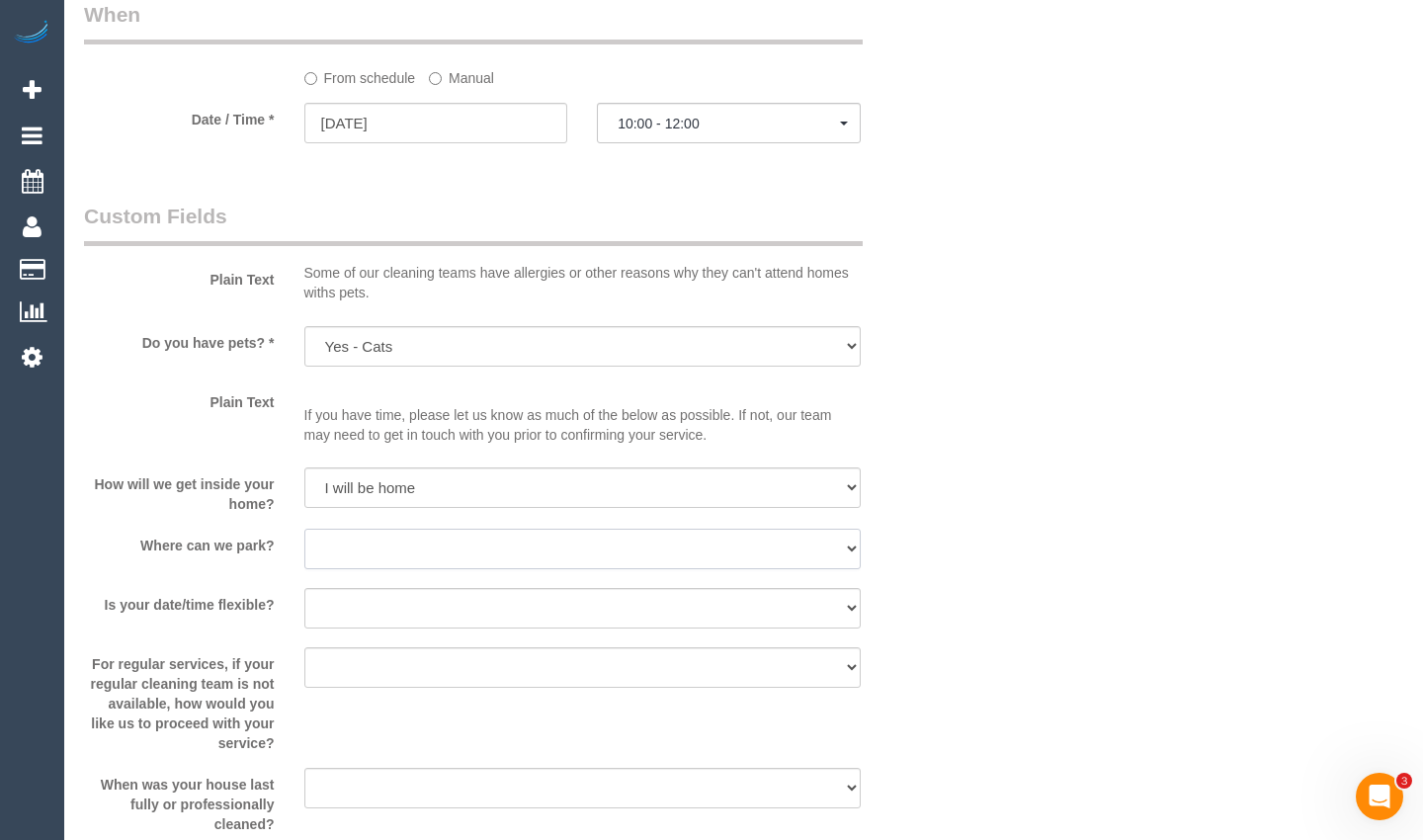 click on "I will provide parking on-site Free street parking Paid street parking (cost will be added to booking total) Other - Please explain below" at bounding box center [582, 548] 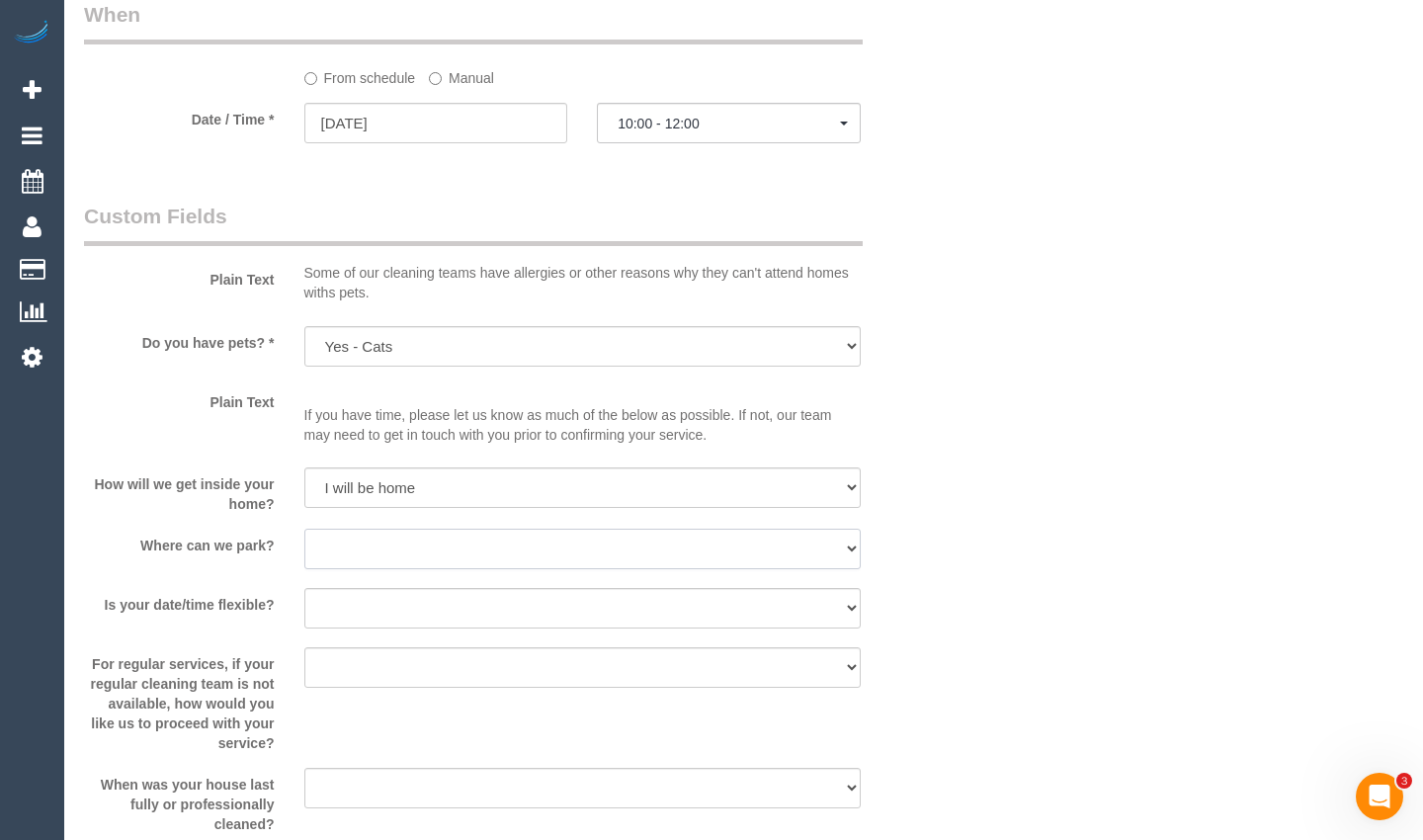 select on "number:18" 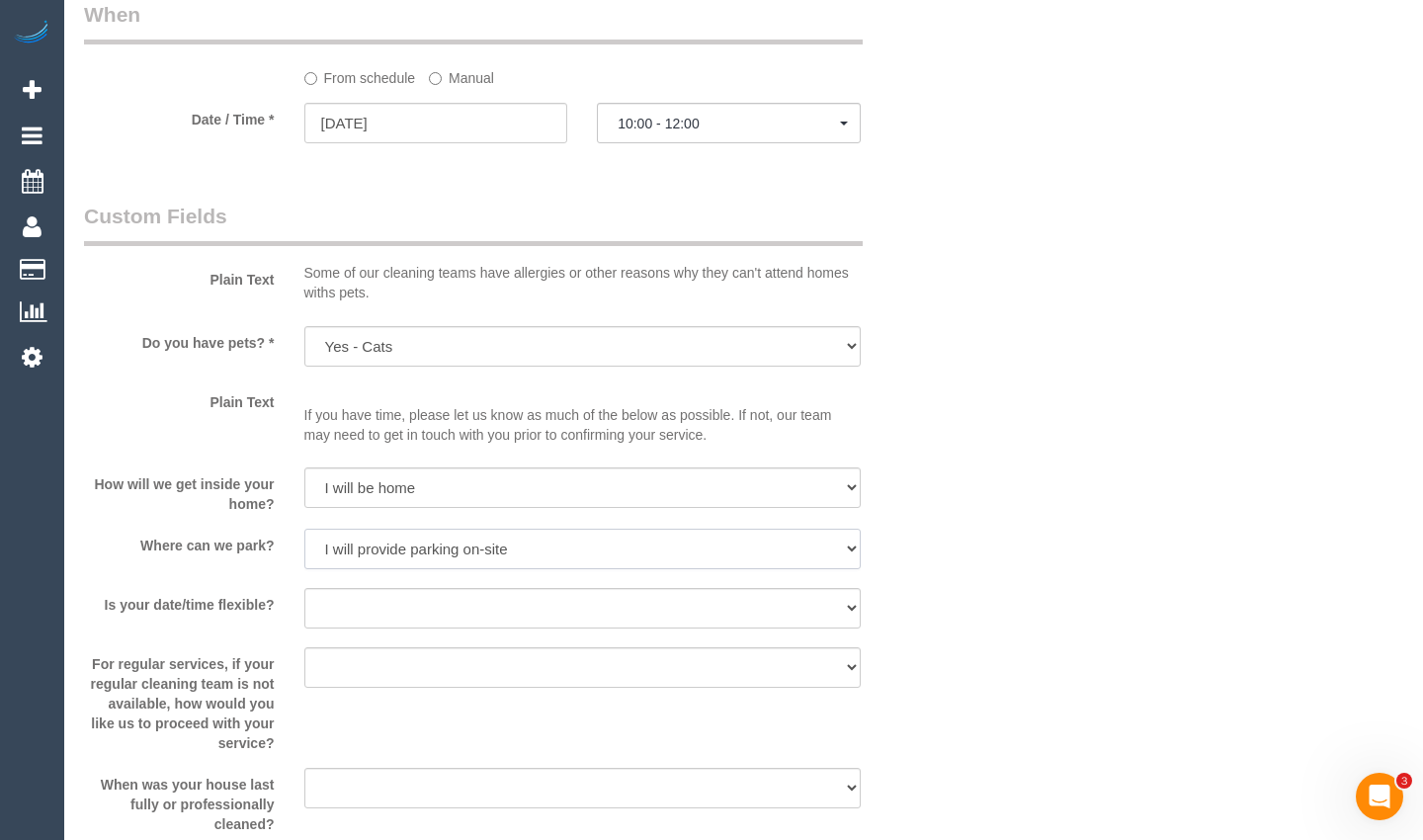 click on "I will provide parking on-site Free street parking Paid street parking (cost will be added to booking total) Other - Please explain below" at bounding box center (582, 548) 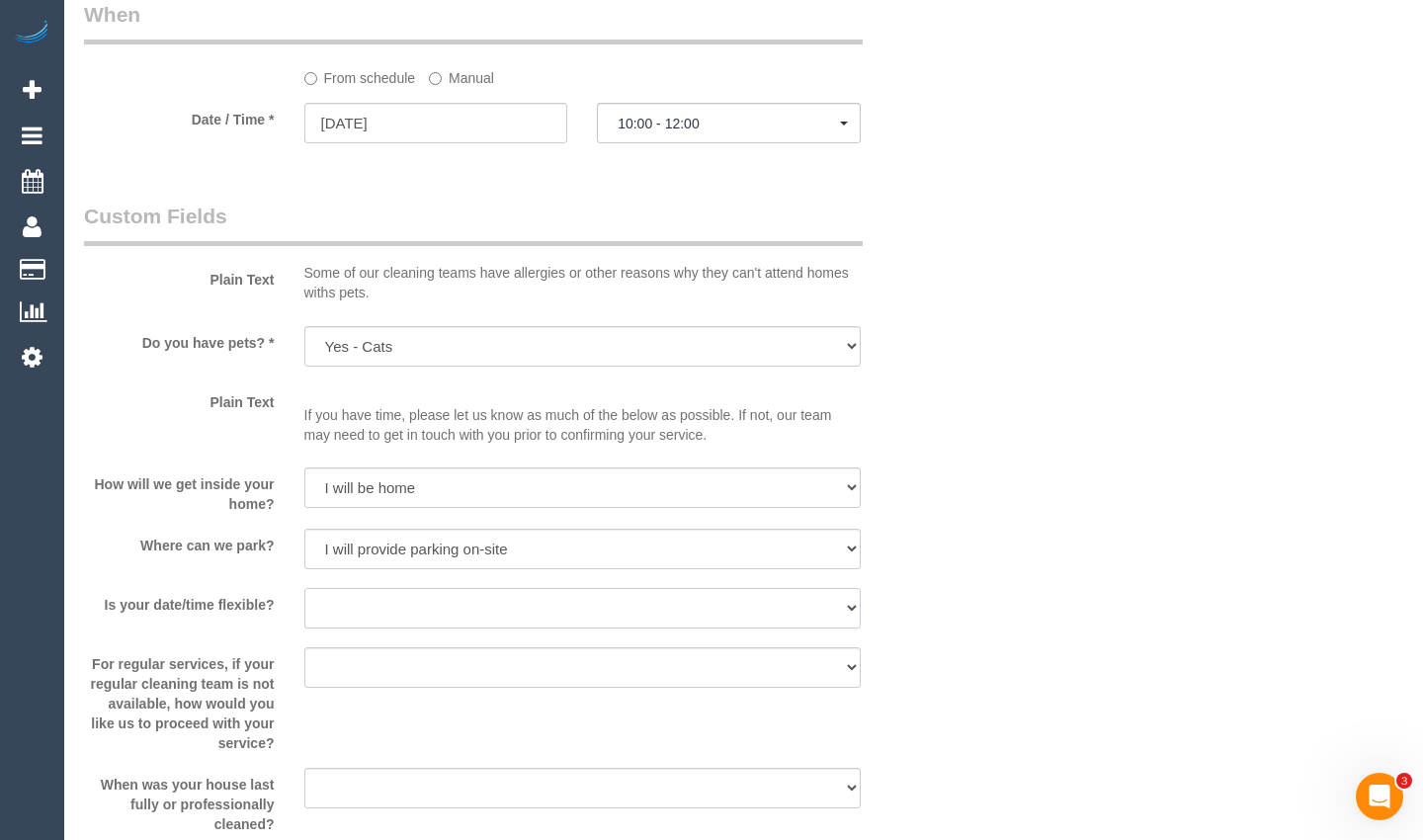 click on "Yes - date and time Yes - date but not time Yes - time but not date No - No flexibility Yes - See notes" at bounding box center [582, 608] 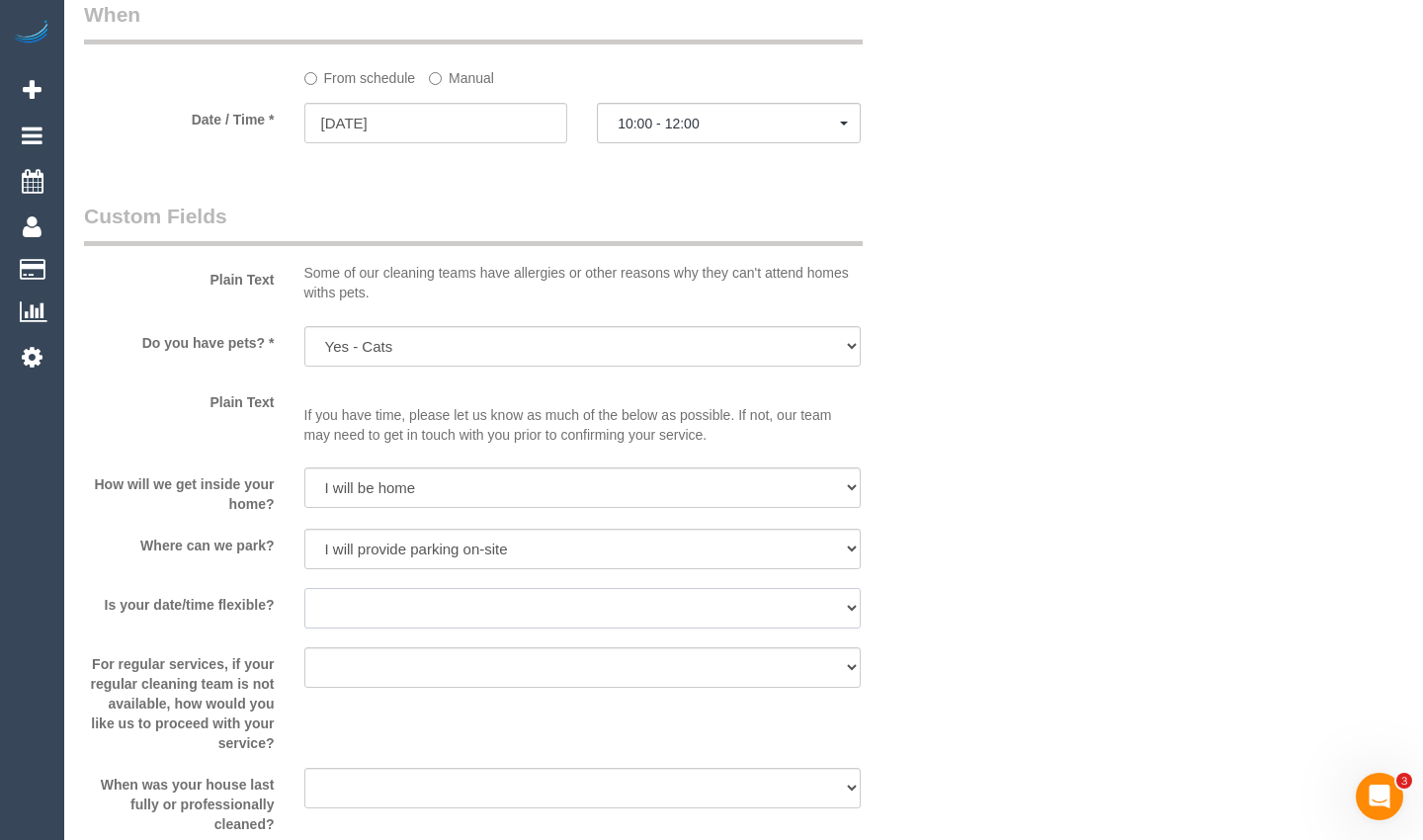 select on "number:25" 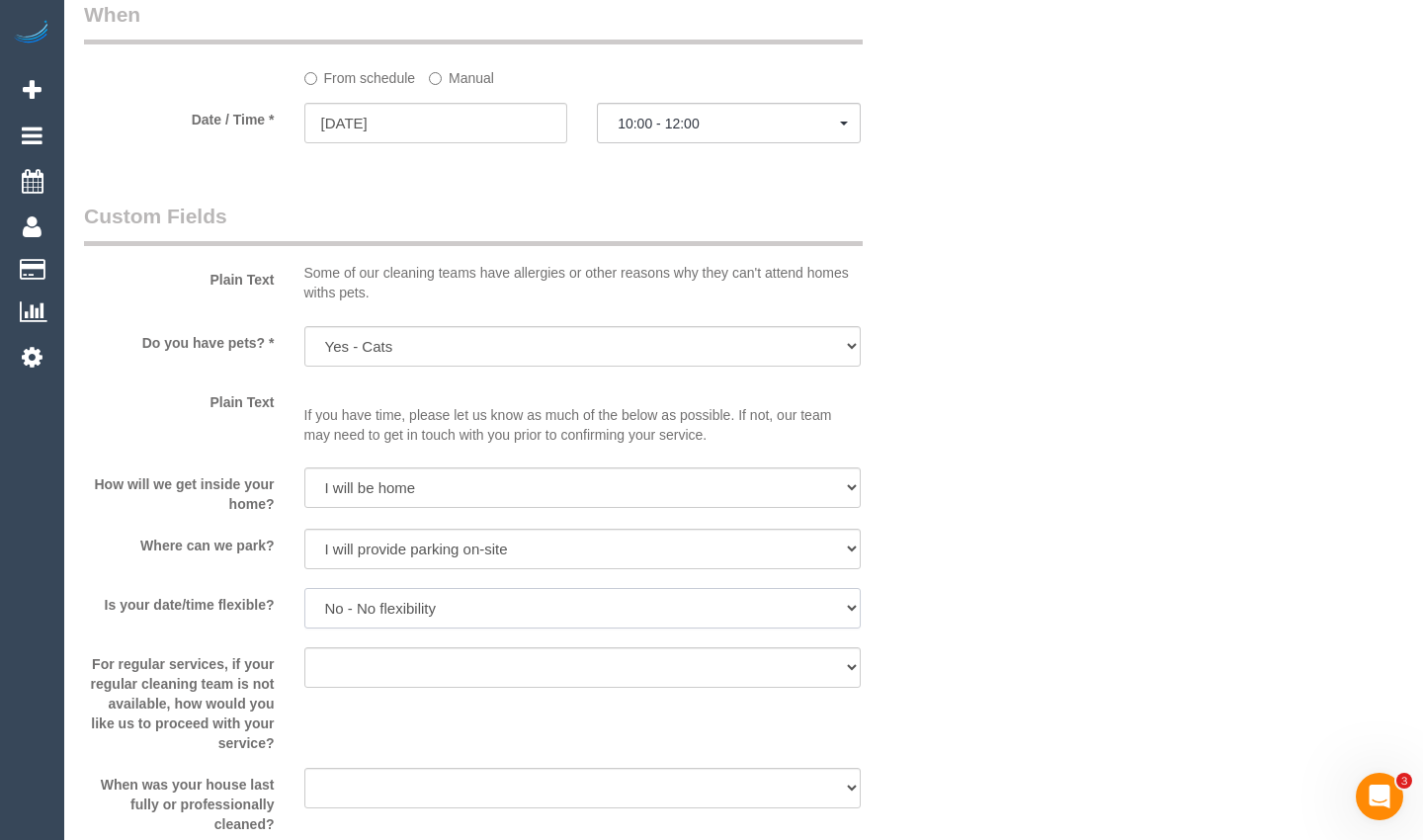 click on "Yes - date and time Yes - date but not time Yes - time but not date No - No flexibility Yes - See notes" at bounding box center [582, 608] 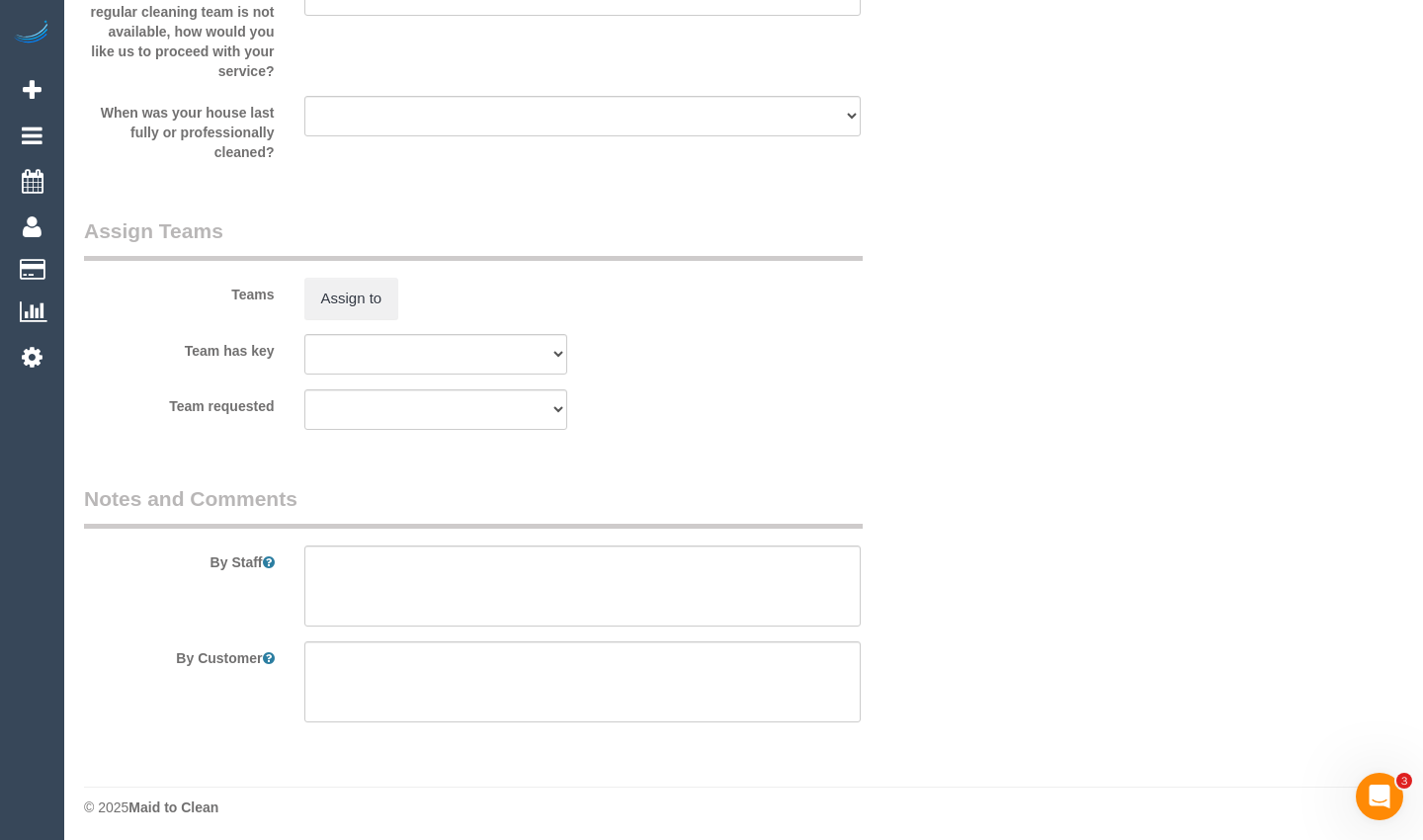 scroll, scrollTop: 2217, scrollLeft: 0, axis: vertical 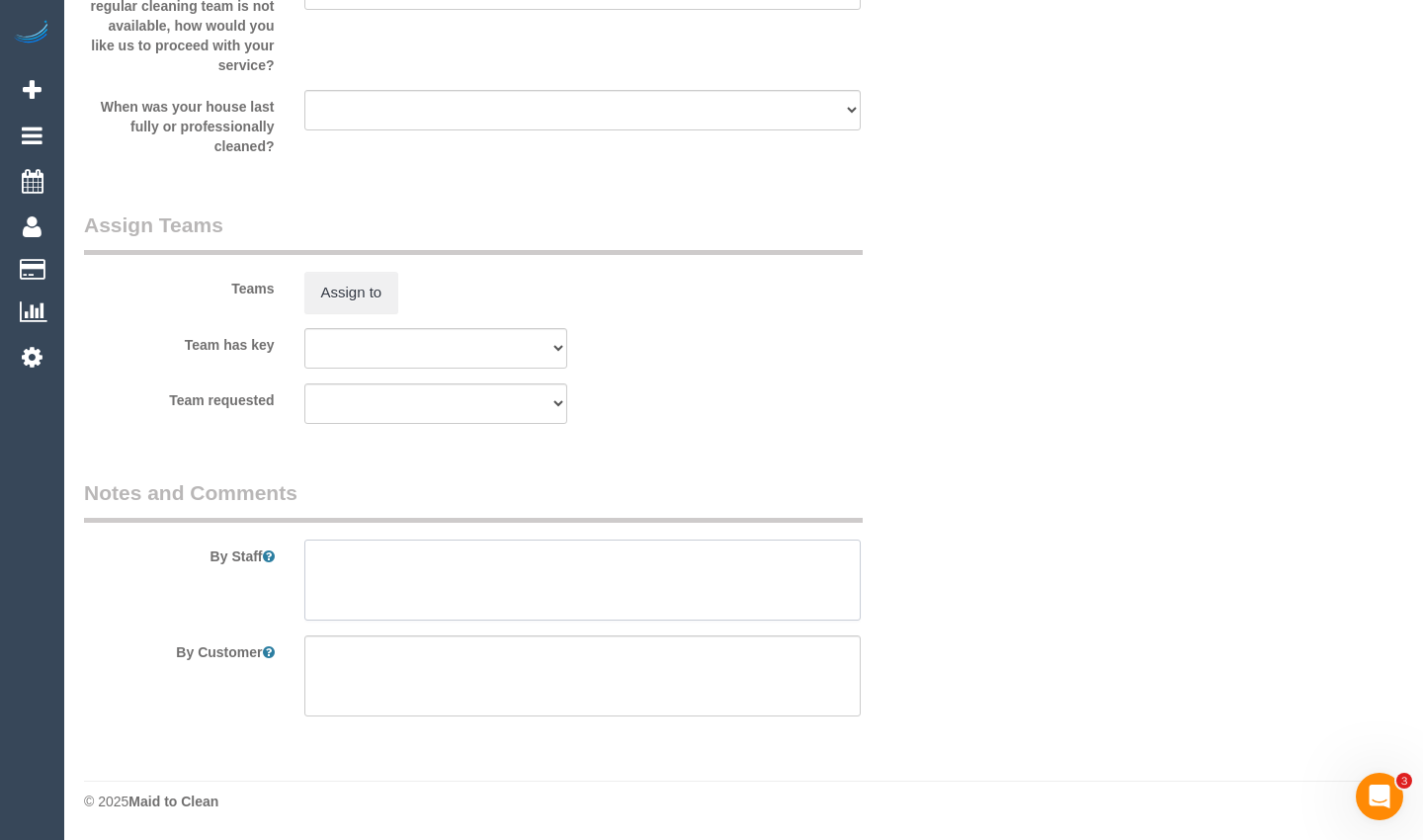 click at bounding box center [582, 580] 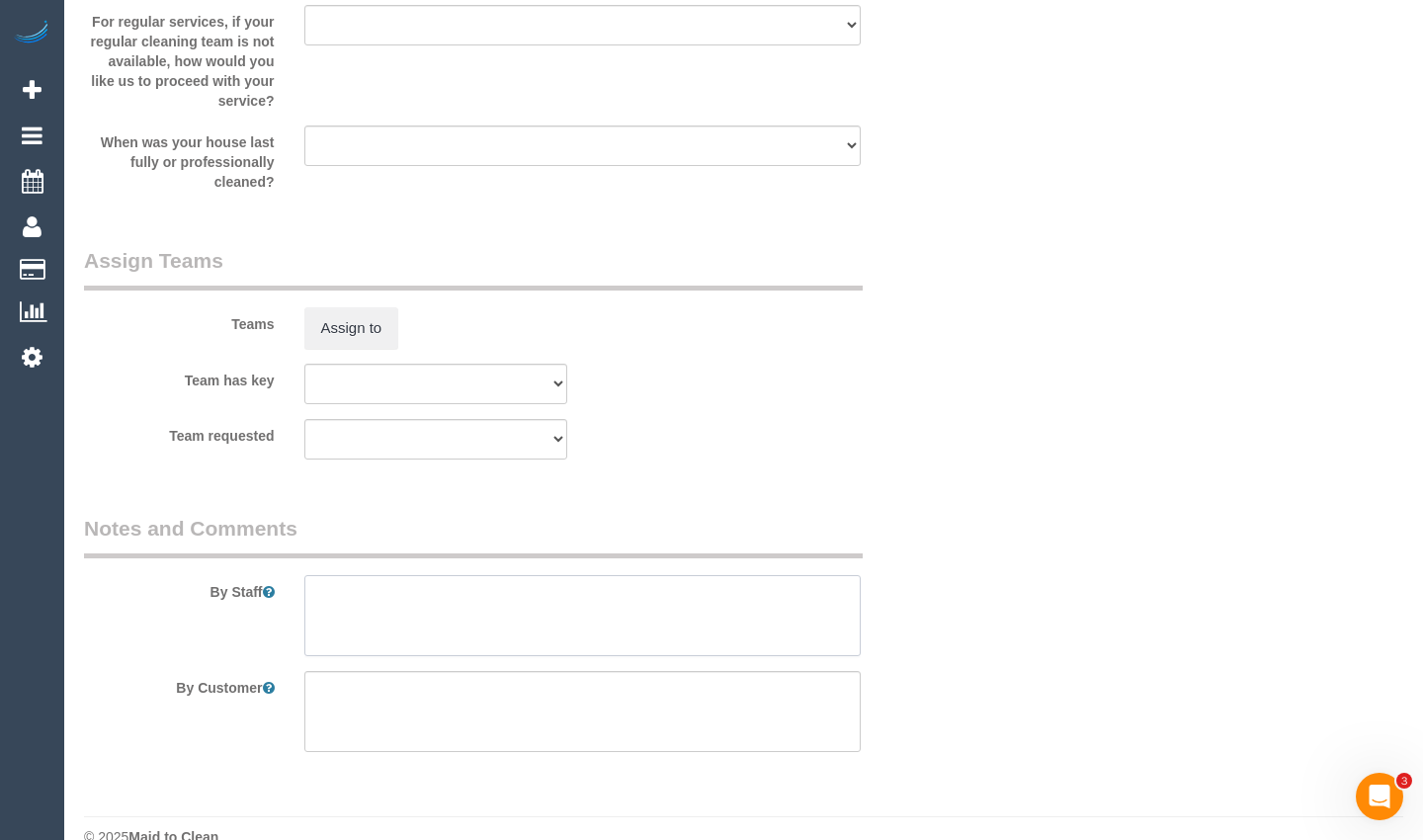 scroll, scrollTop: 2217, scrollLeft: 0, axis: vertical 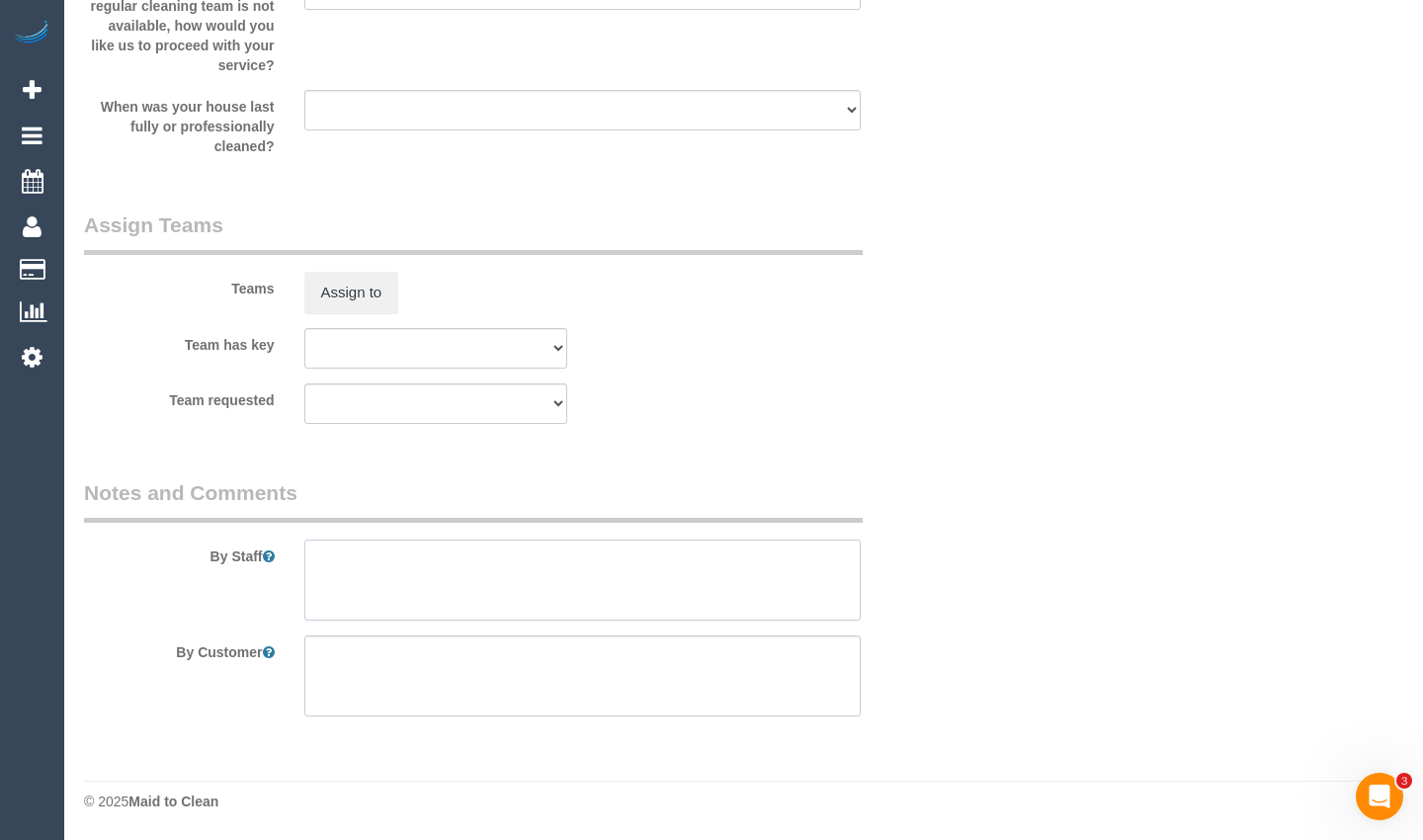 click at bounding box center [582, 580] 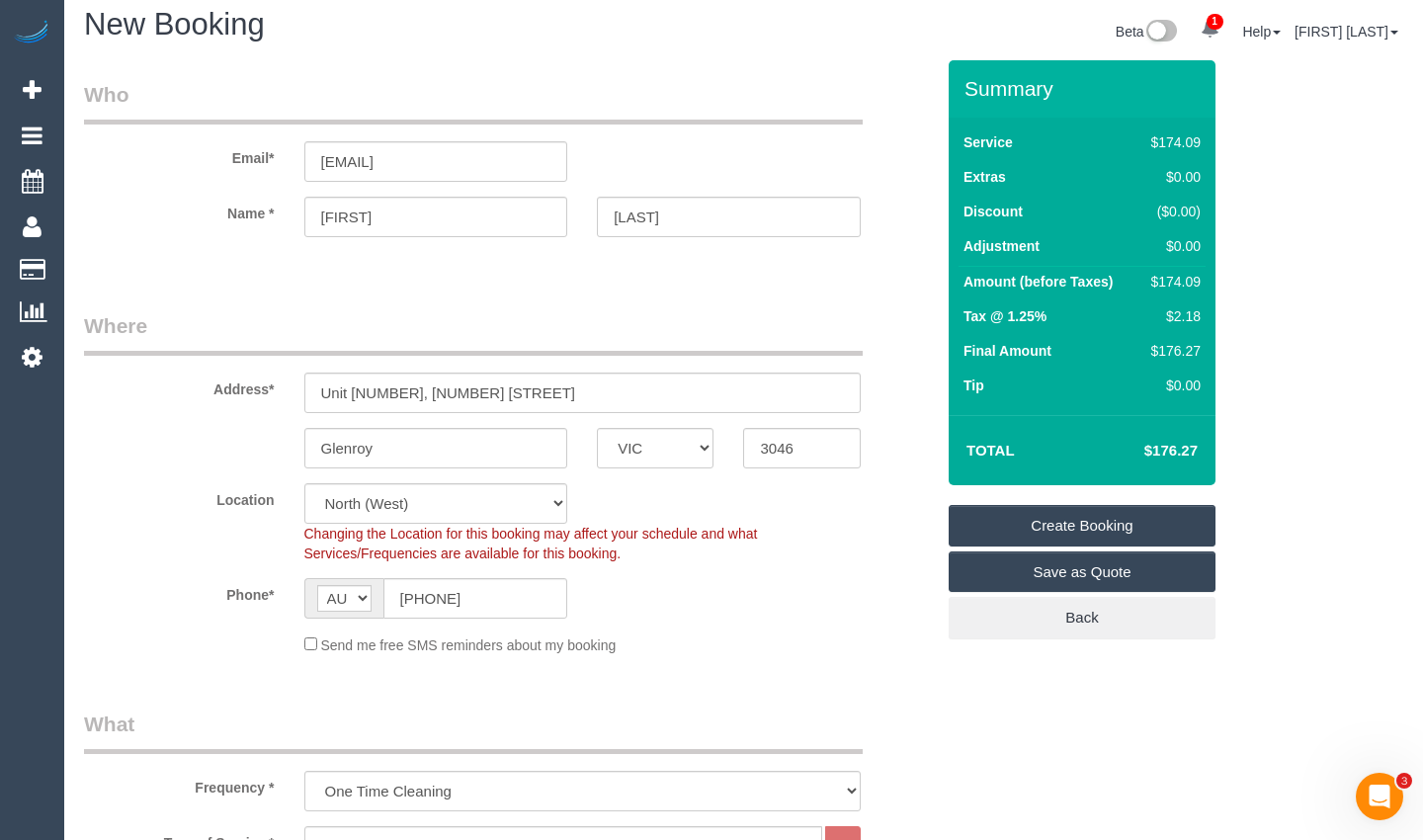 scroll, scrollTop: 0, scrollLeft: 0, axis: both 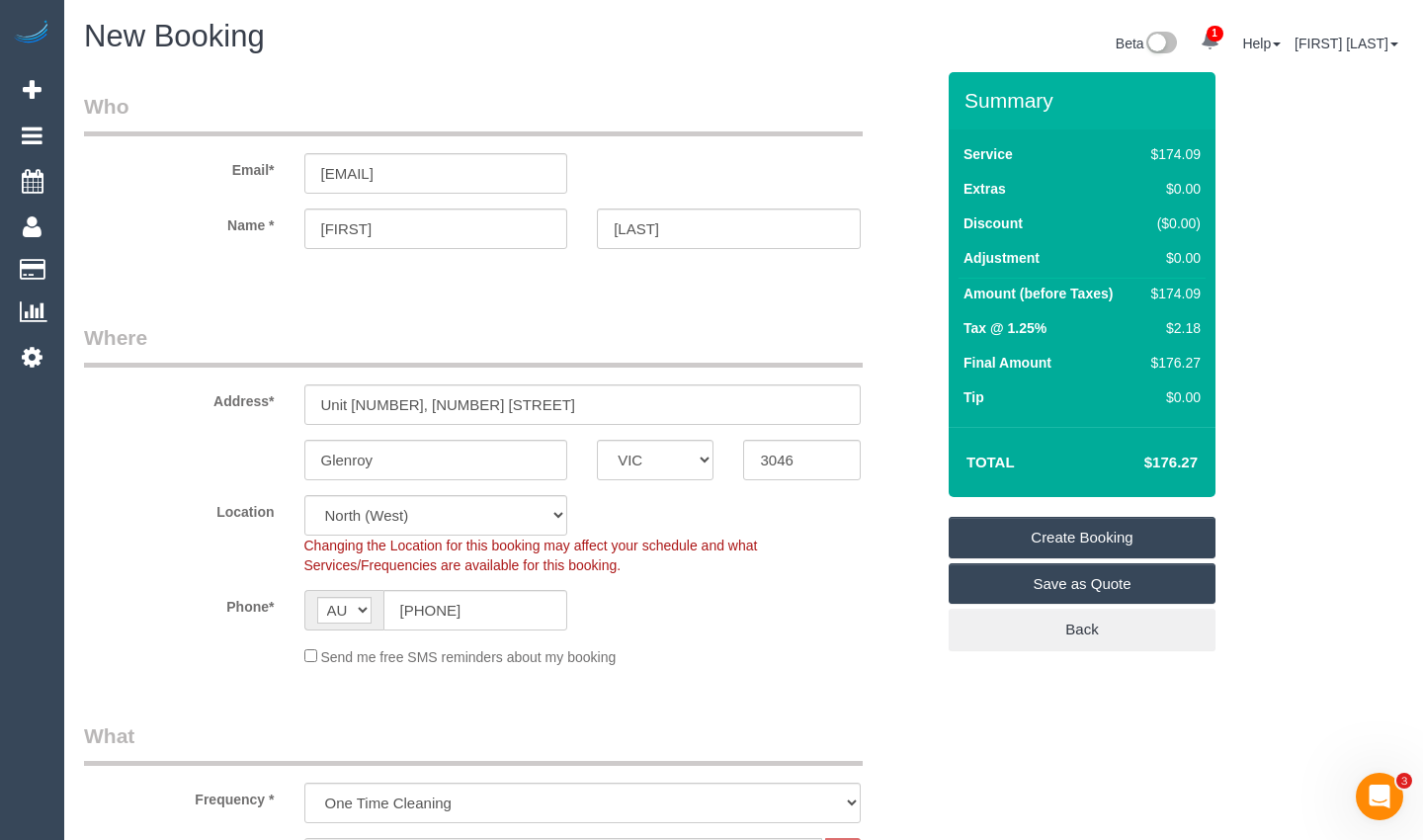 type on "Mopping , dusting" 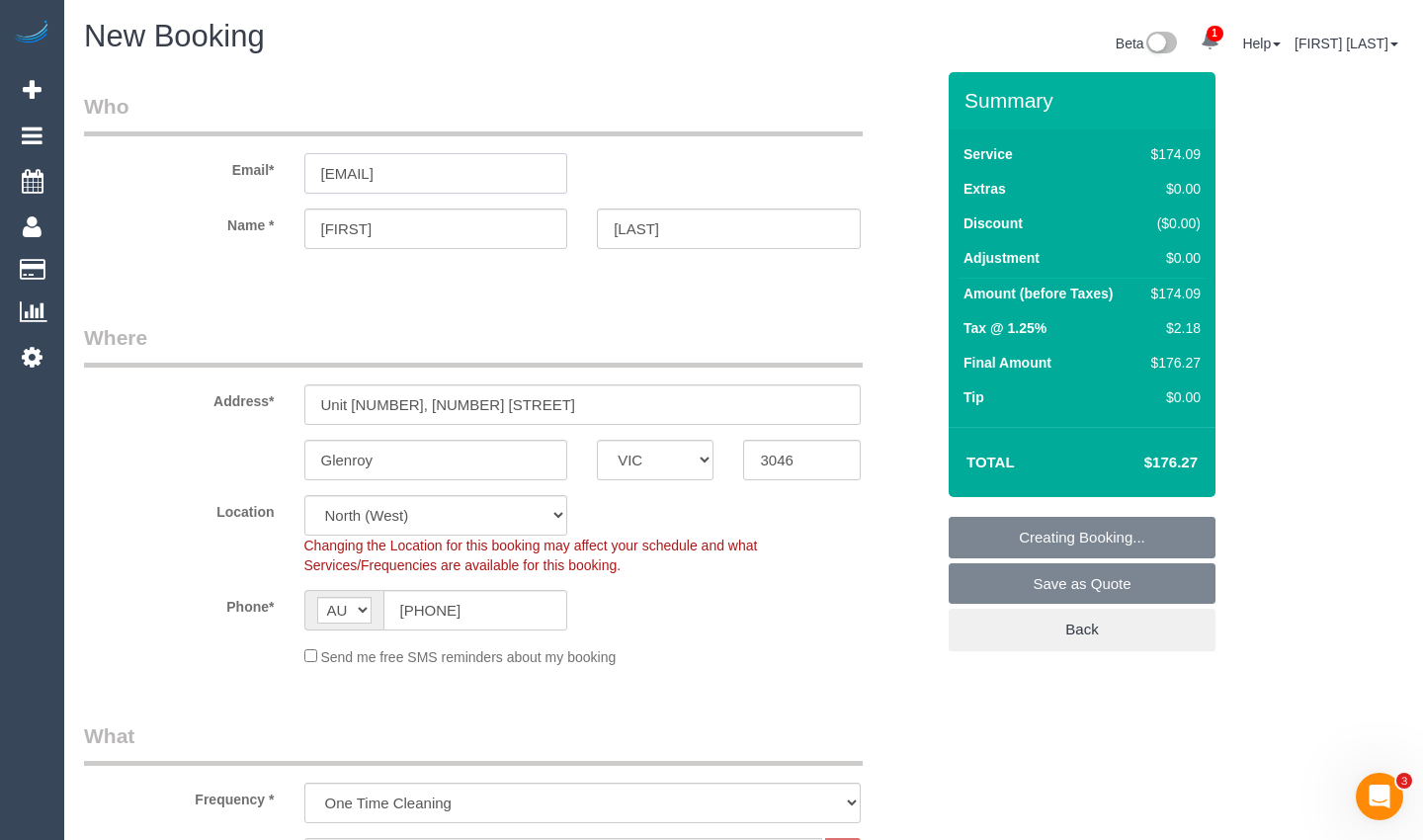 drag, startPoint x: 511, startPoint y: 177, endPoint x: 234, endPoint y: 152, distance: 278.12587 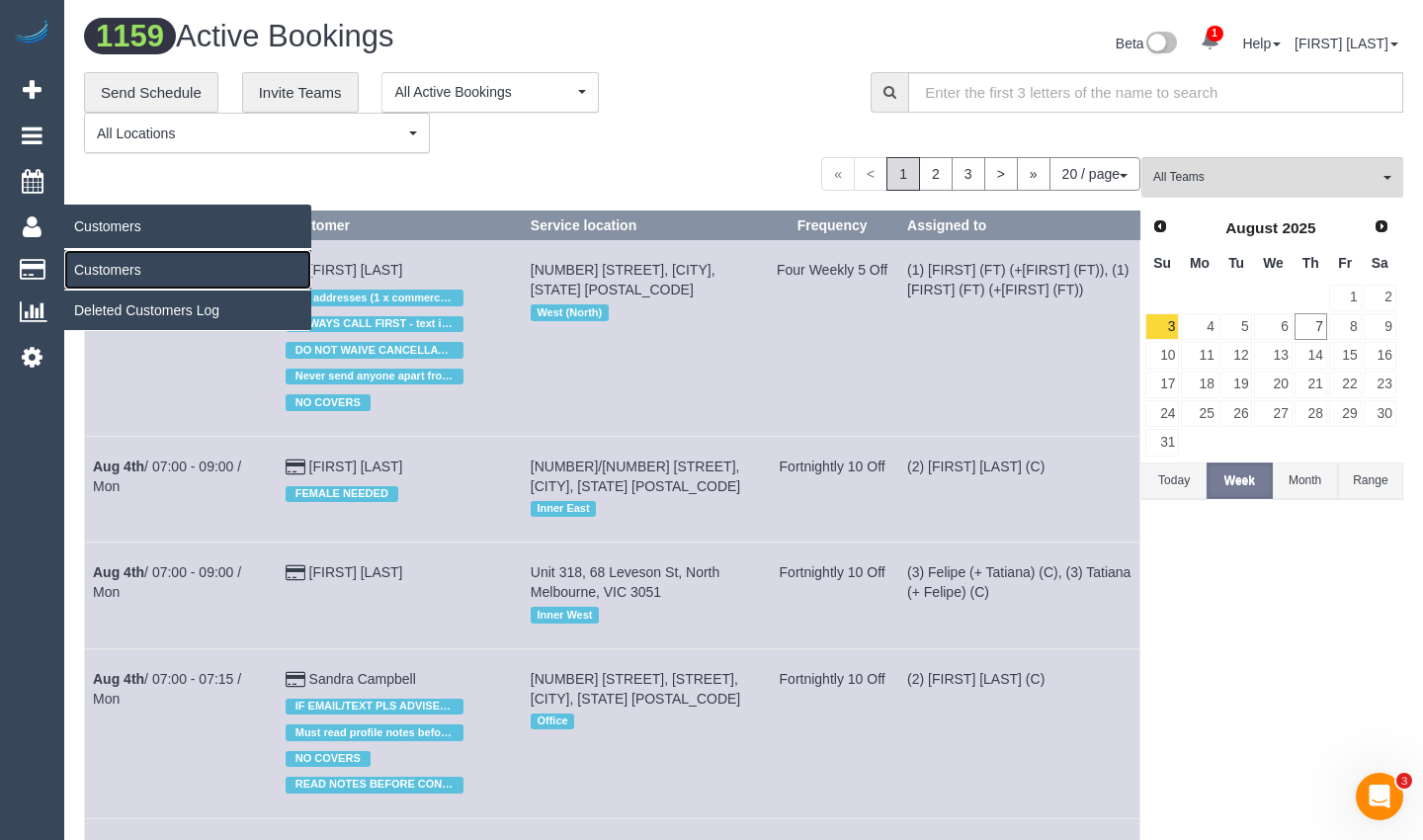 click on "Customers" at bounding box center [188, 270] 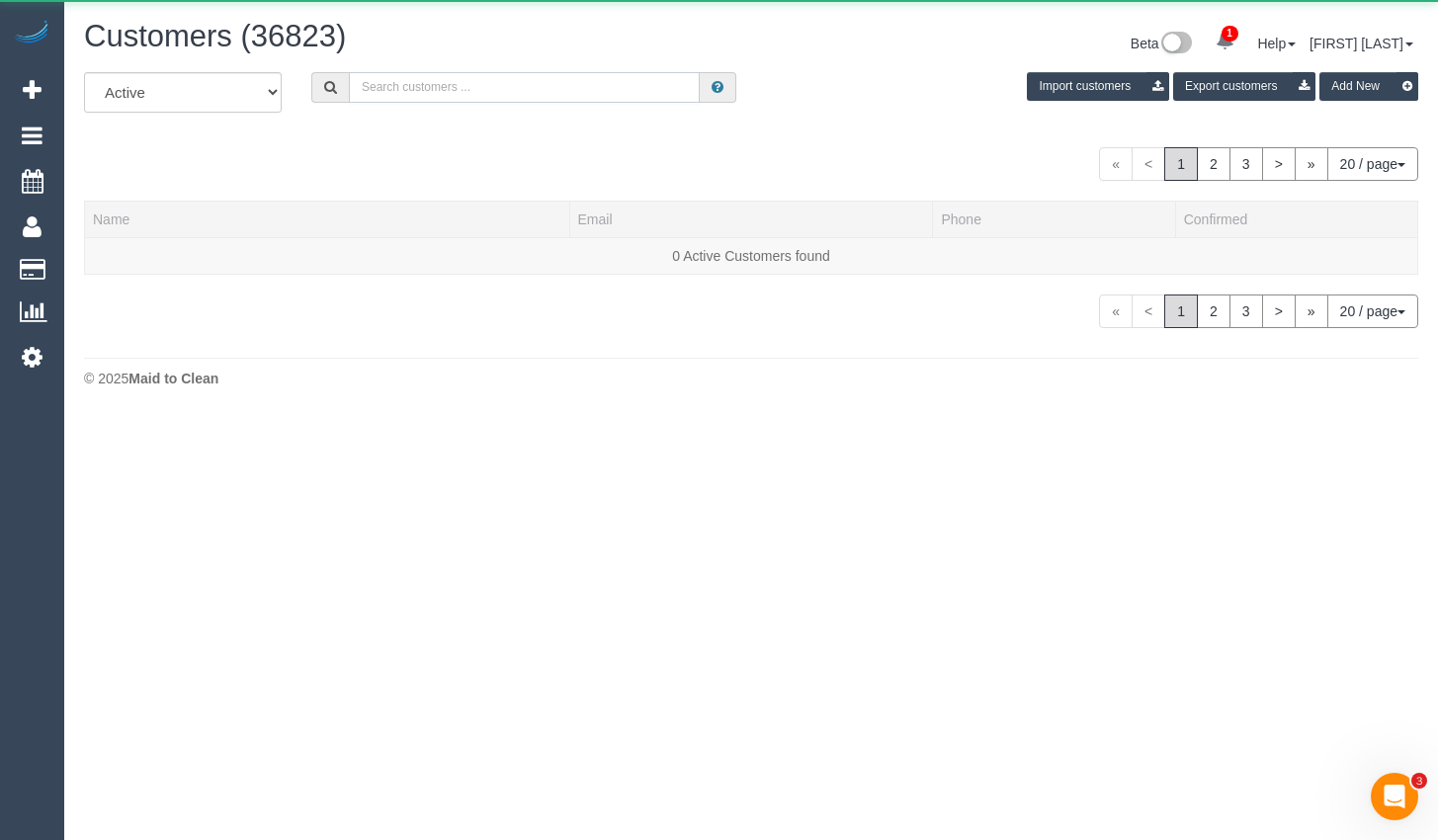 drag, startPoint x: 469, startPoint y: 108, endPoint x: 524, endPoint y: 97, distance: 56.089215 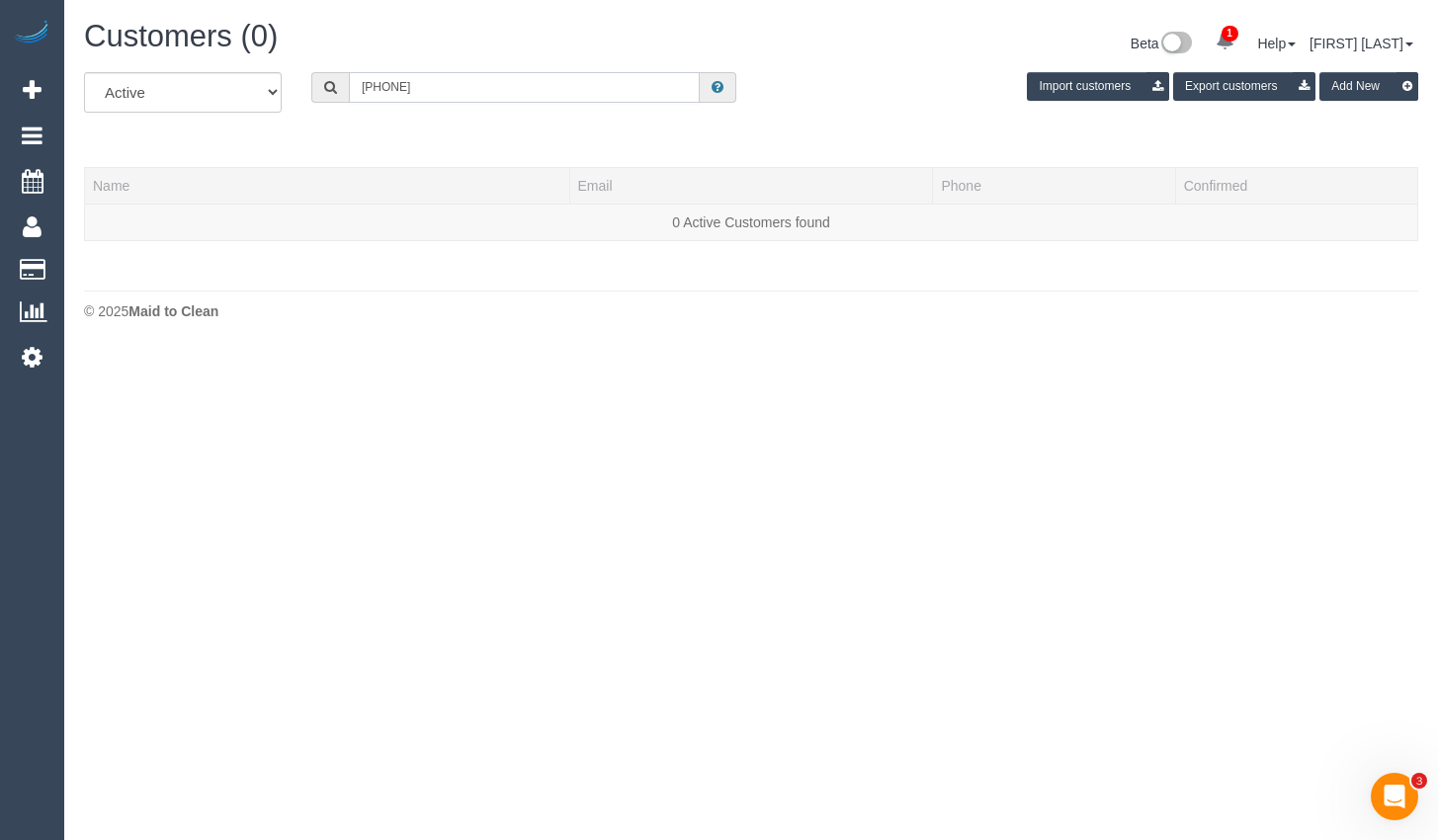 click on "0400414737" at bounding box center (524, 87) 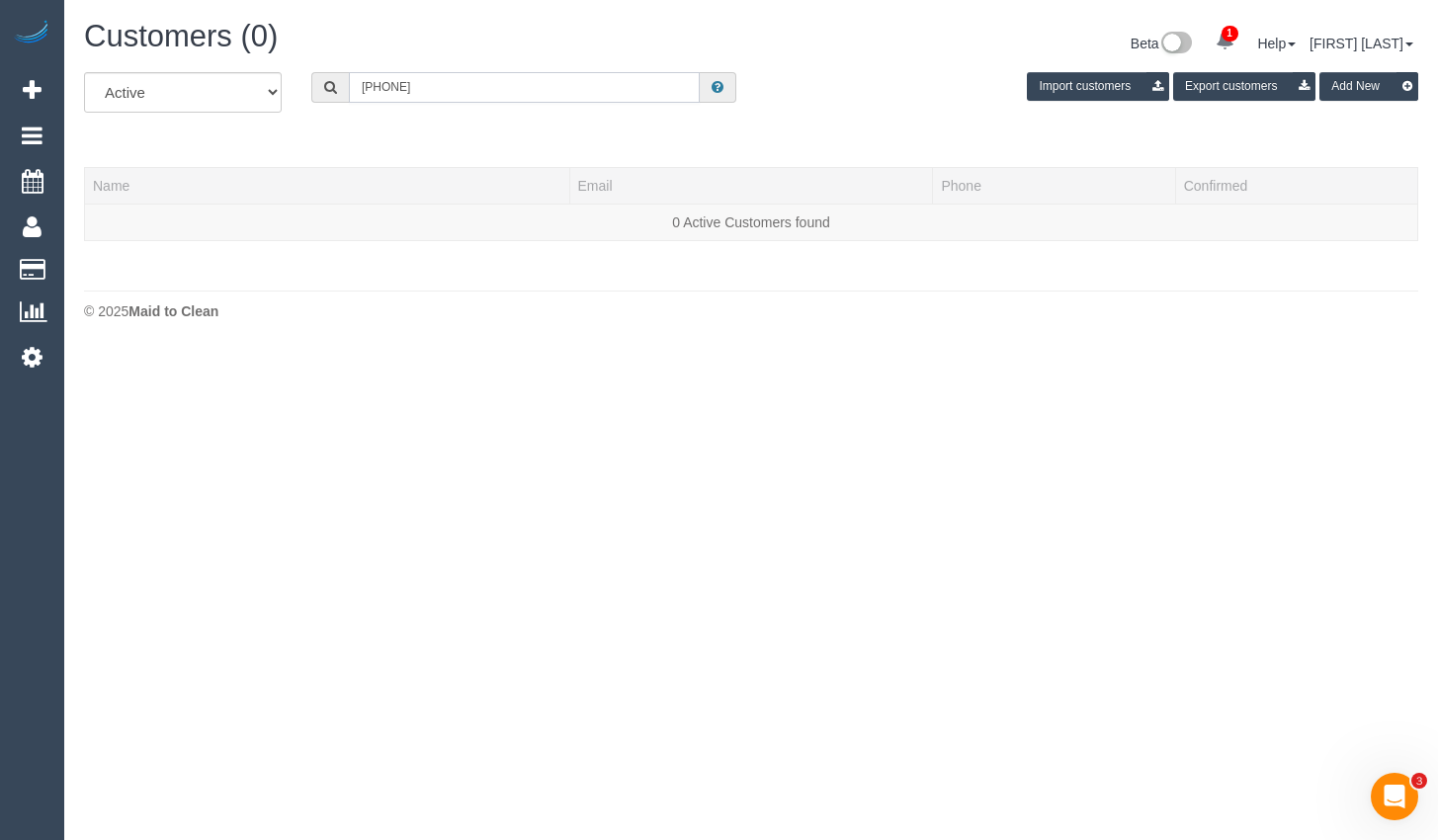 type on "0400 414 737" 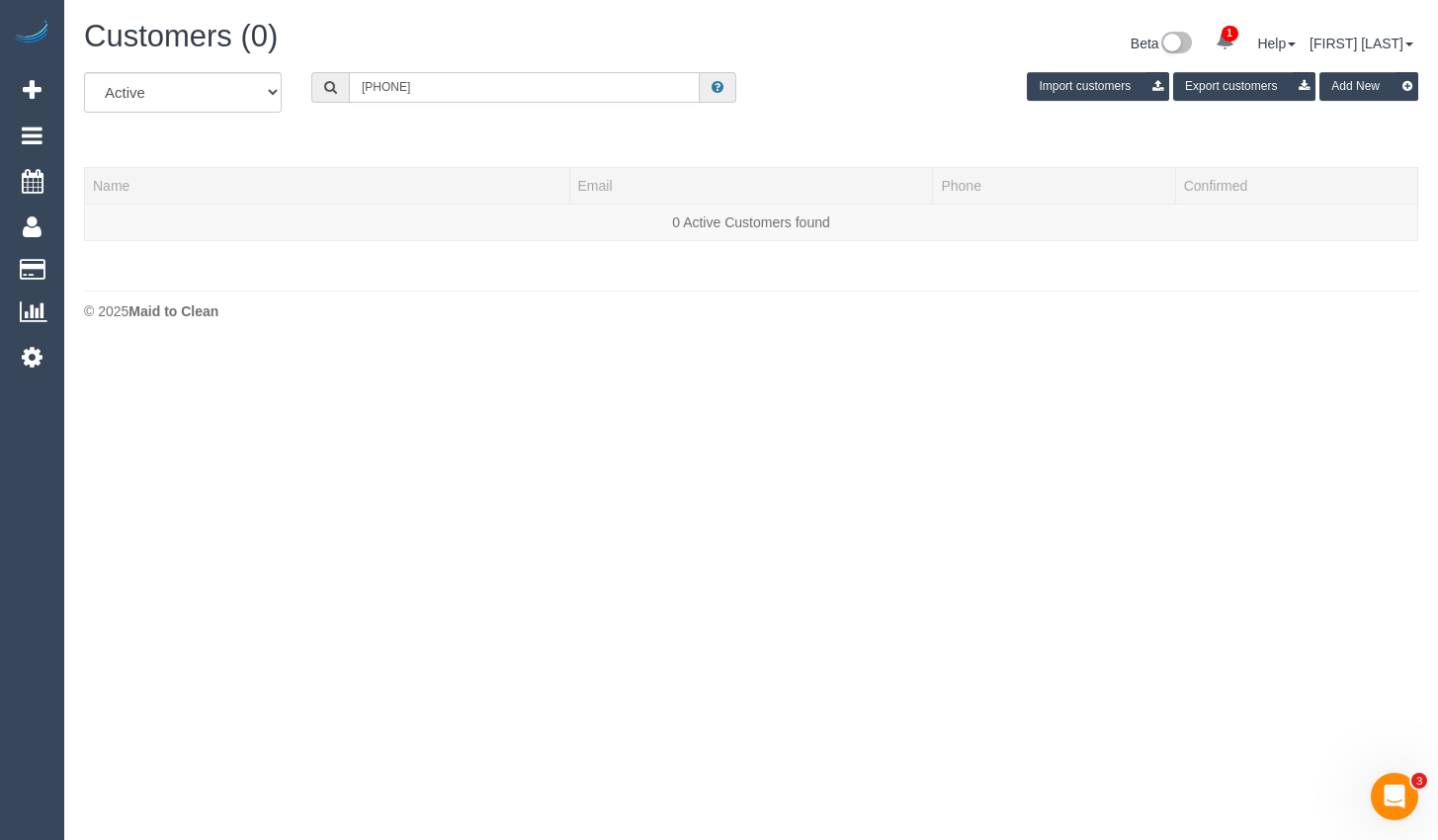 click on "0400 414 737" at bounding box center (524, 87) 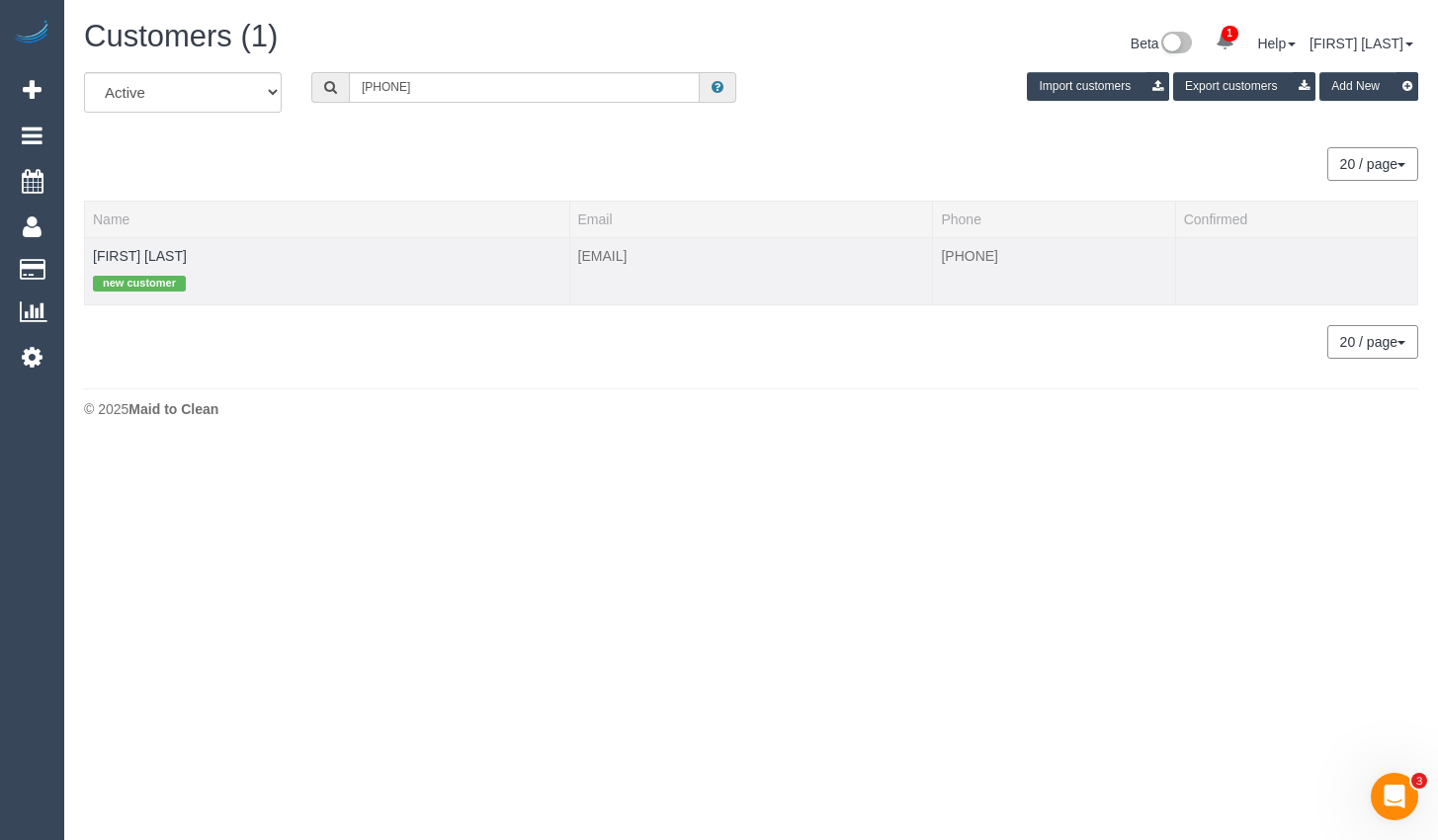 click on "new customer" at bounding box center [327, 281] 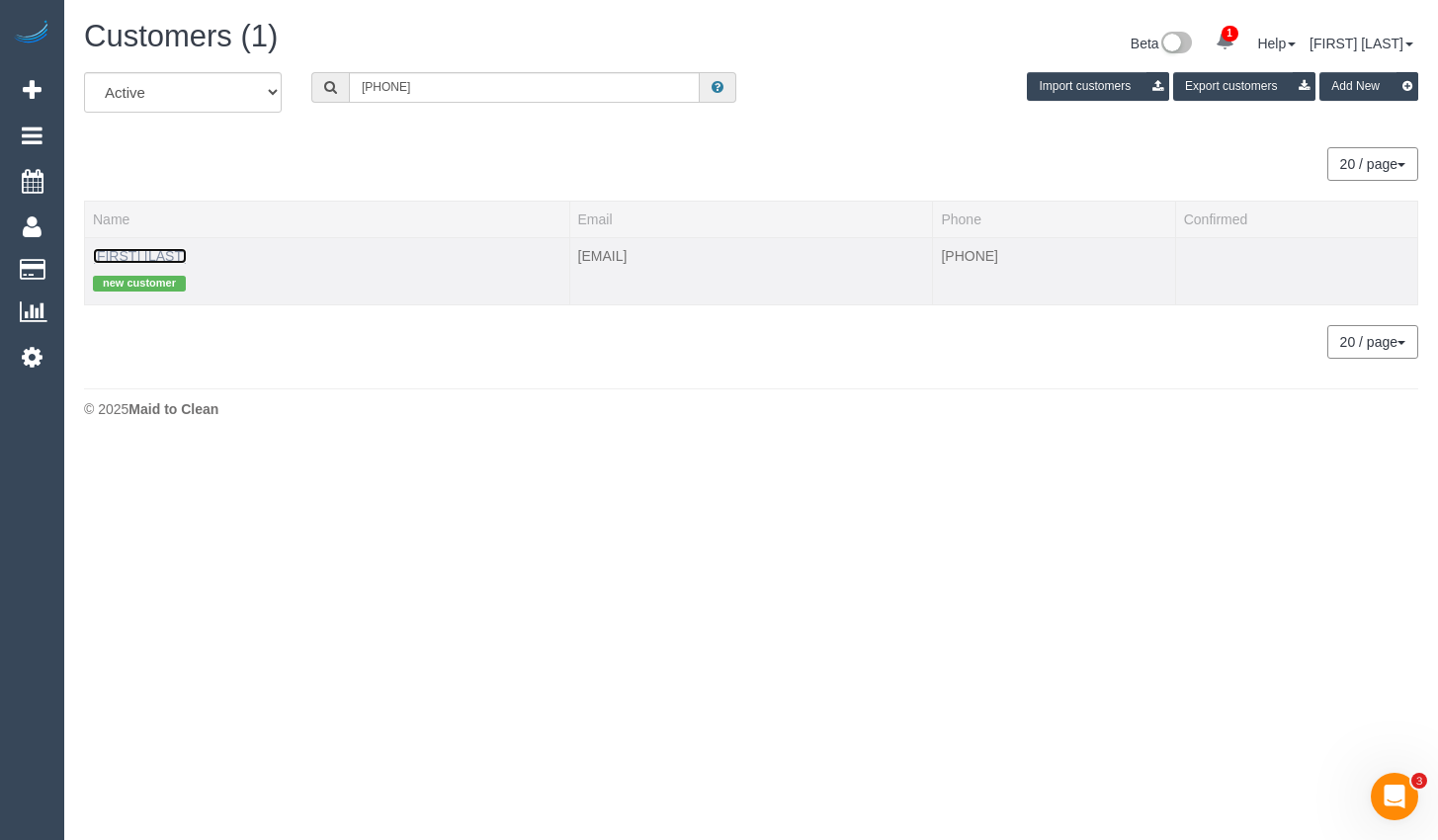 click on "Lyn Andressen" at bounding box center (139, 256) 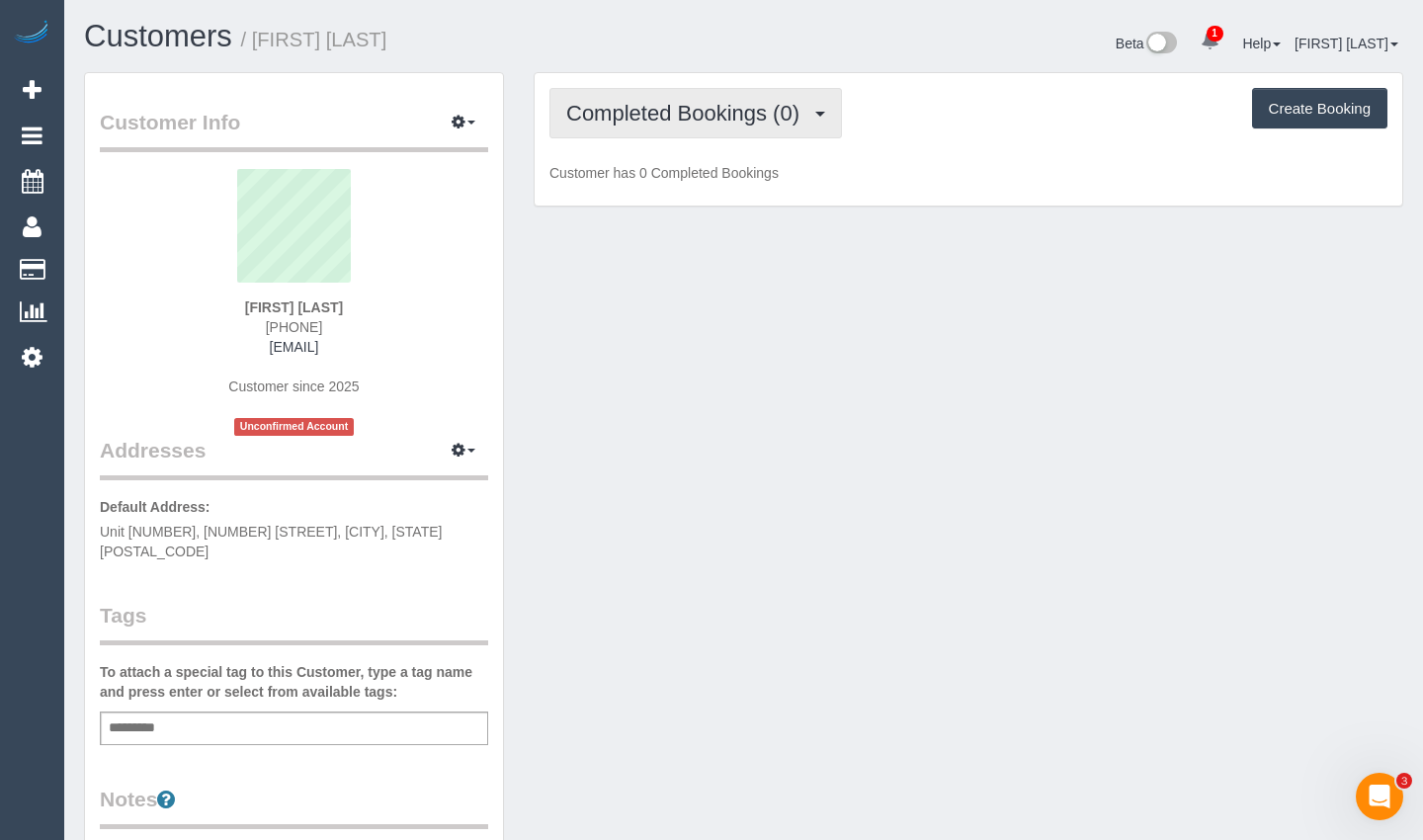 click on "Completed Bookings (0)" at bounding box center (696, 113) 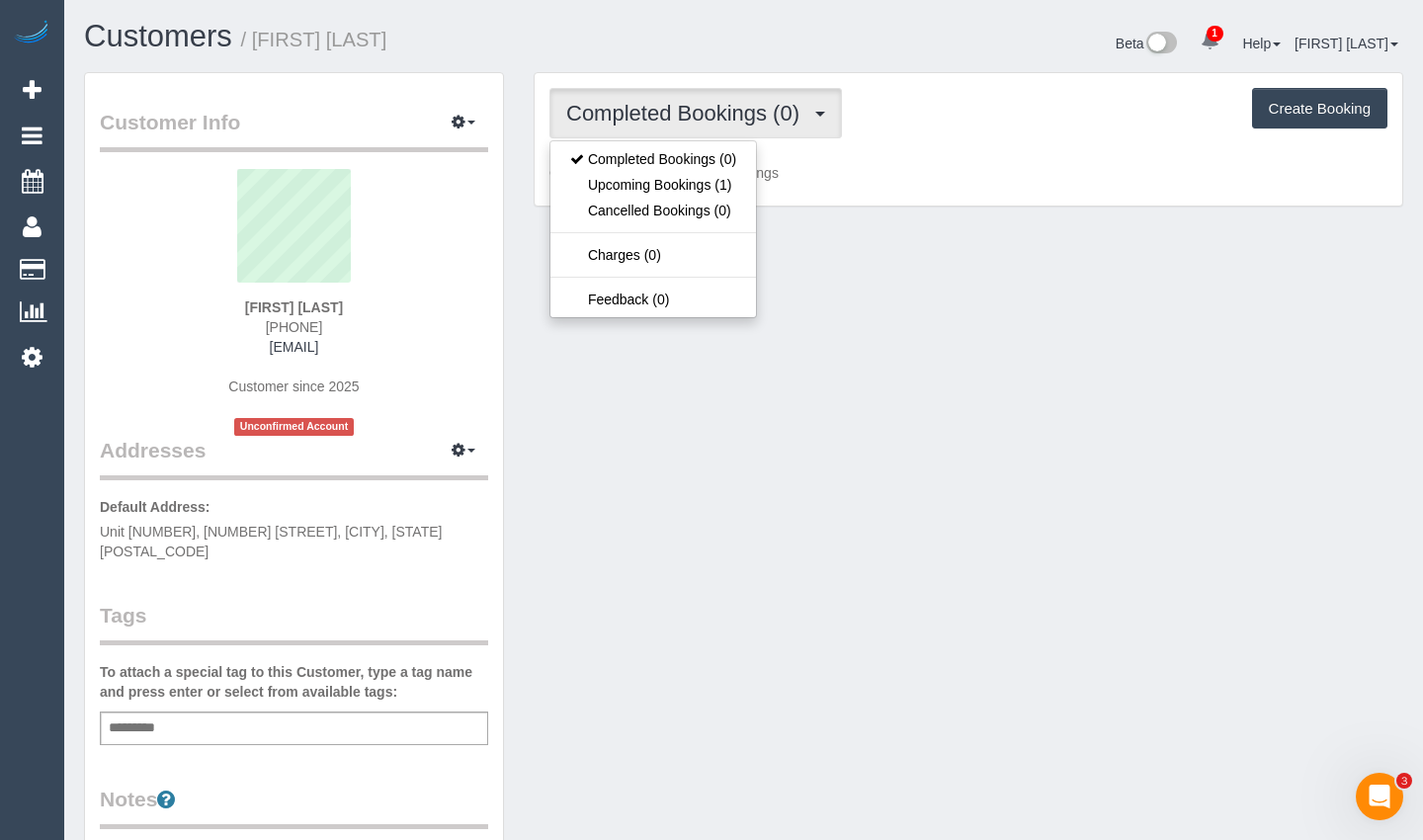 click on "Add a tag" at bounding box center (293, 728) 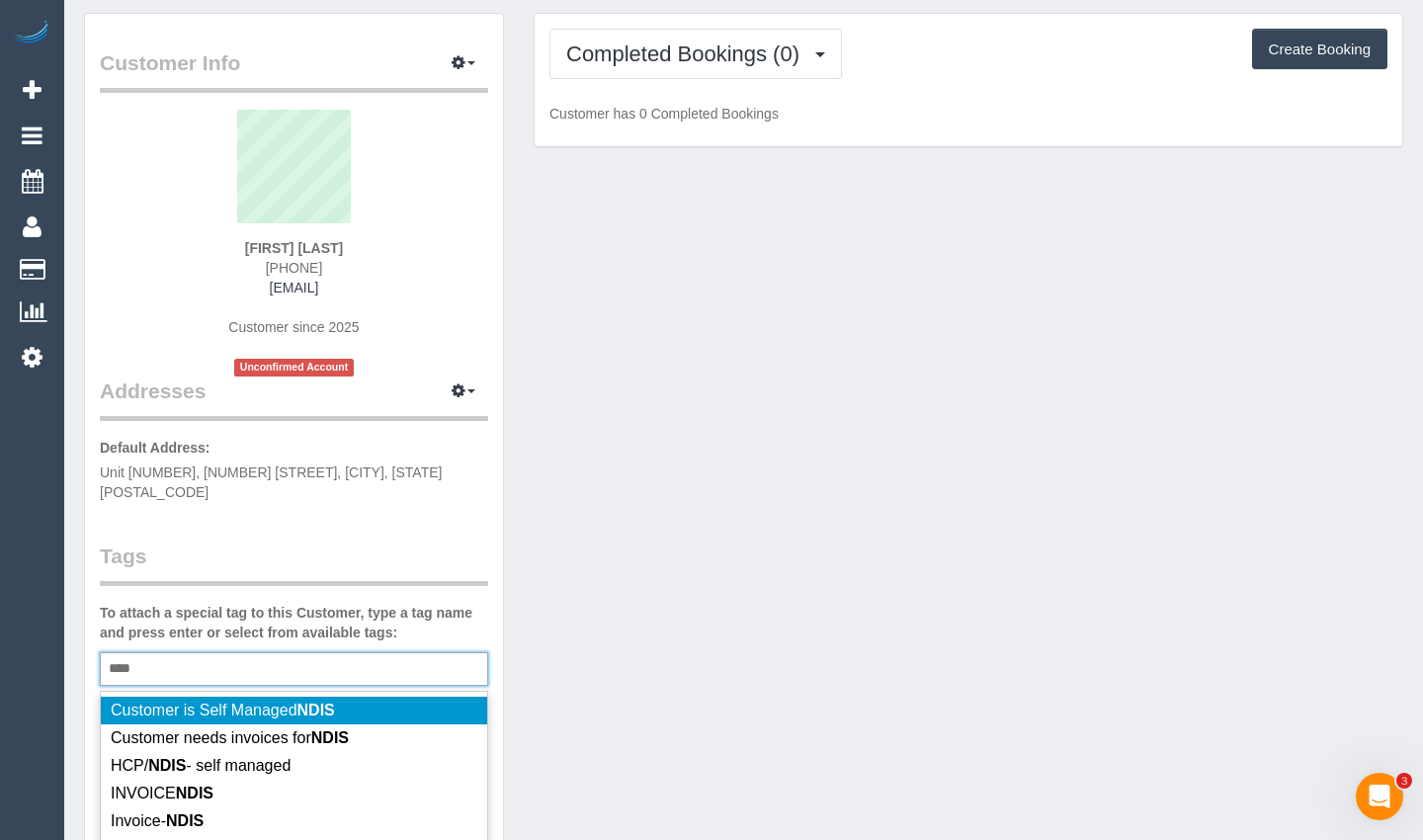 scroll, scrollTop: 198, scrollLeft: 0, axis: vertical 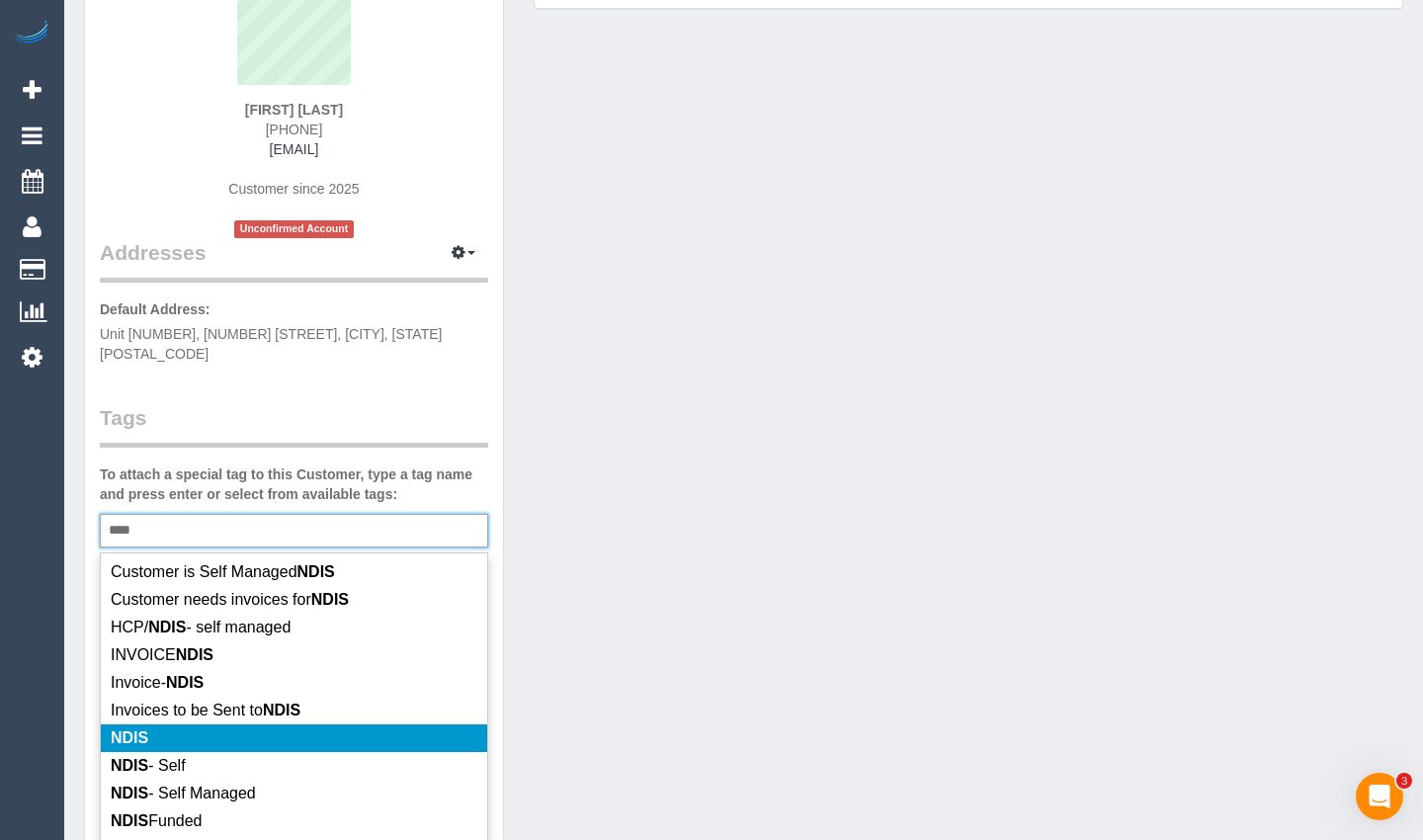 type on "****" 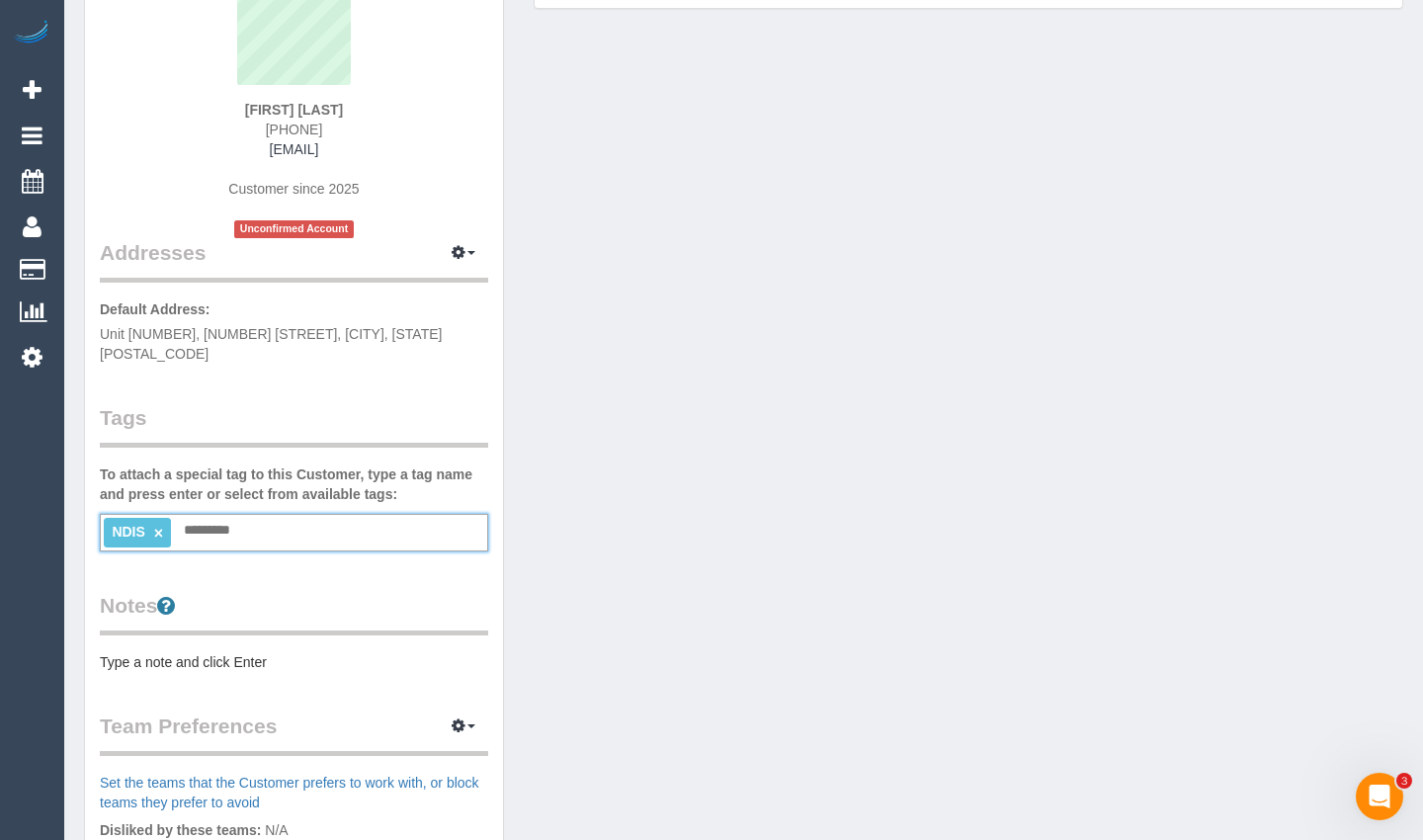 click at bounding box center [212, 531] 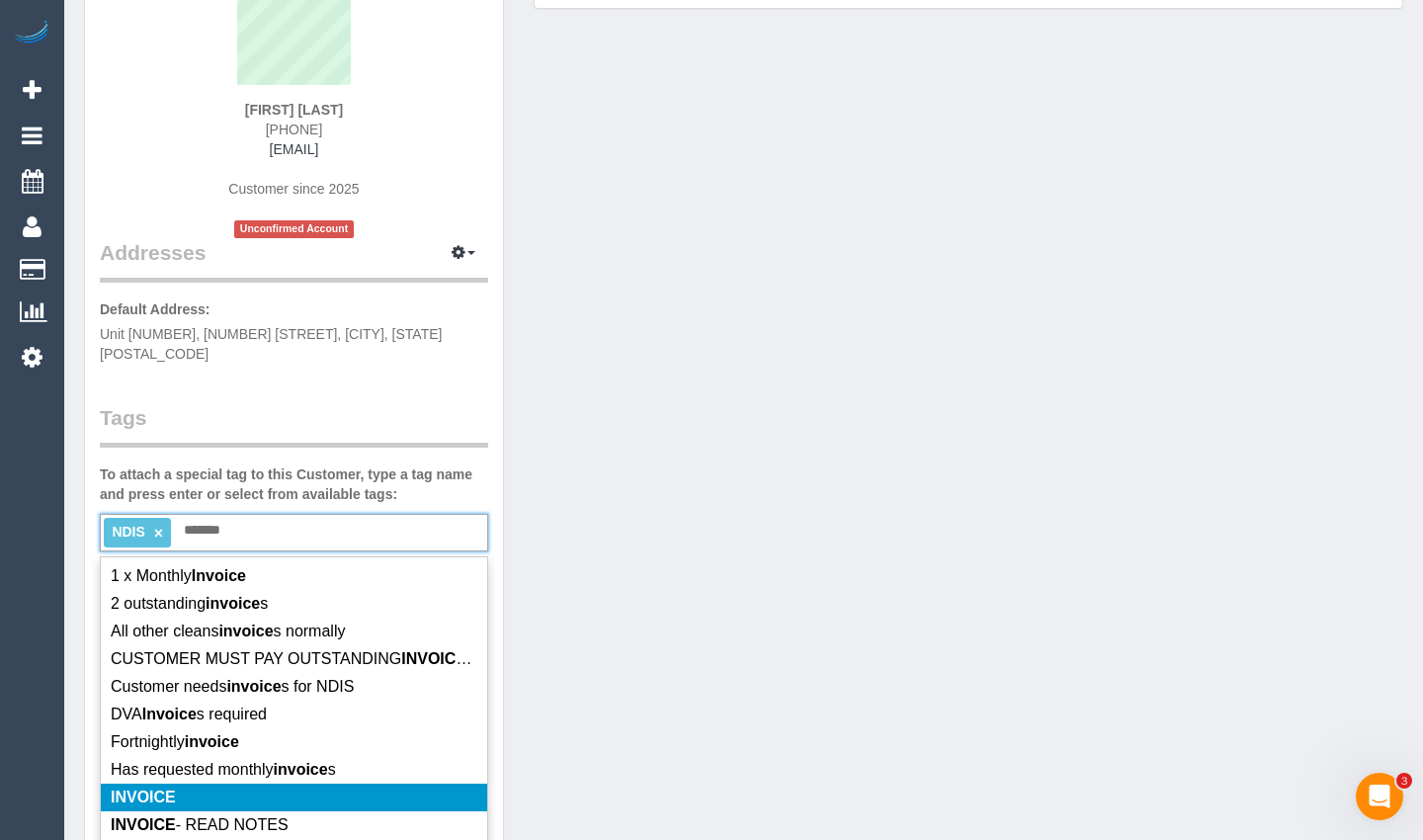 type on "*******" 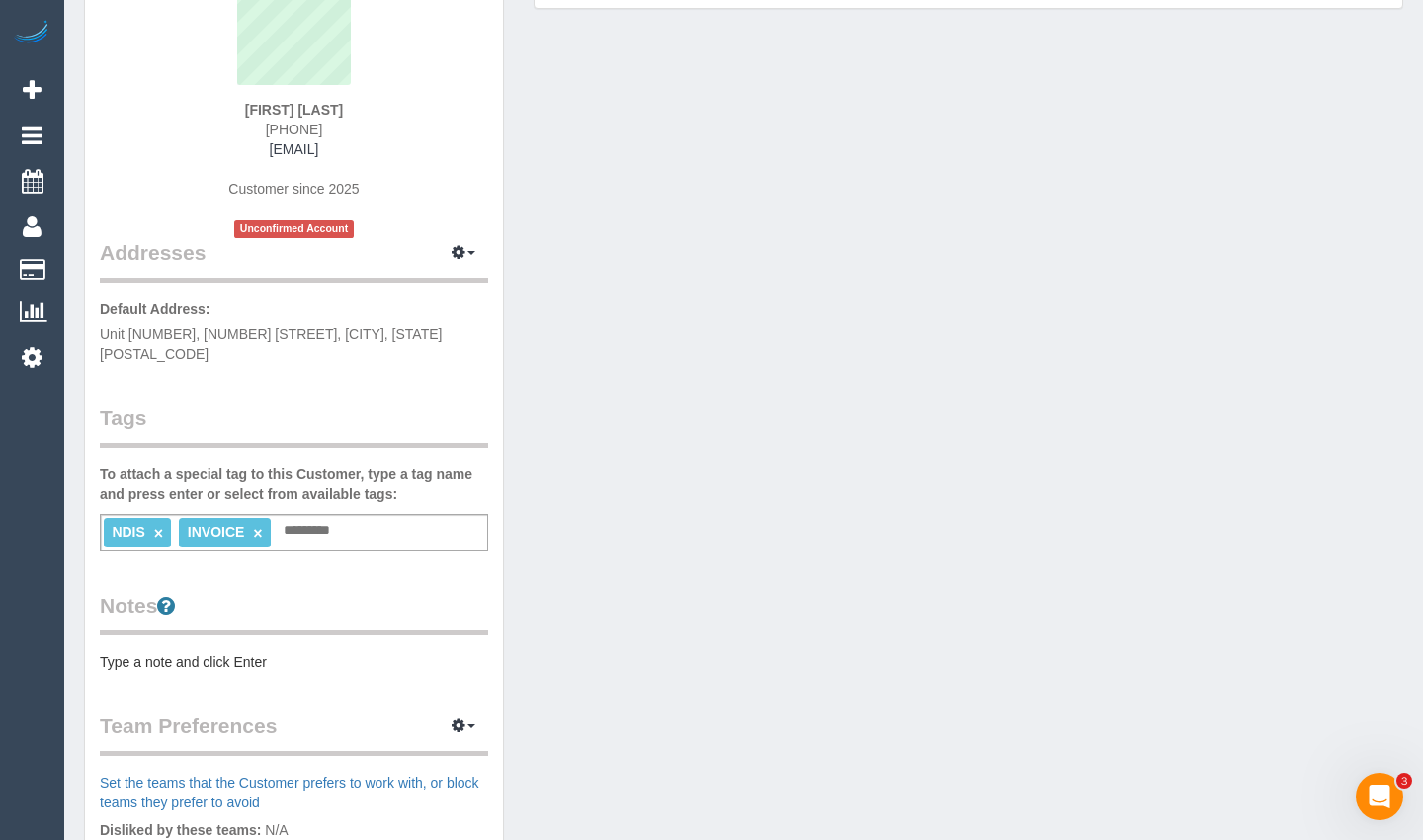 click on "Customer Info
Edit Contact Info
Send Message
Email Preferences
Special Sales Tax
View Changes
Send Confirm Account email
Block this Customer
Archive Account
Delete Account
Lyn Andressen" at bounding box center [743, 546] 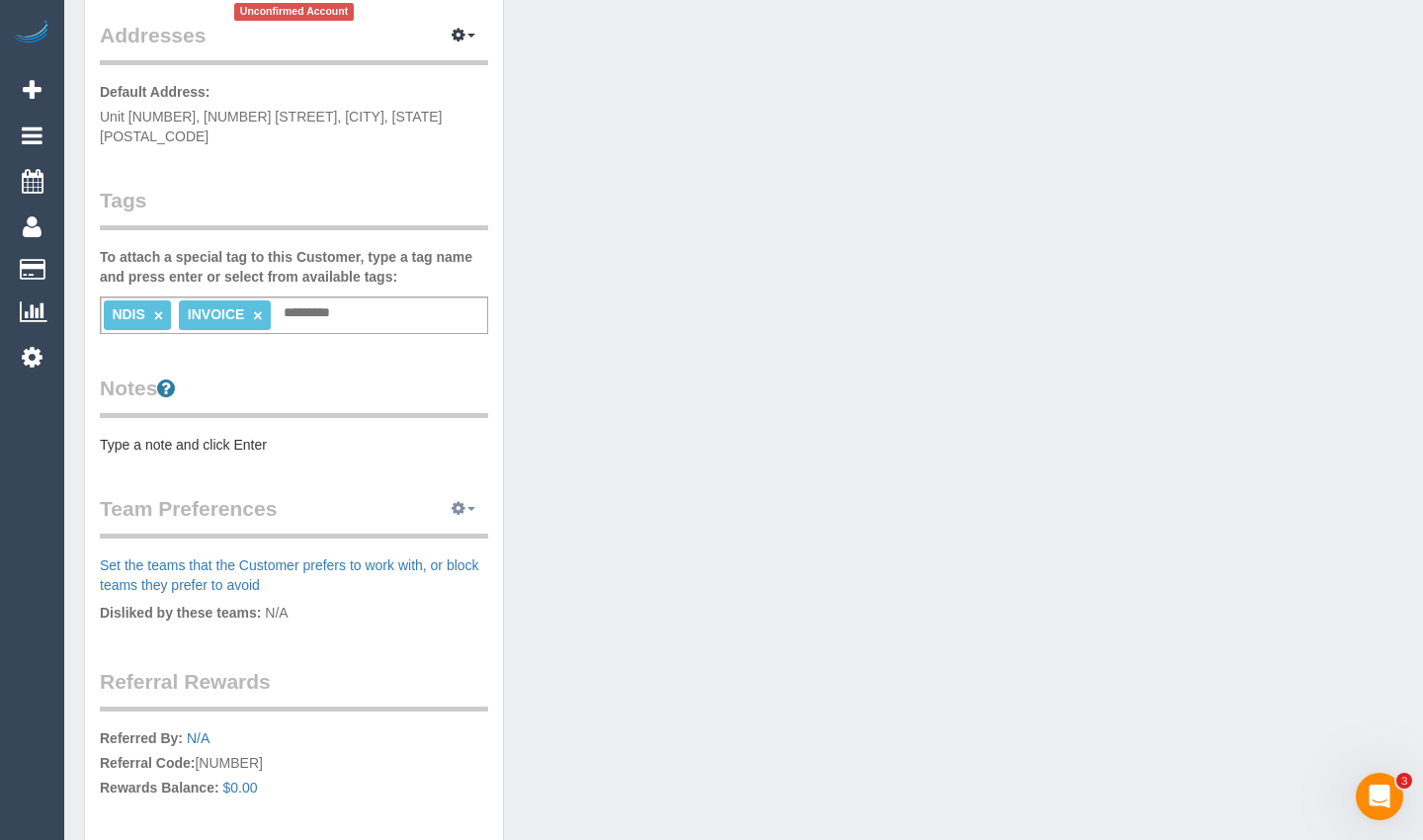 scroll, scrollTop: 494, scrollLeft: 0, axis: vertical 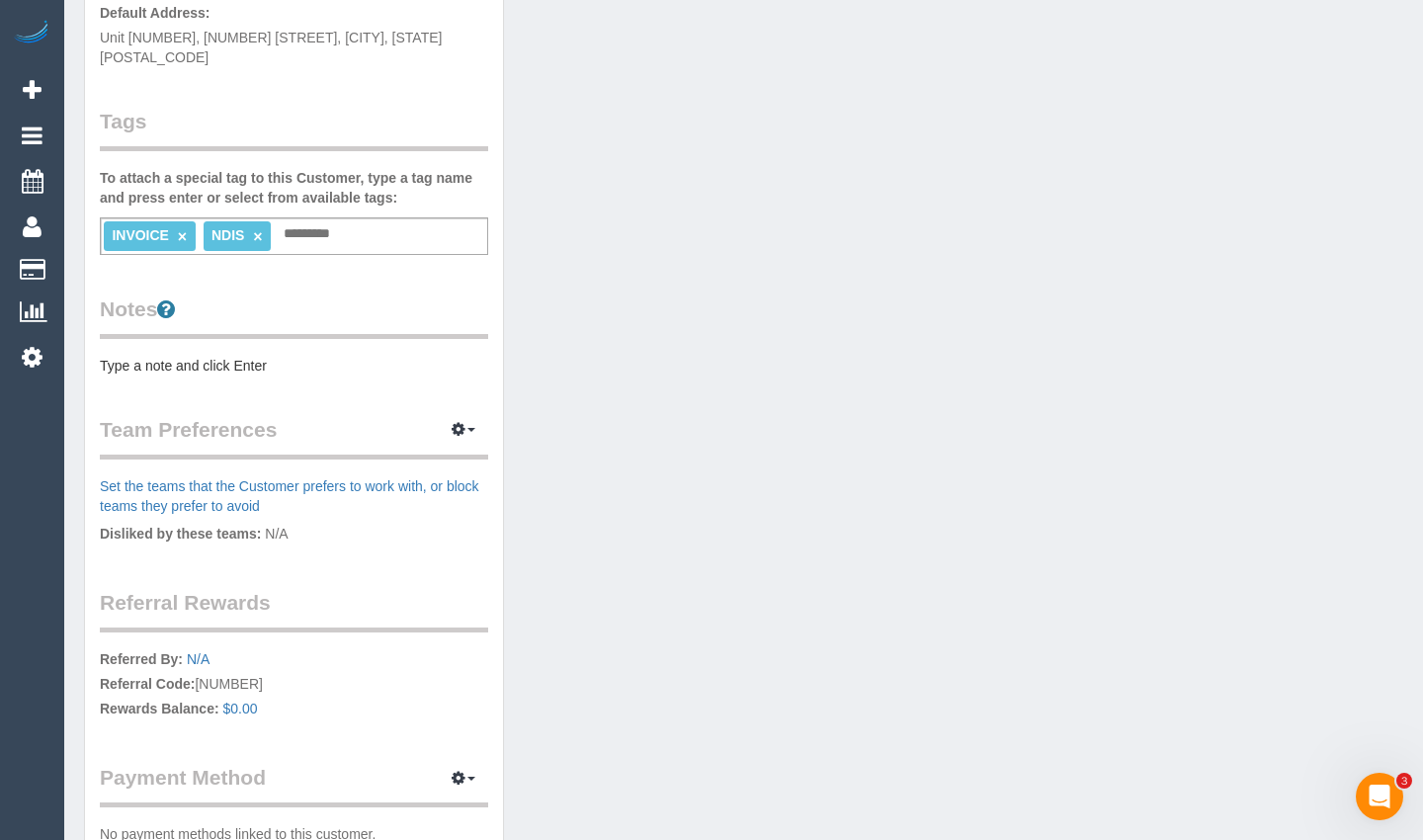 click on "Type a note and click Enter" at bounding box center [293, 366] 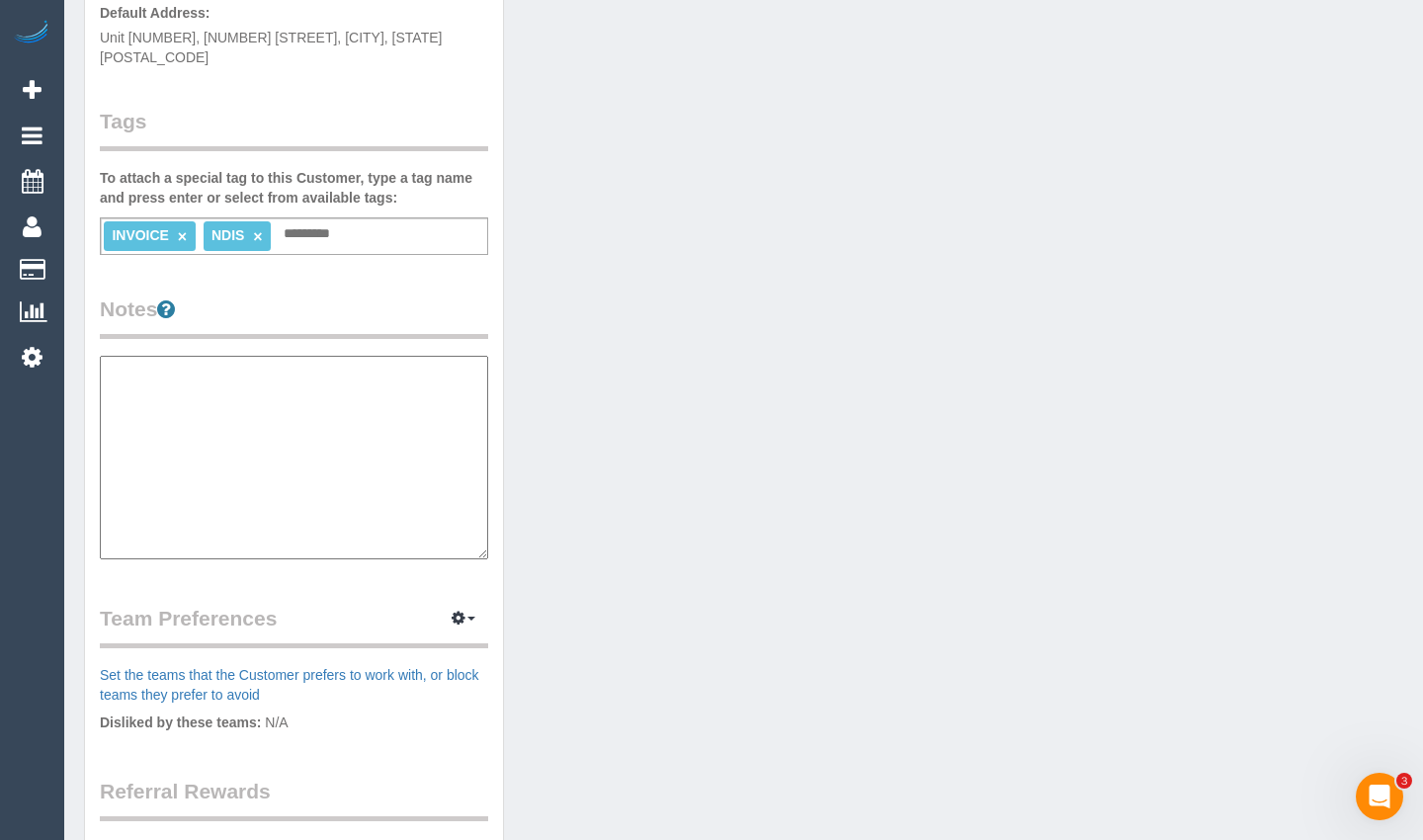 click at bounding box center [293, 458] 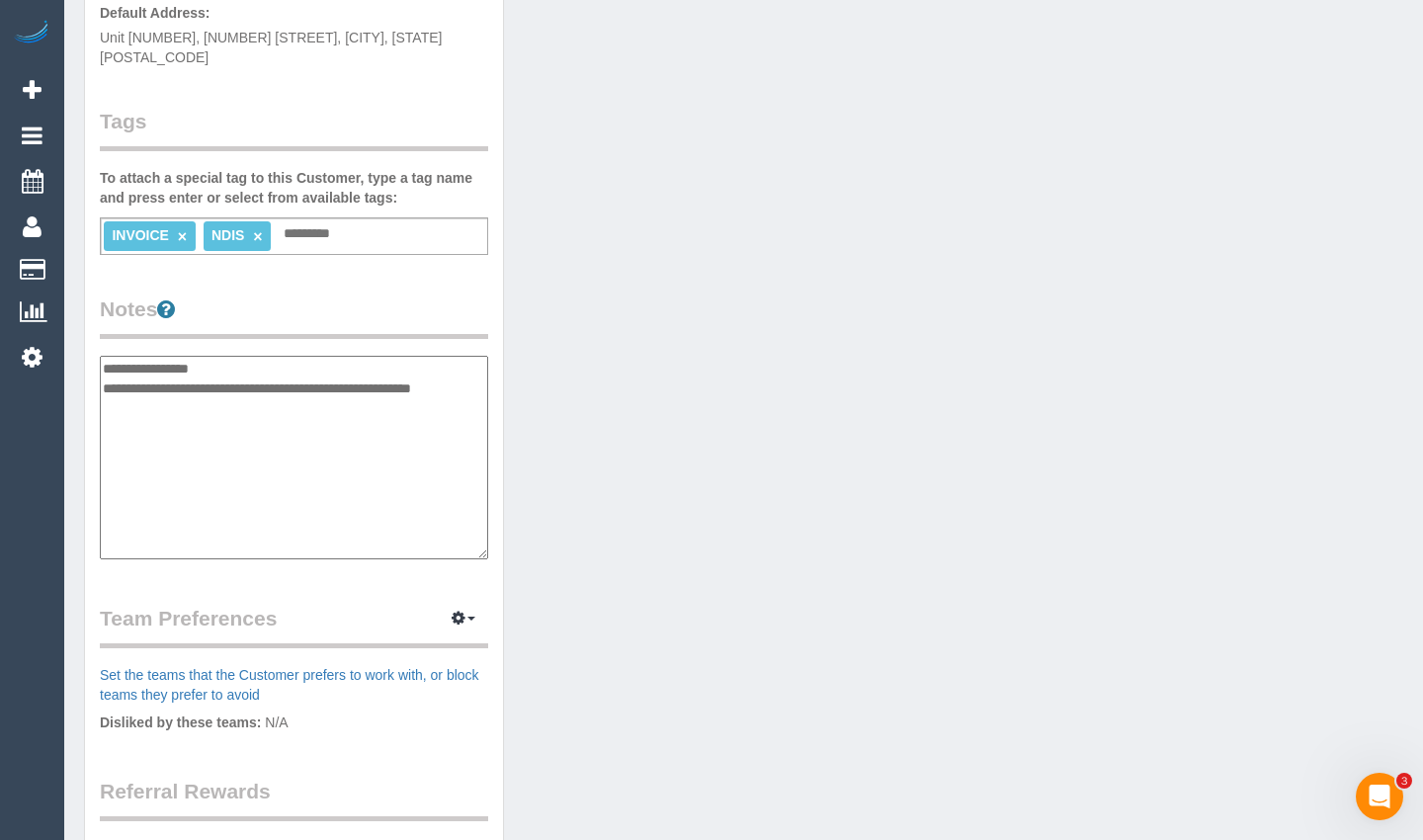 type on "**********" 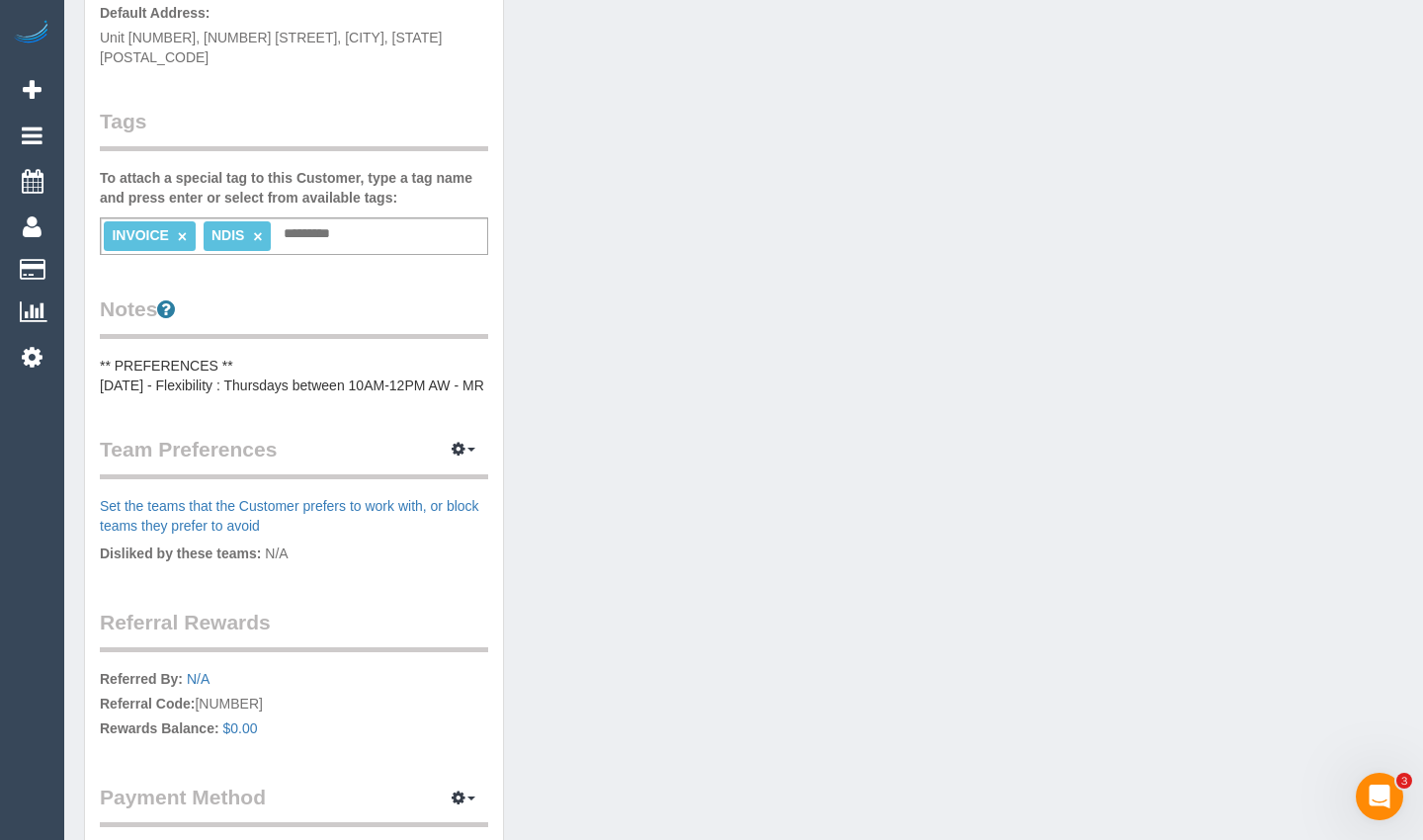 click on "Customer Info
Edit Contact Info
Send Message
Email Preferences
Special Sales Tax
View Changes
Send Confirm Account email
Block this Customer
Archive Account
Delete Account
Lyn Andressen
0400 414 737" at bounding box center (293, 249) 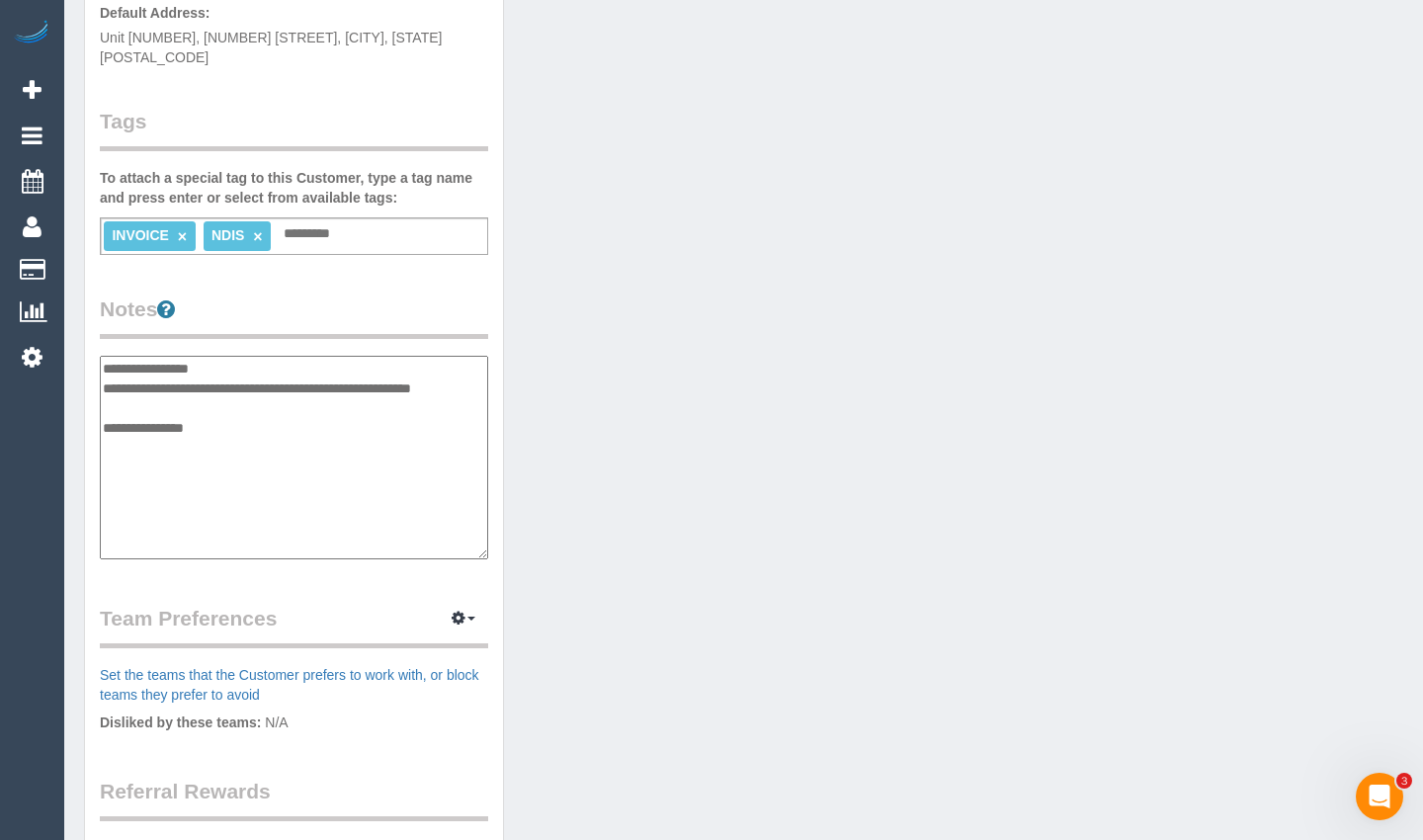 type on "**********" 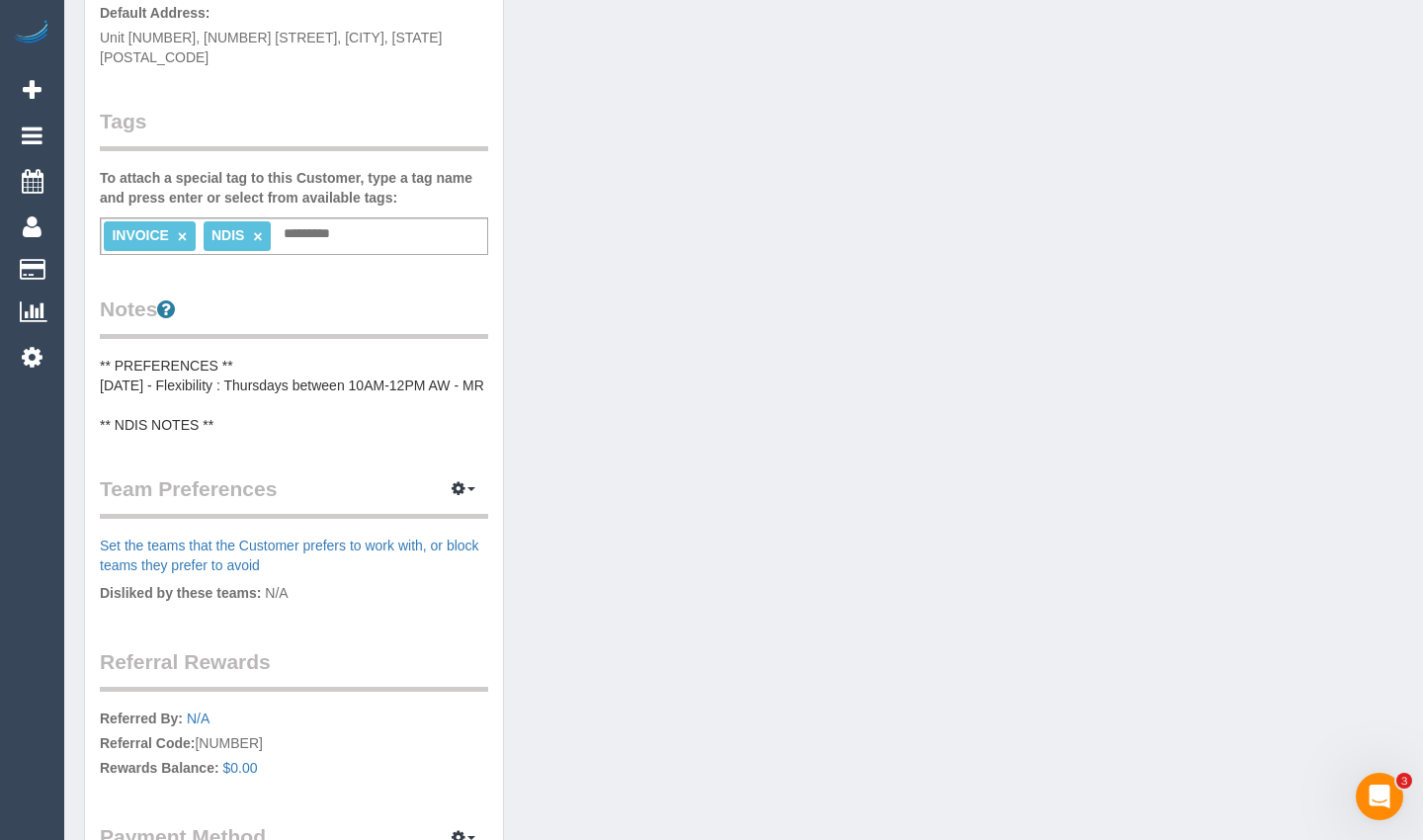 click on "** PREFERENCES **
07/08/2025 - Flexibility : Thursdays between 10AM-12PM AW - MR
** NDIS NOTES **" at bounding box center [293, 395] 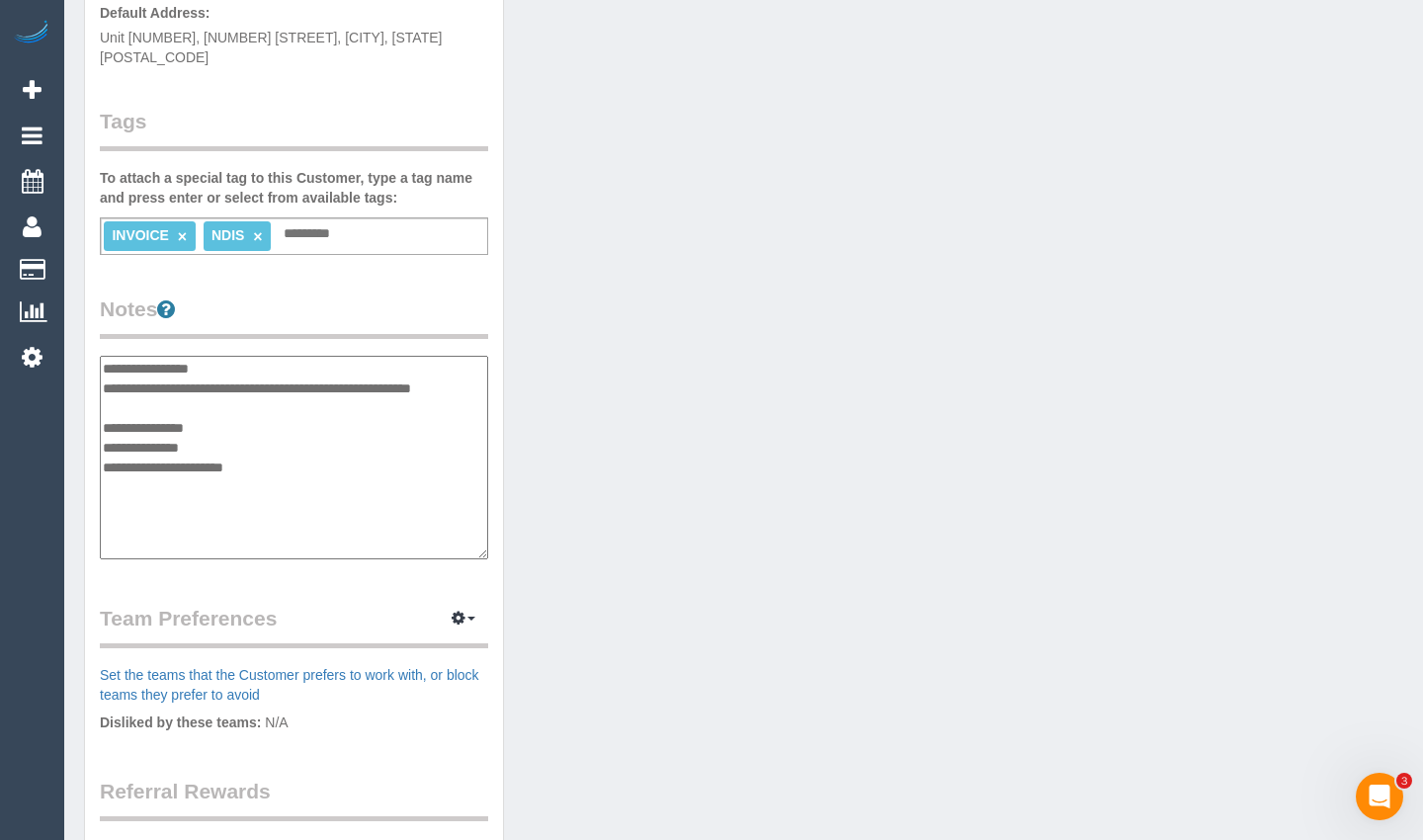click on "**********" at bounding box center [293, 458] 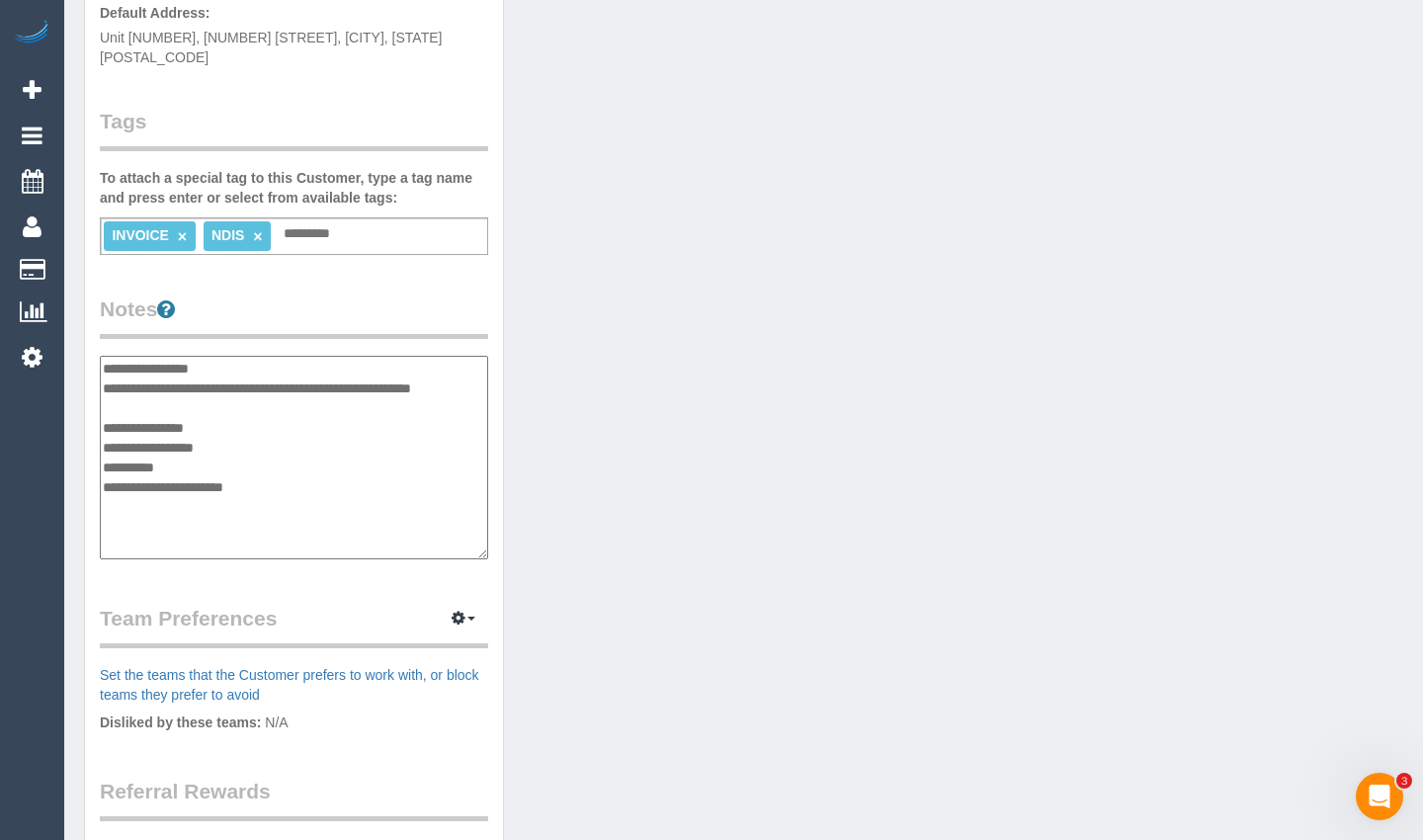 click on "**********" at bounding box center [293, 458] 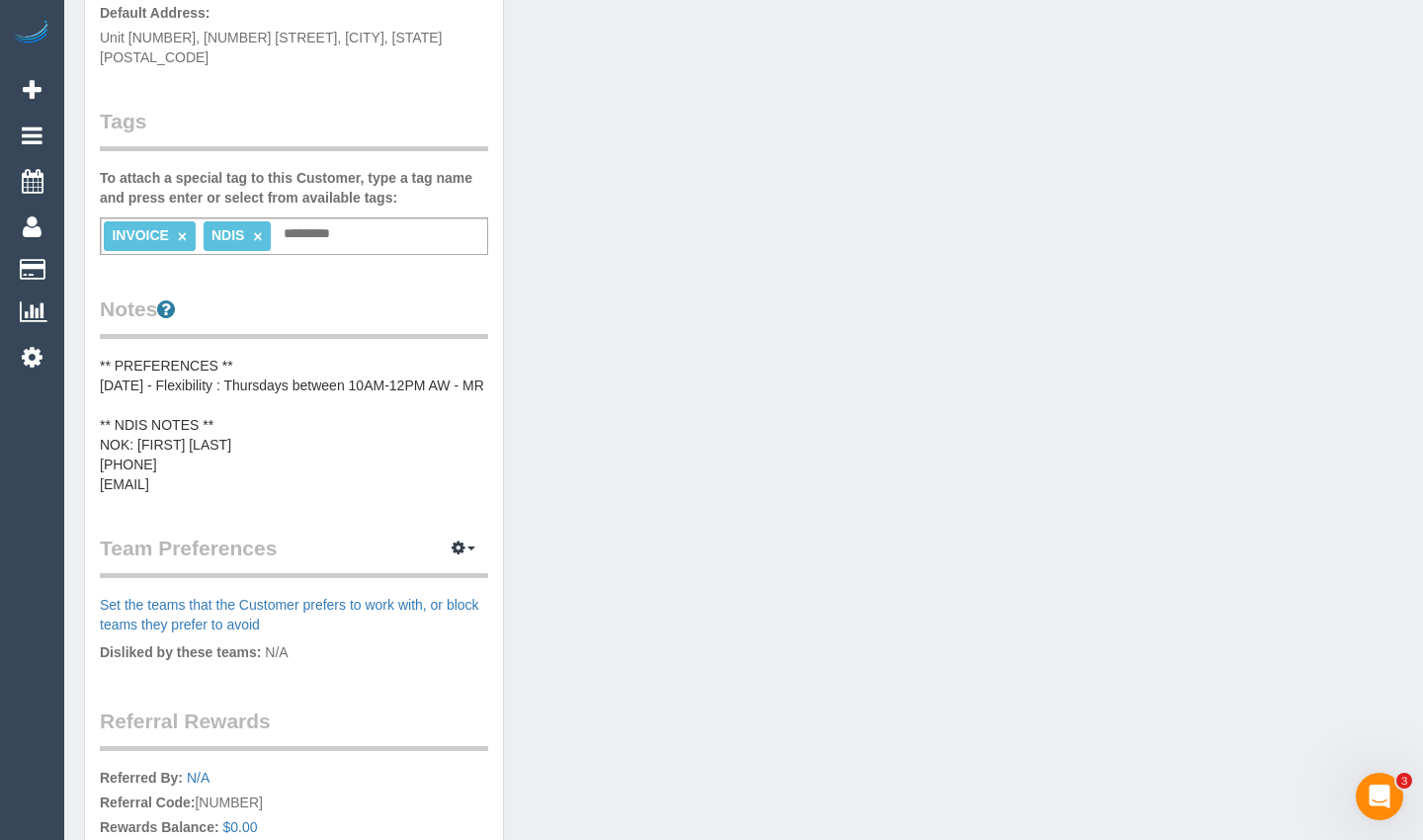 click on "** PREFERENCES **
07/08/2025 - Flexibility : Thursdays between 10AM-12PM AW - MR
** NDIS NOTES **
NOK: Mandy Beattie
0402232629
mandybeattie@outlook.com" at bounding box center (293, 425) 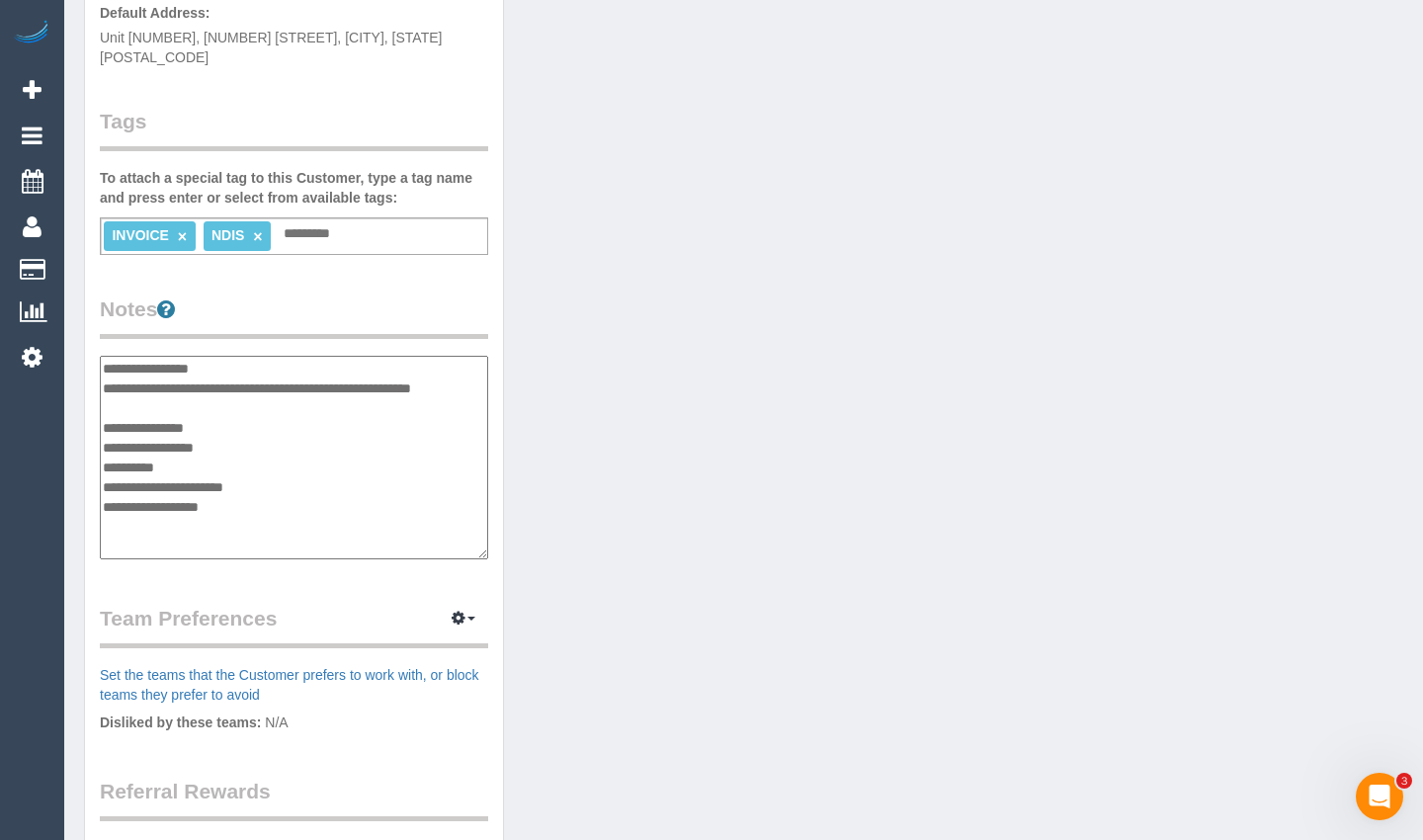 scroll, scrollTop: 37, scrollLeft: 0, axis: vertical 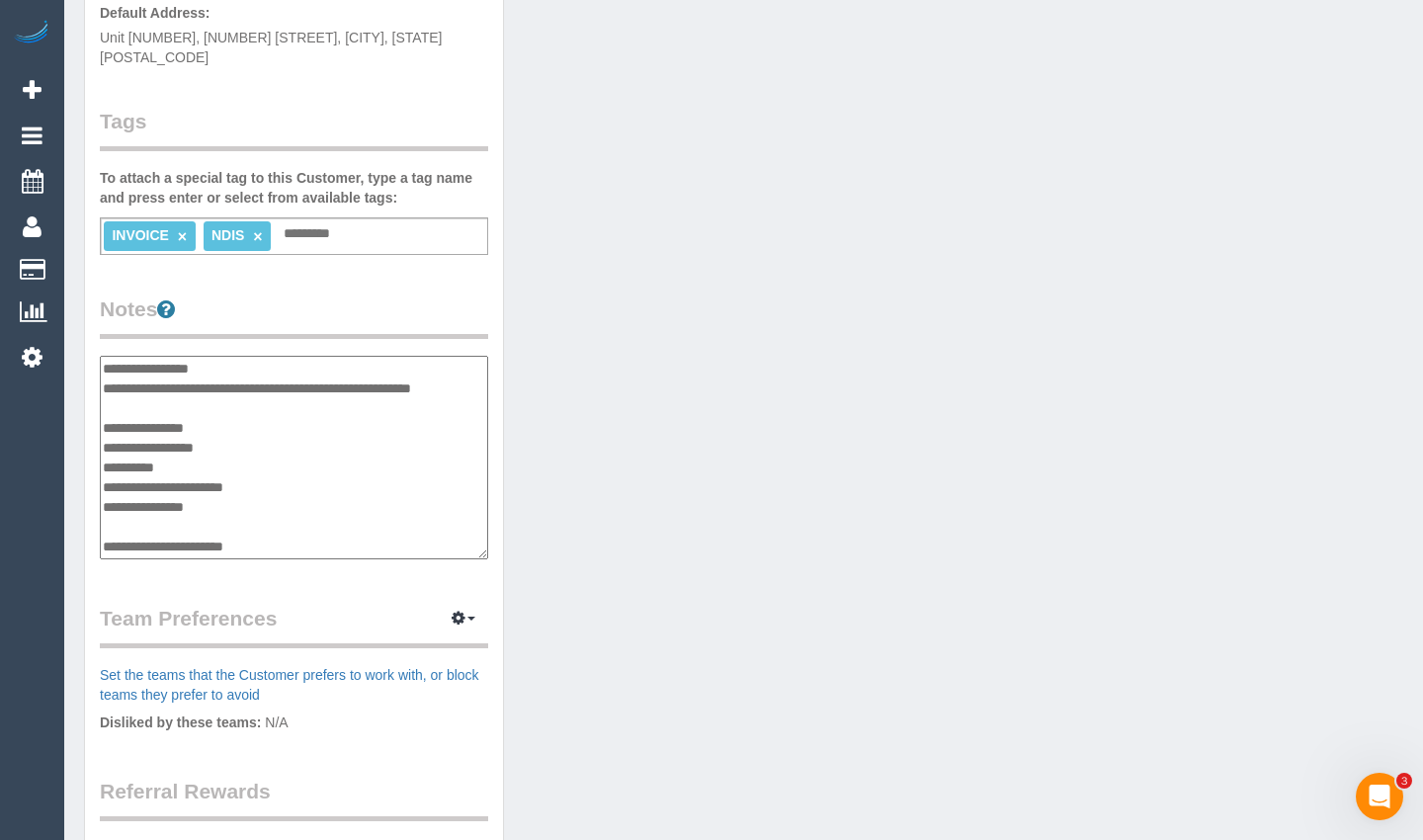 type on "**********" 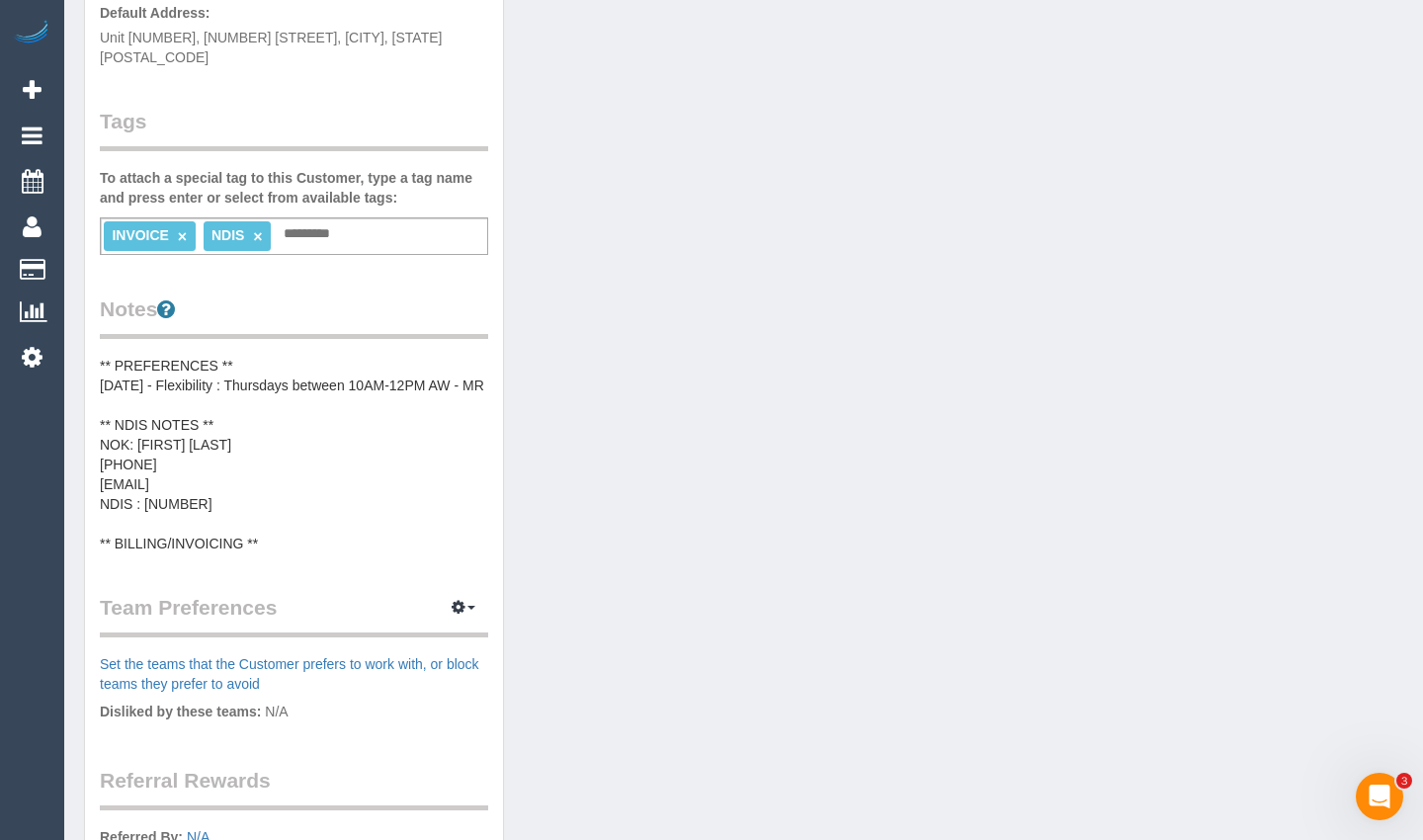 click on "** PREFERENCES **
07/08/2025 - Flexibility : Thursdays between 10AM-12PM AW - MR
** NDIS NOTES **
NOK: Mandy Beattie
0402232629
mandybeattie@outlook.com
NDIS : 431422240
** BILLING/INVOICING **" at bounding box center [293, 455] 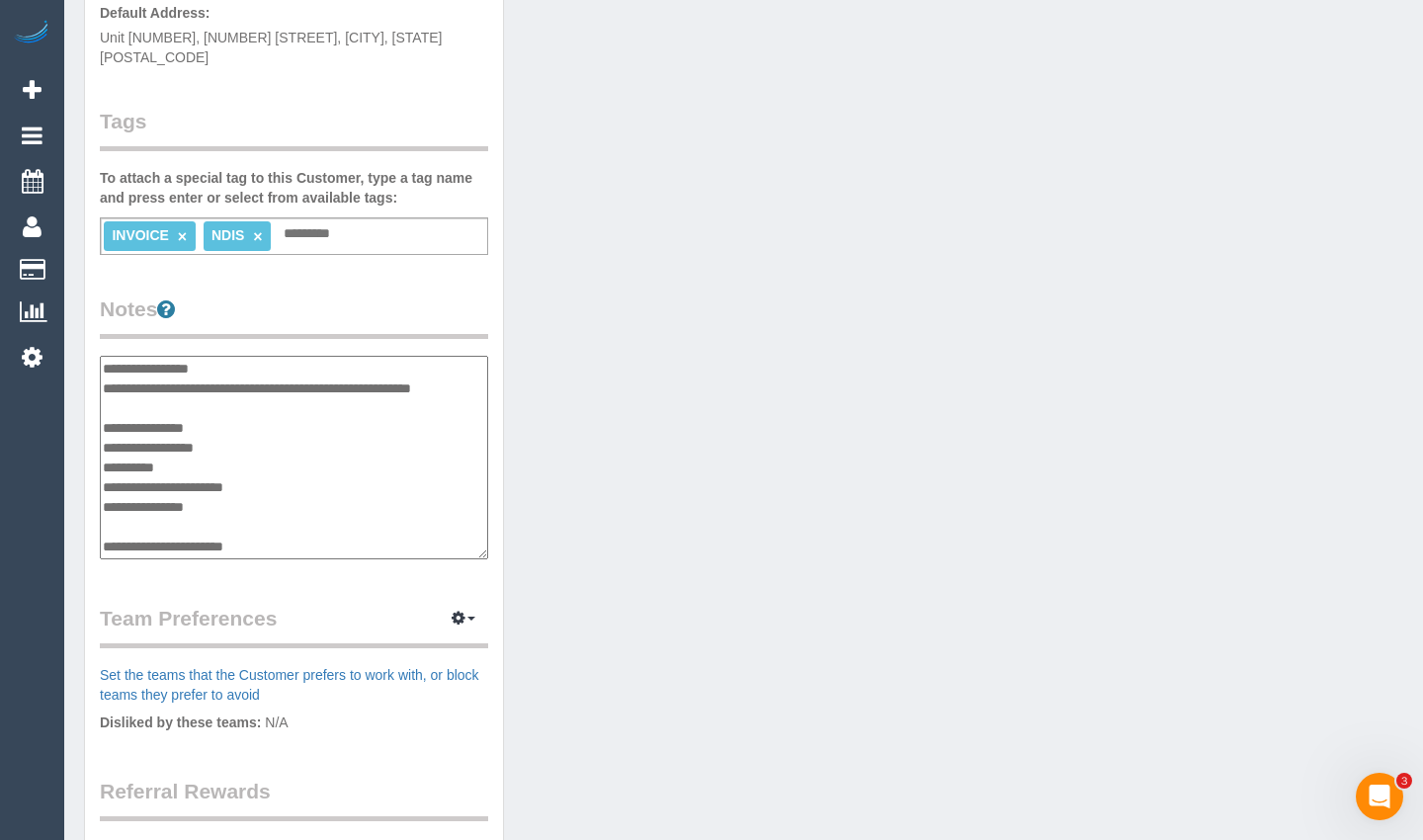 scroll, scrollTop: 37, scrollLeft: 0, axis: vertical 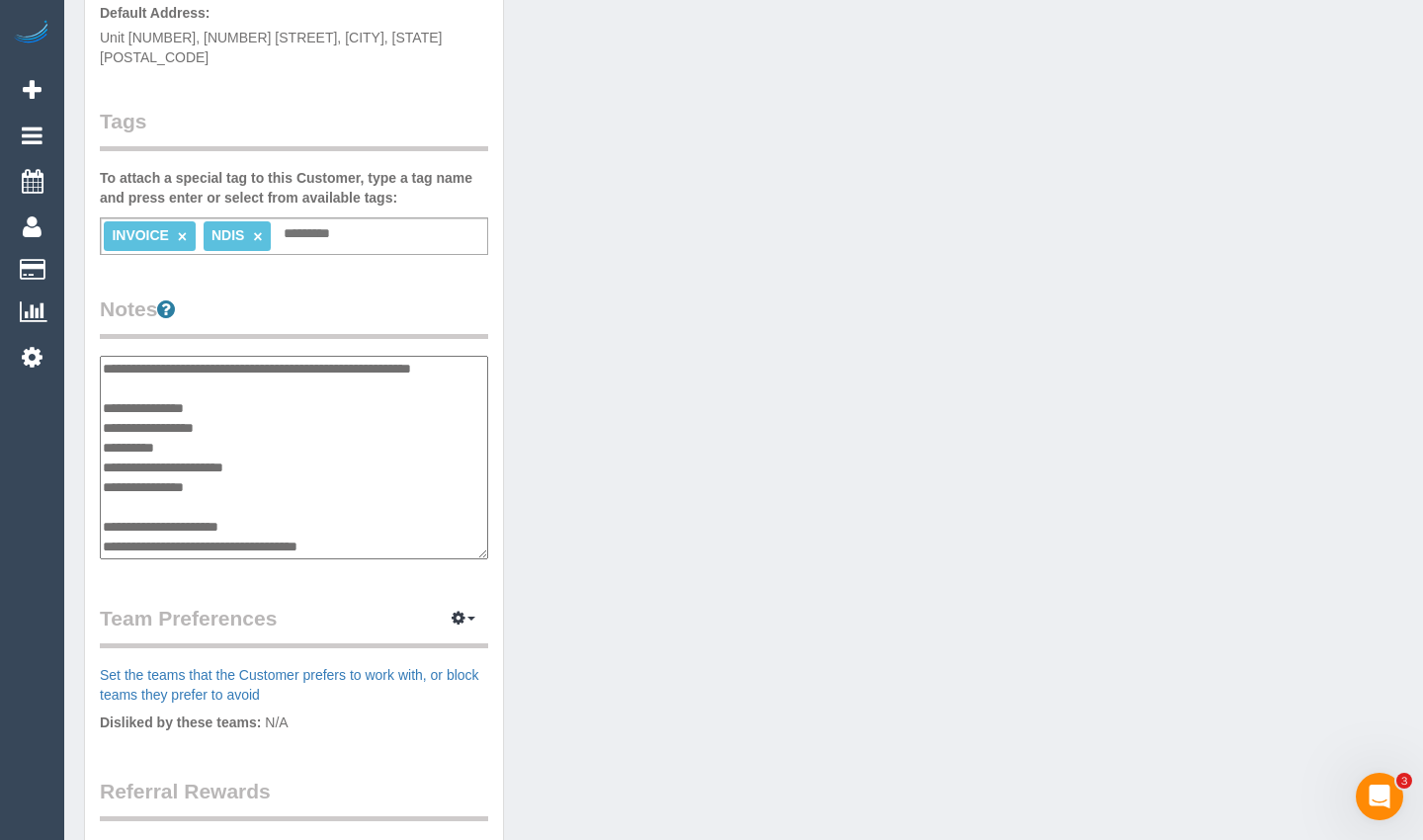 type on "**********" 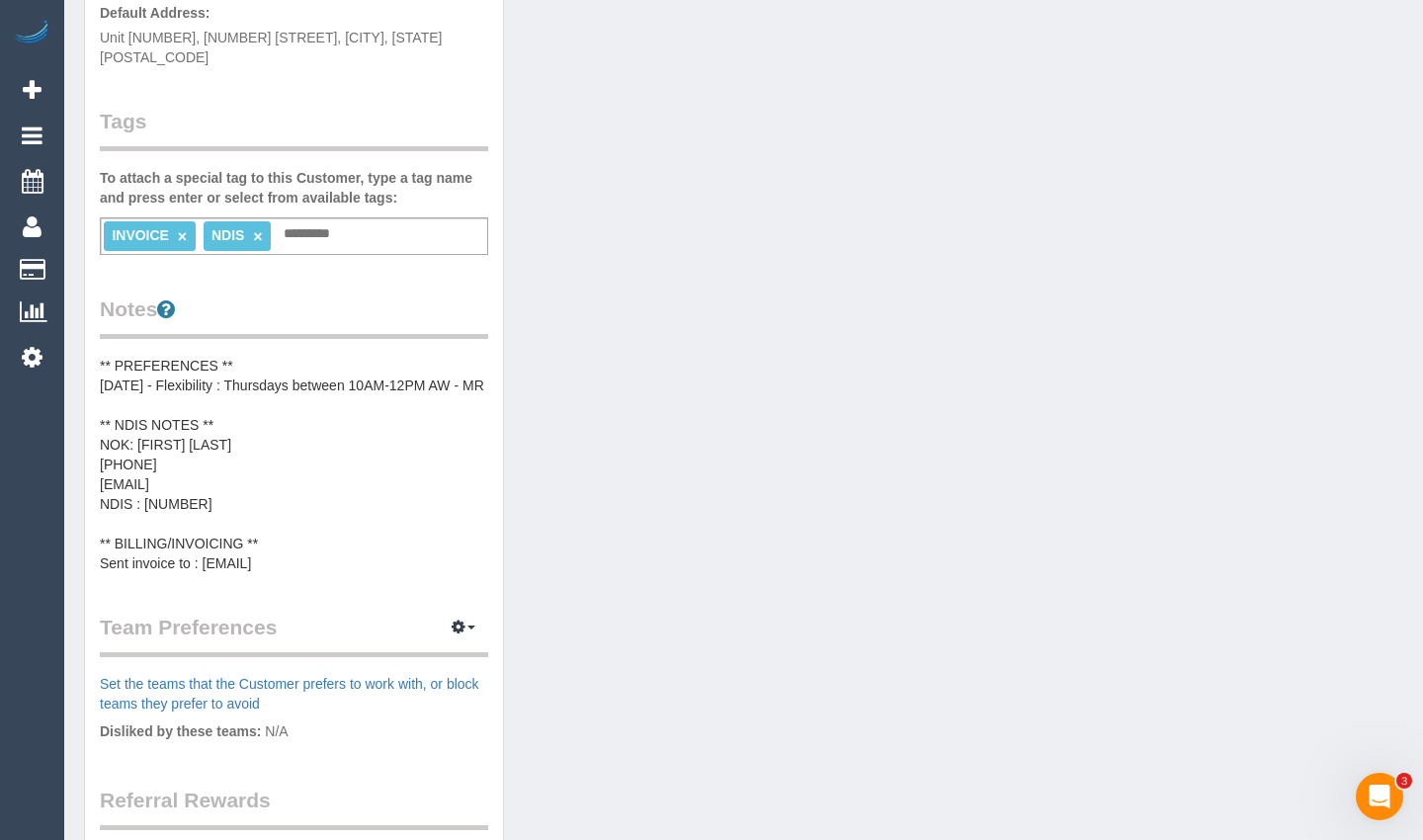 click on "Customer Info
Edit Contact Info
Send Message
Email Preferences
Special Sales Tax
View Changes
Send Confirm Account email
Block this Customer
Archive Account
Delete Account
Lyn Andressen
0400 414 737" at bounding box center (293, 338) 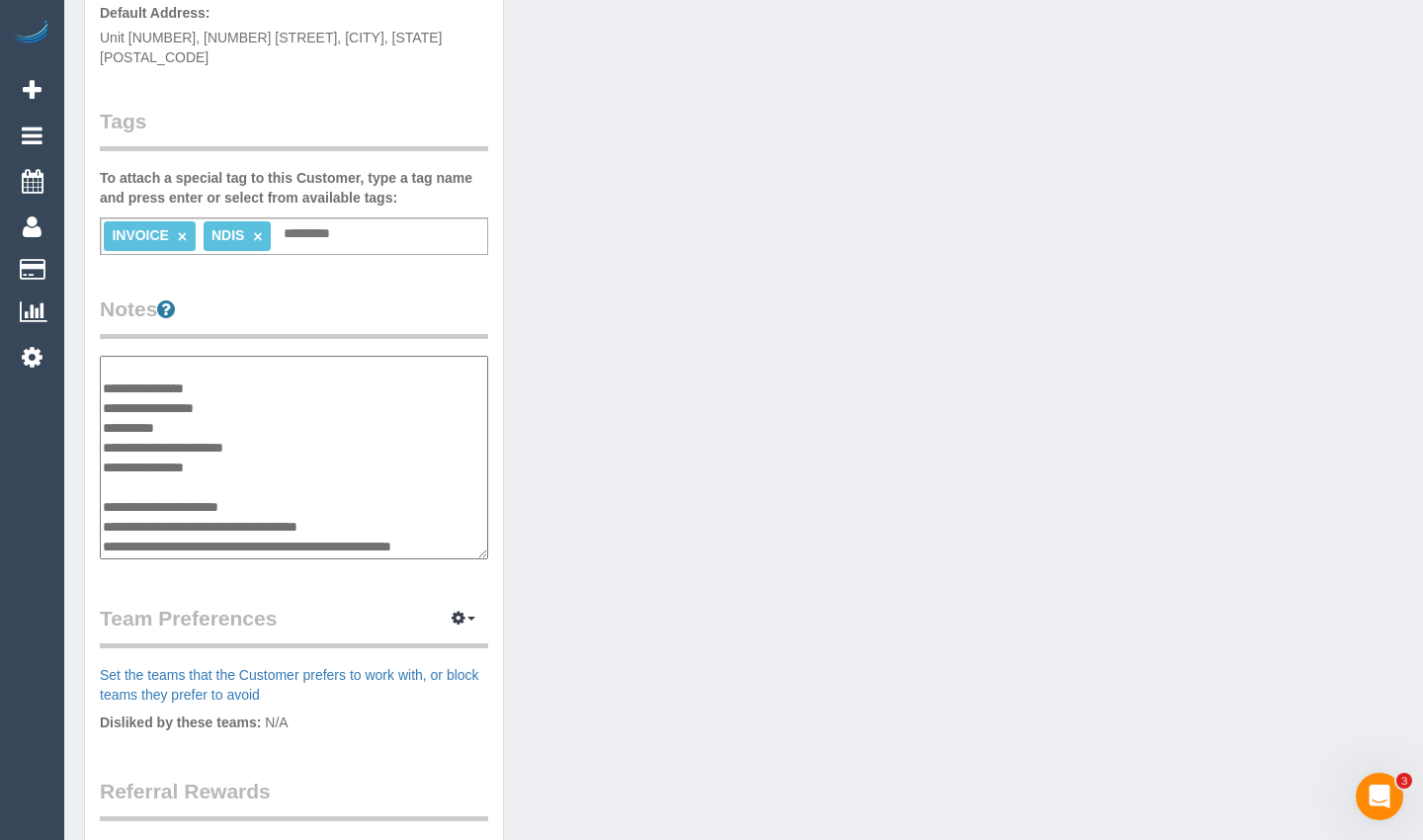 scroll, scrollTop: 76, scrollLeft: 0, axis: vertical 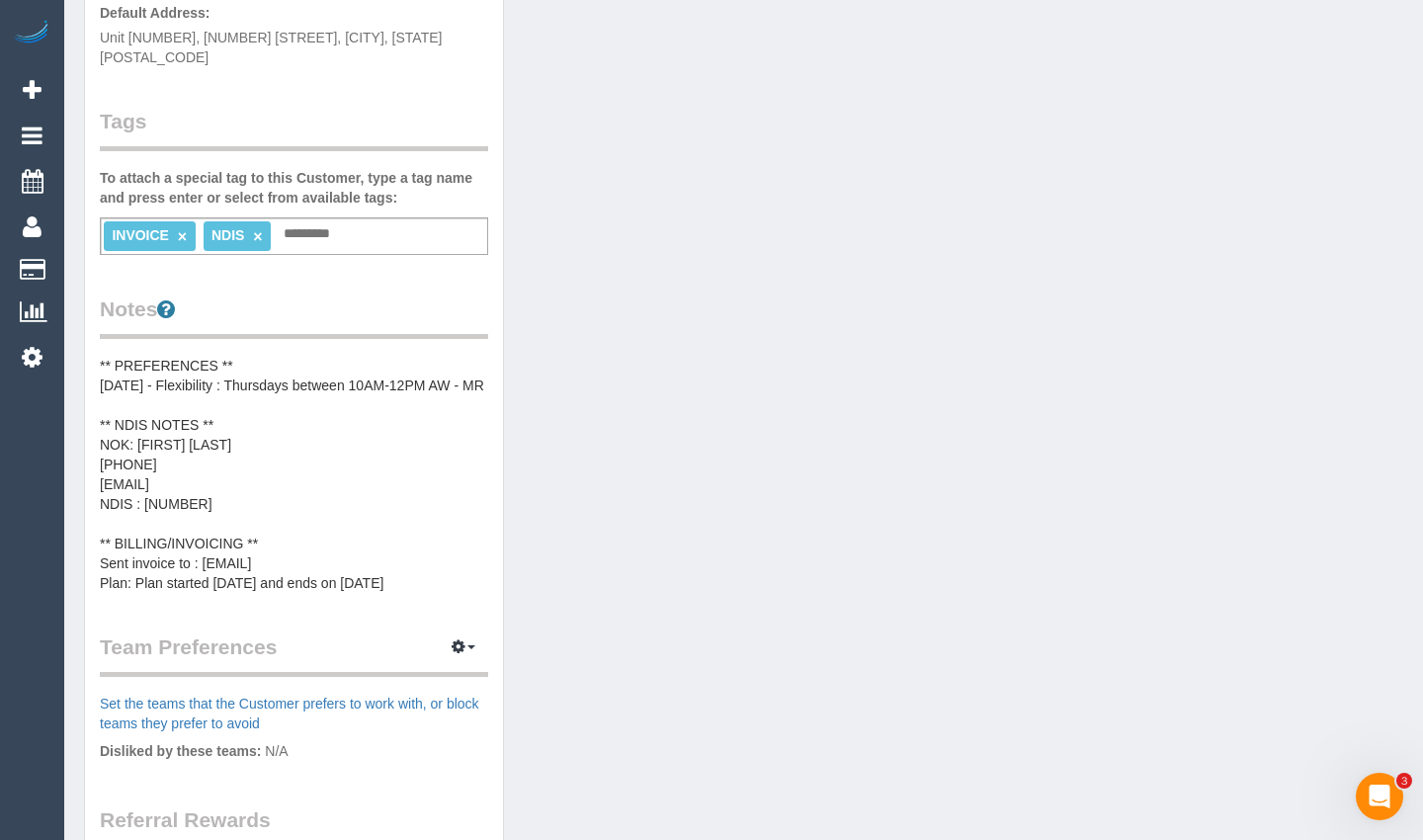click on "Customer Info
Edit Contact Info
Send Message
Email Preferences
Special Sales Tax
View Changes
Send Confirm Account email
Block this Customer
Archive Account
Delete Account
Lyn Andressen" at bounding box center (743, 358) 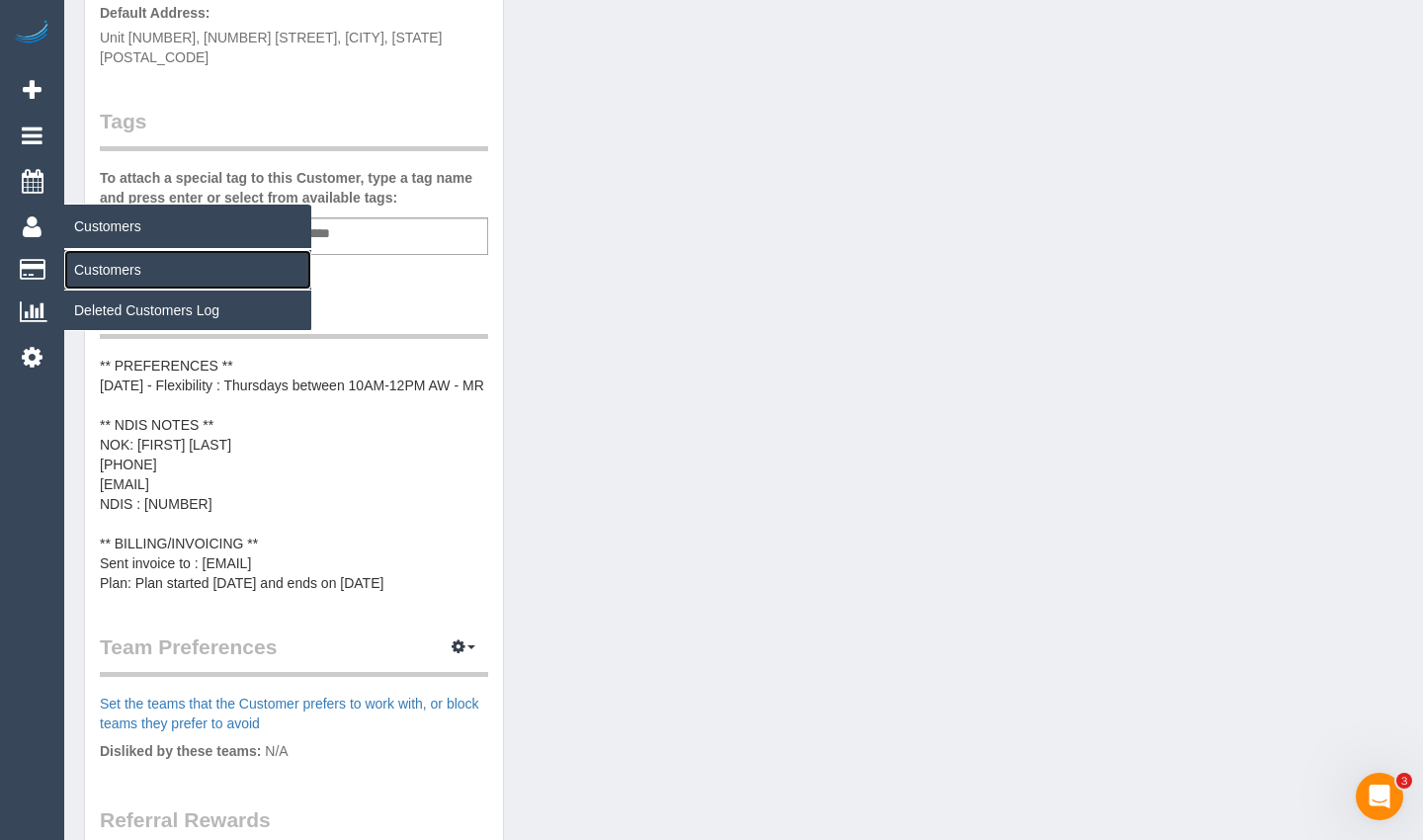 click on "Customers" at bounding box center [188, 270] 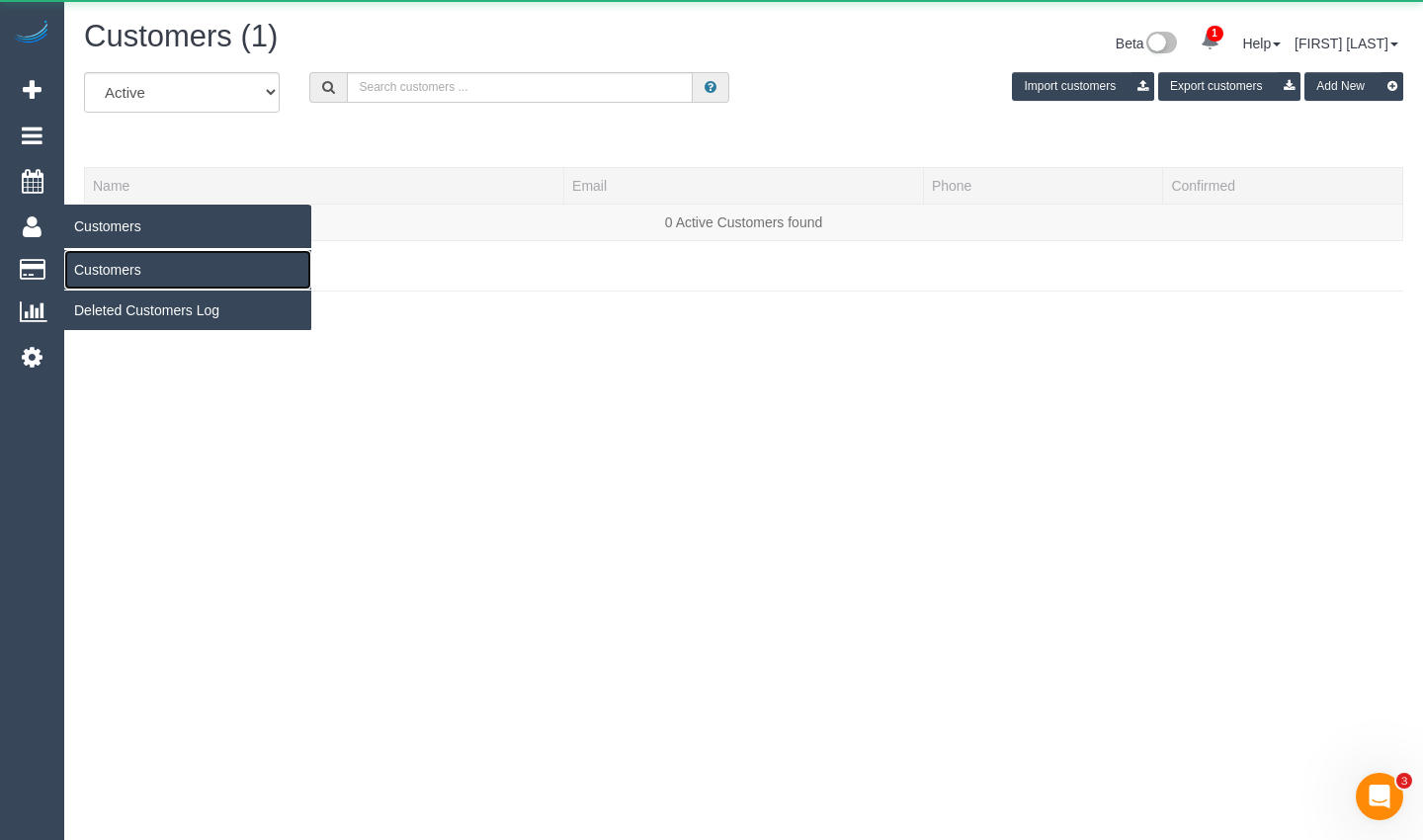 scroll, scrollTop: 0, scrollLeft: 0, axis: both 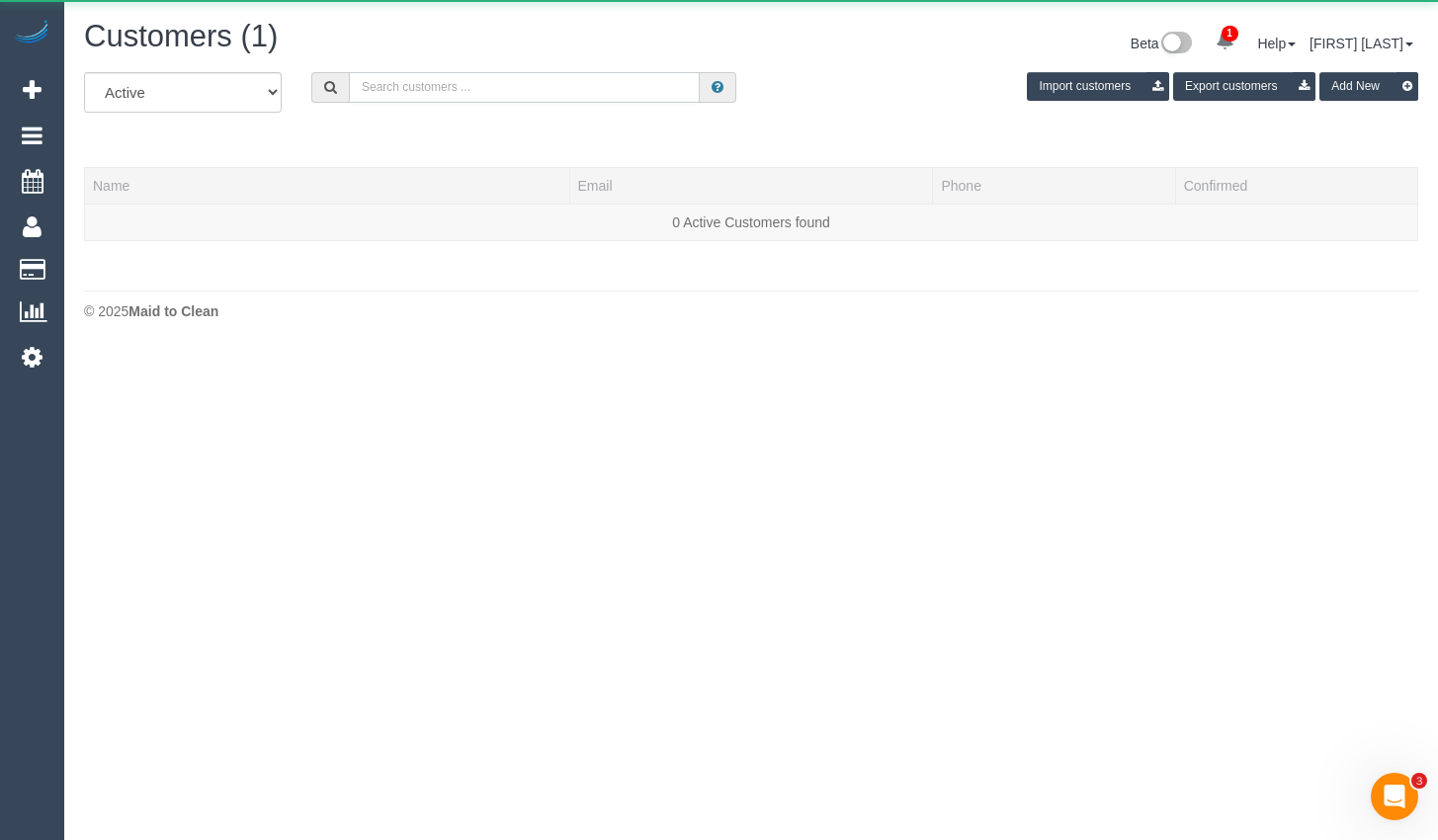 click at bounding box center (524, 87) 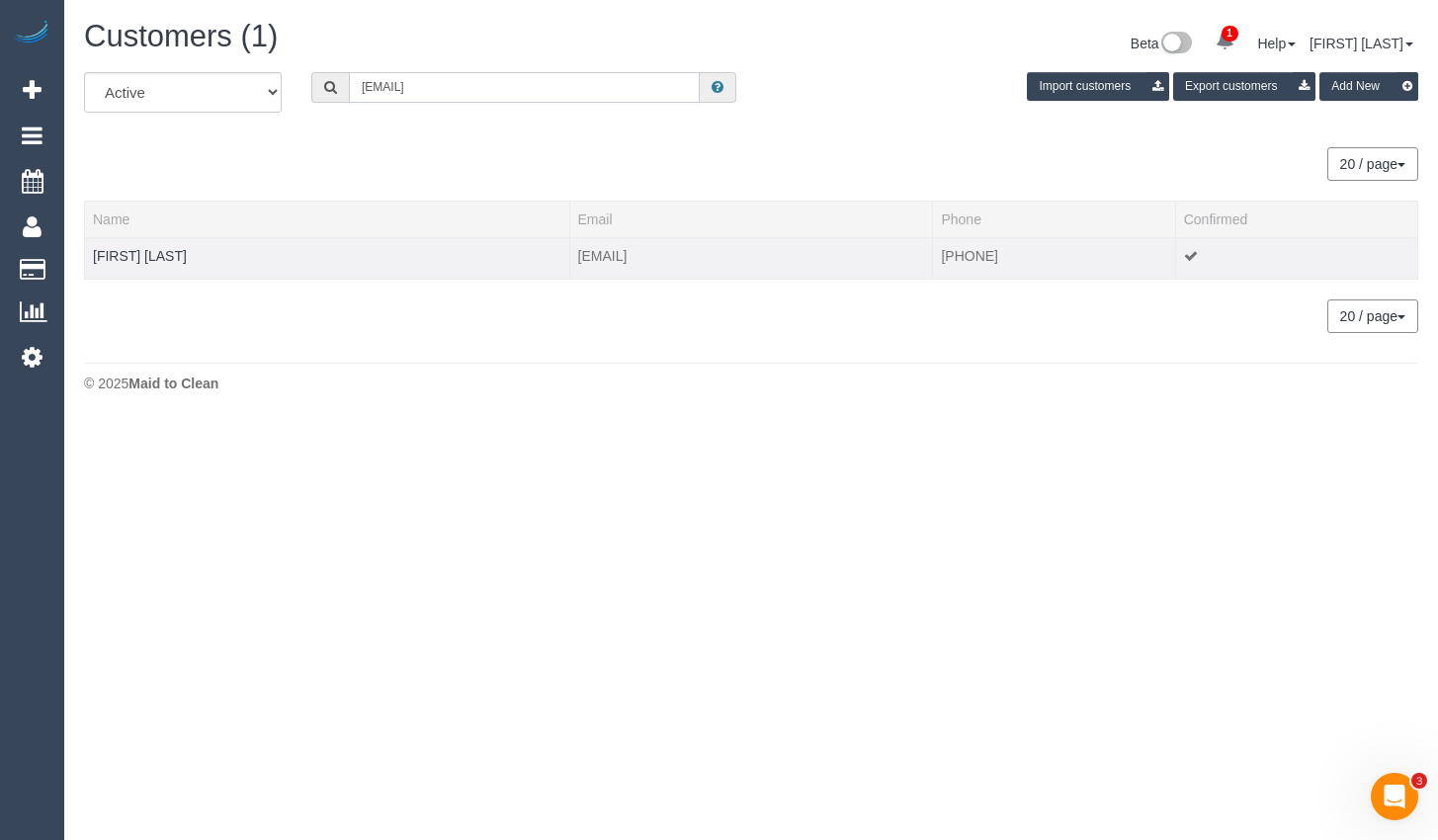 type on "[LAST]@[LAST].com" 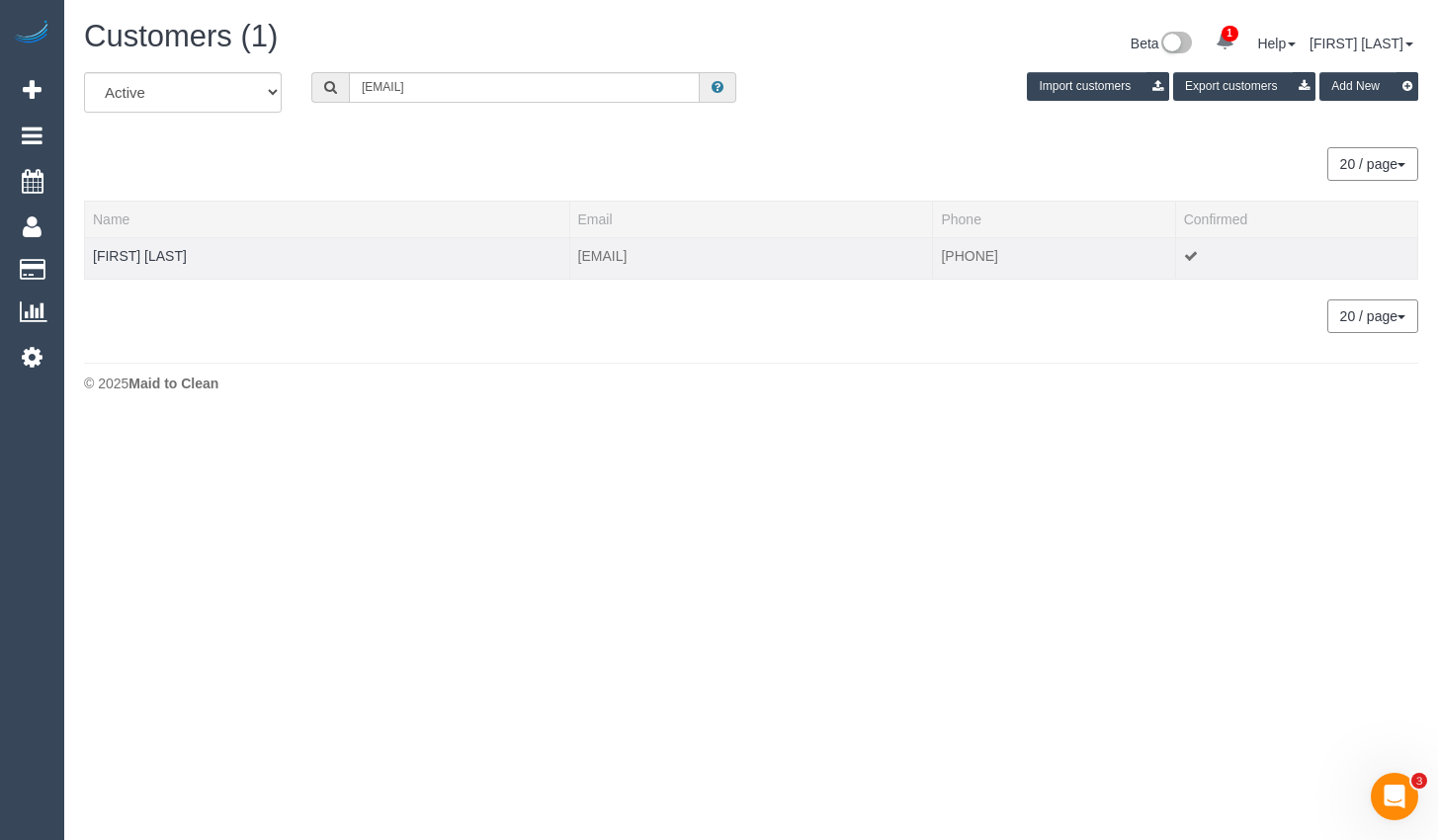 click on "Bradley O'Hara" at bounding box center (327, 258) 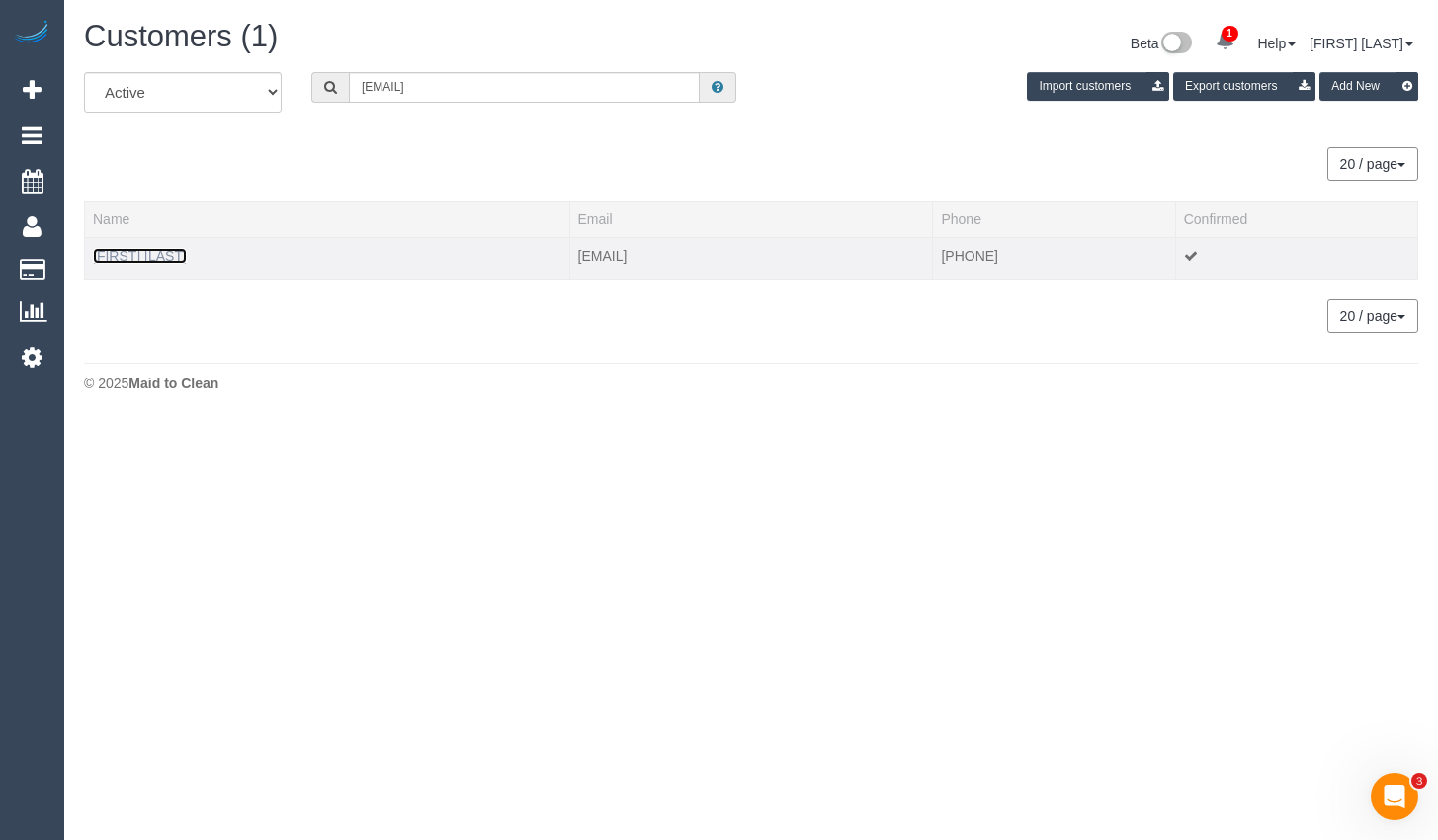 click on "Bradley O'Hara" at bounding box center [139, 256] 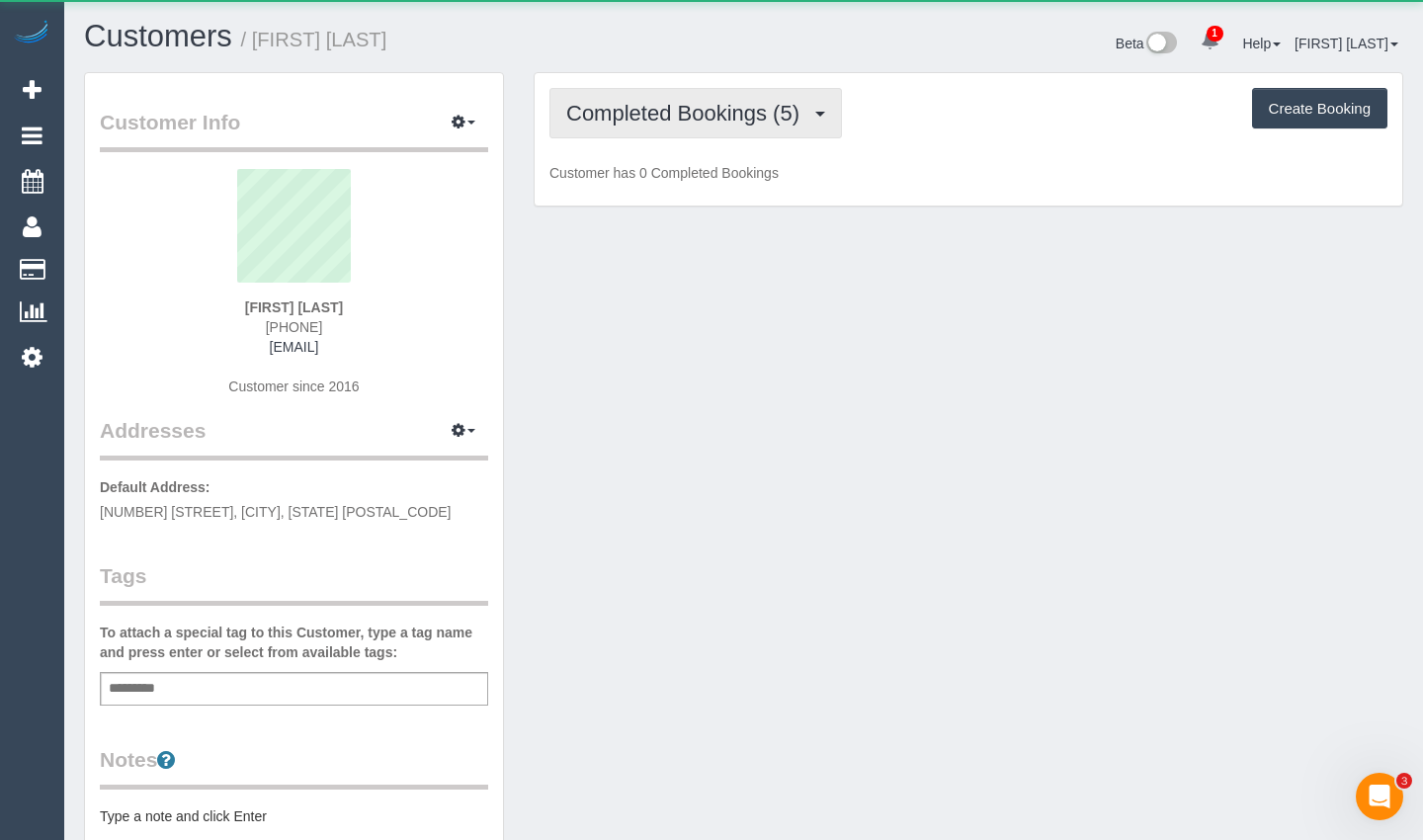 click on "Completed Bookings (5)" at bounding box center [688, 113] 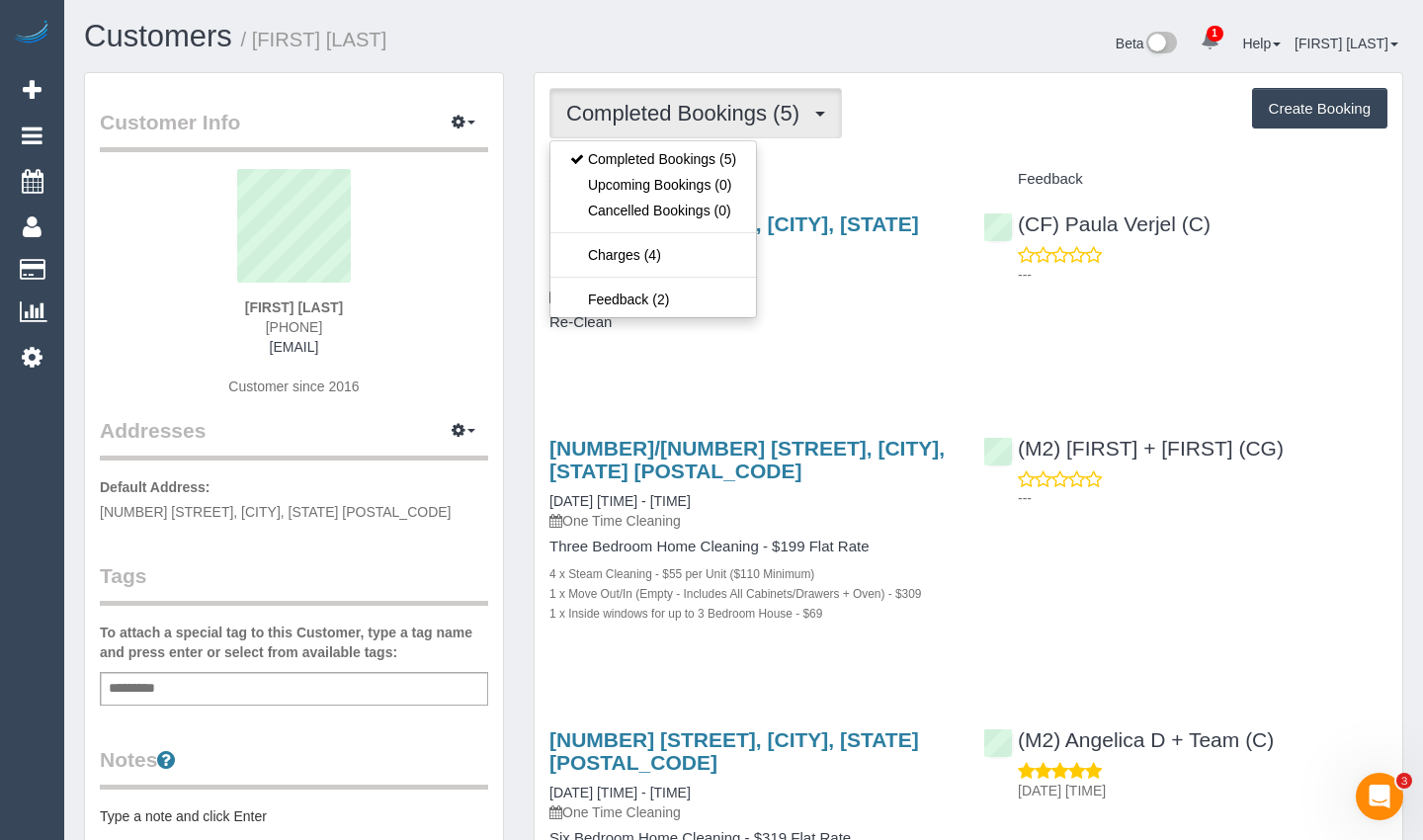 click on "Service" at bounding box center (751, 179) 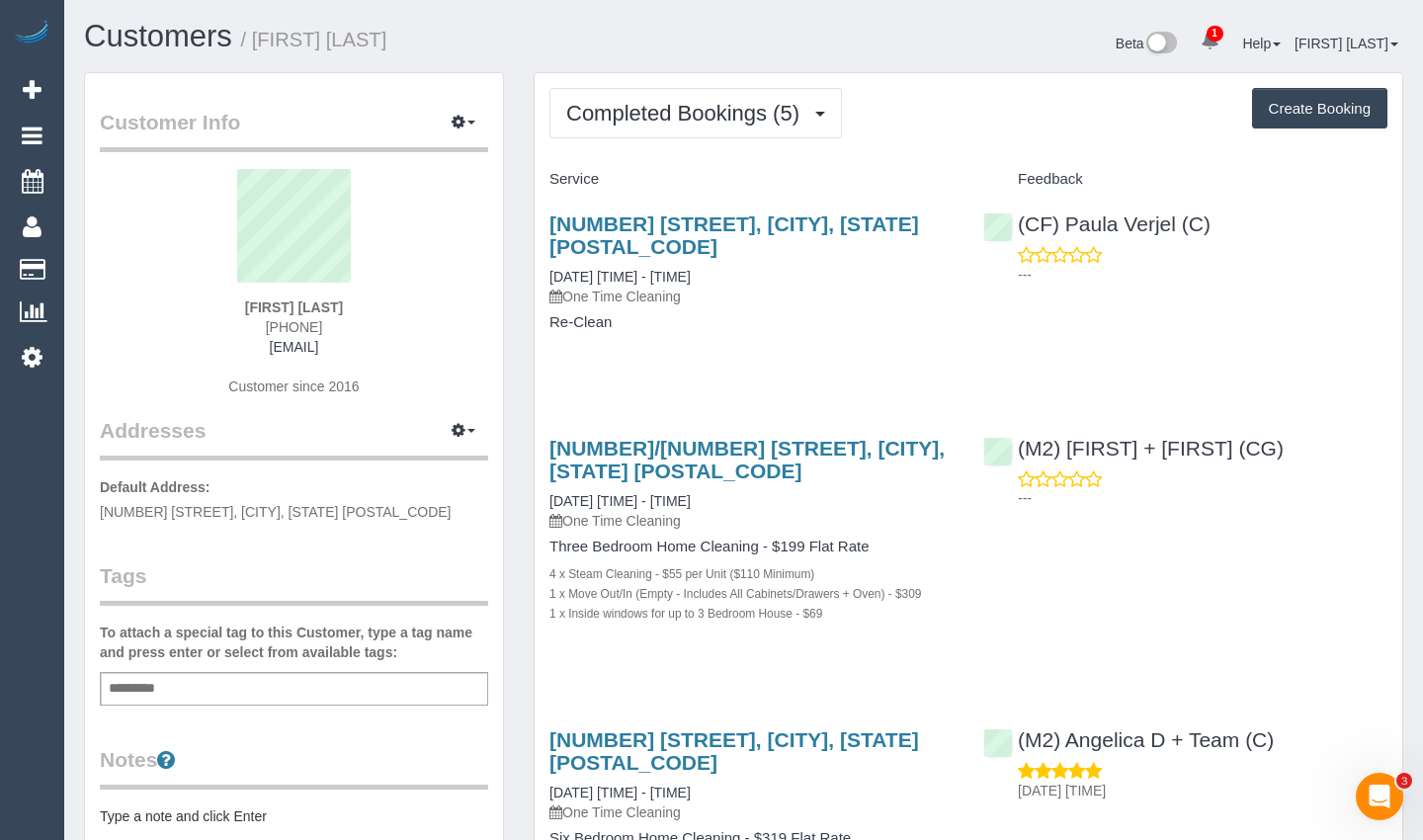 click on "34 Banole Avenue, Prahran, VIC 3181
09/01/2024 13:00 - 14:00
One Time Cleaning
Re-Clean
(CF) Paula Verjel (C)
---" at bounding box center [968, 283] 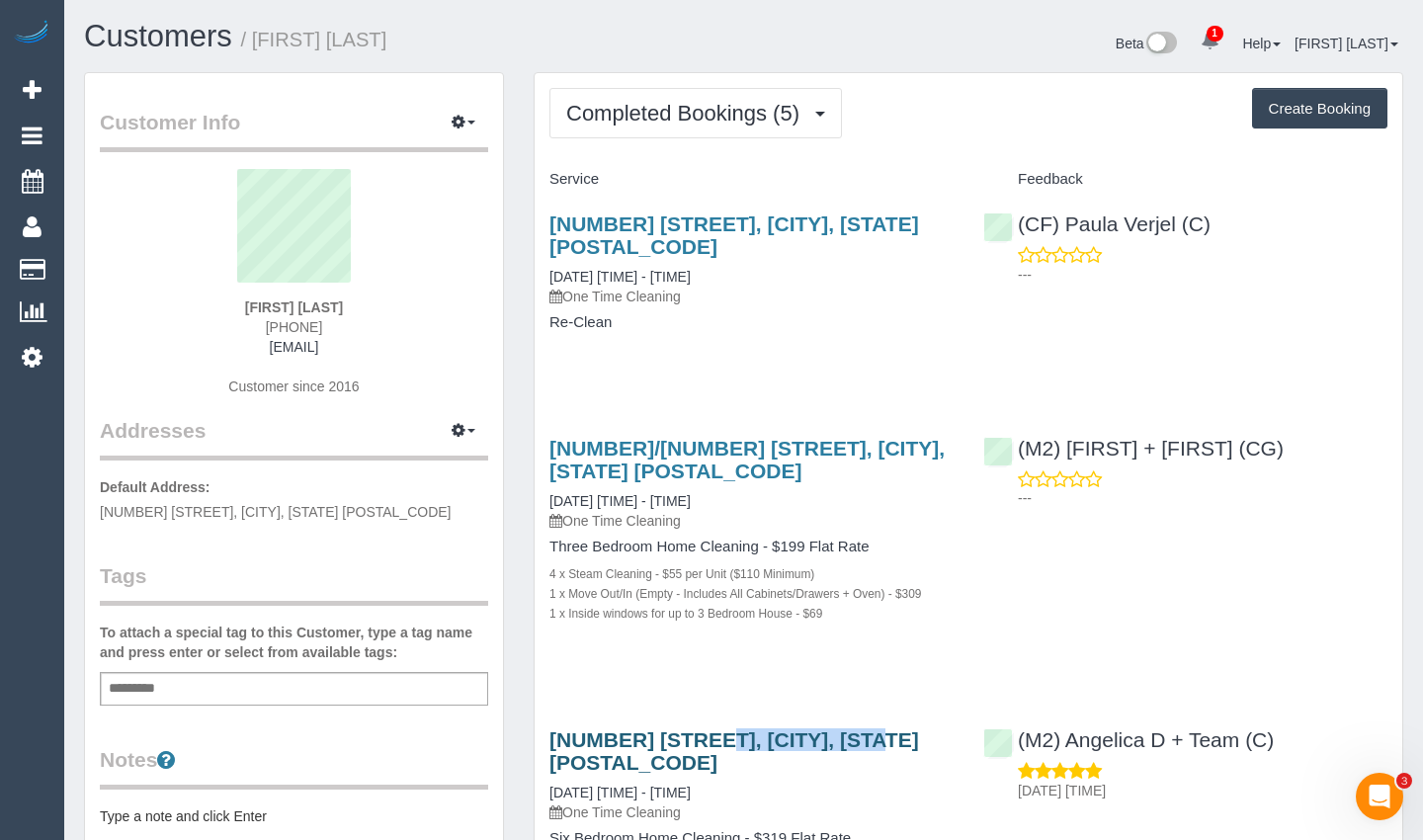 drag, startPoint x: 543, startPoint y: 709, endPoint x: 714, endPoint y: 716, distance: 171.1432 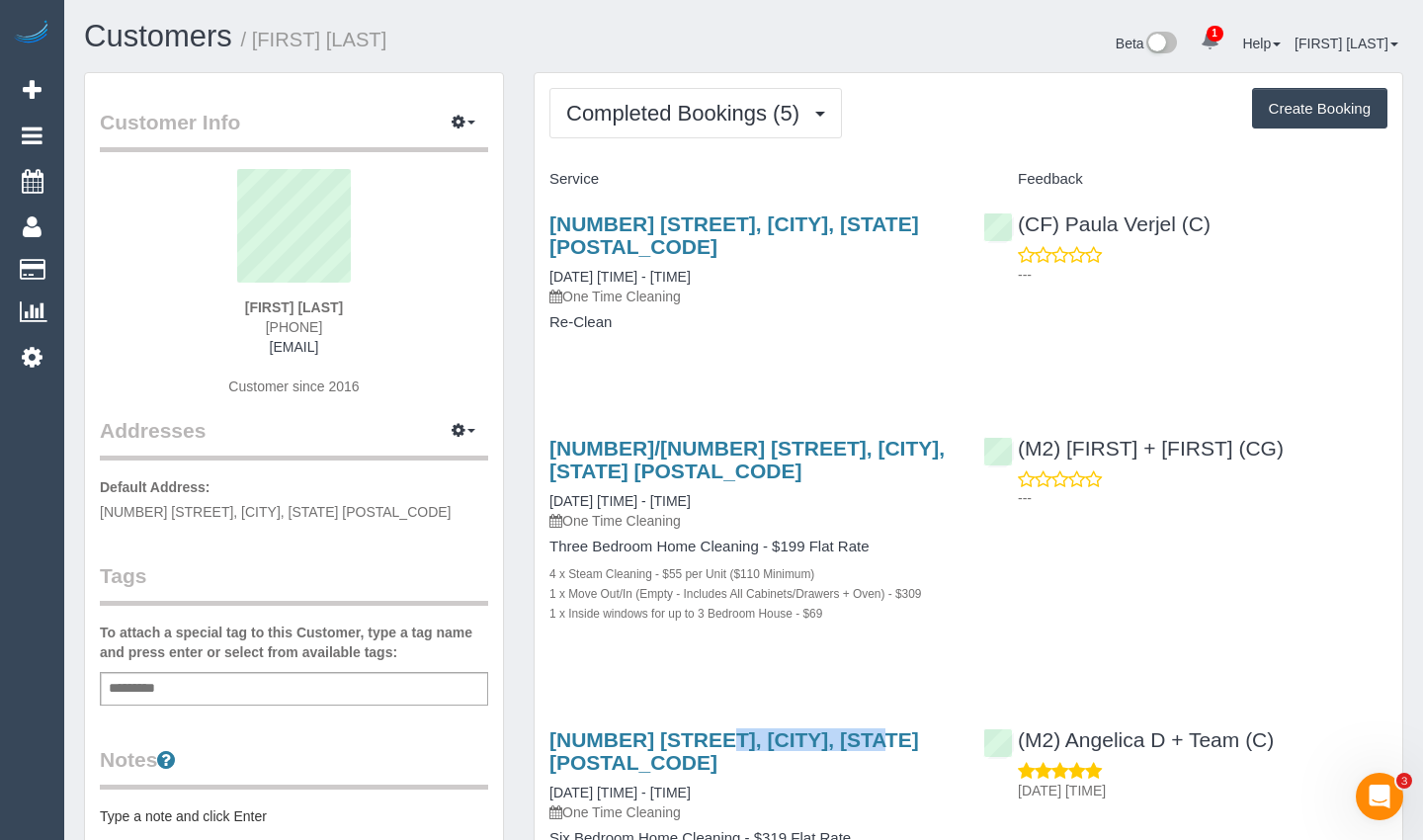 copy on "[NUMBER] [STREET]" 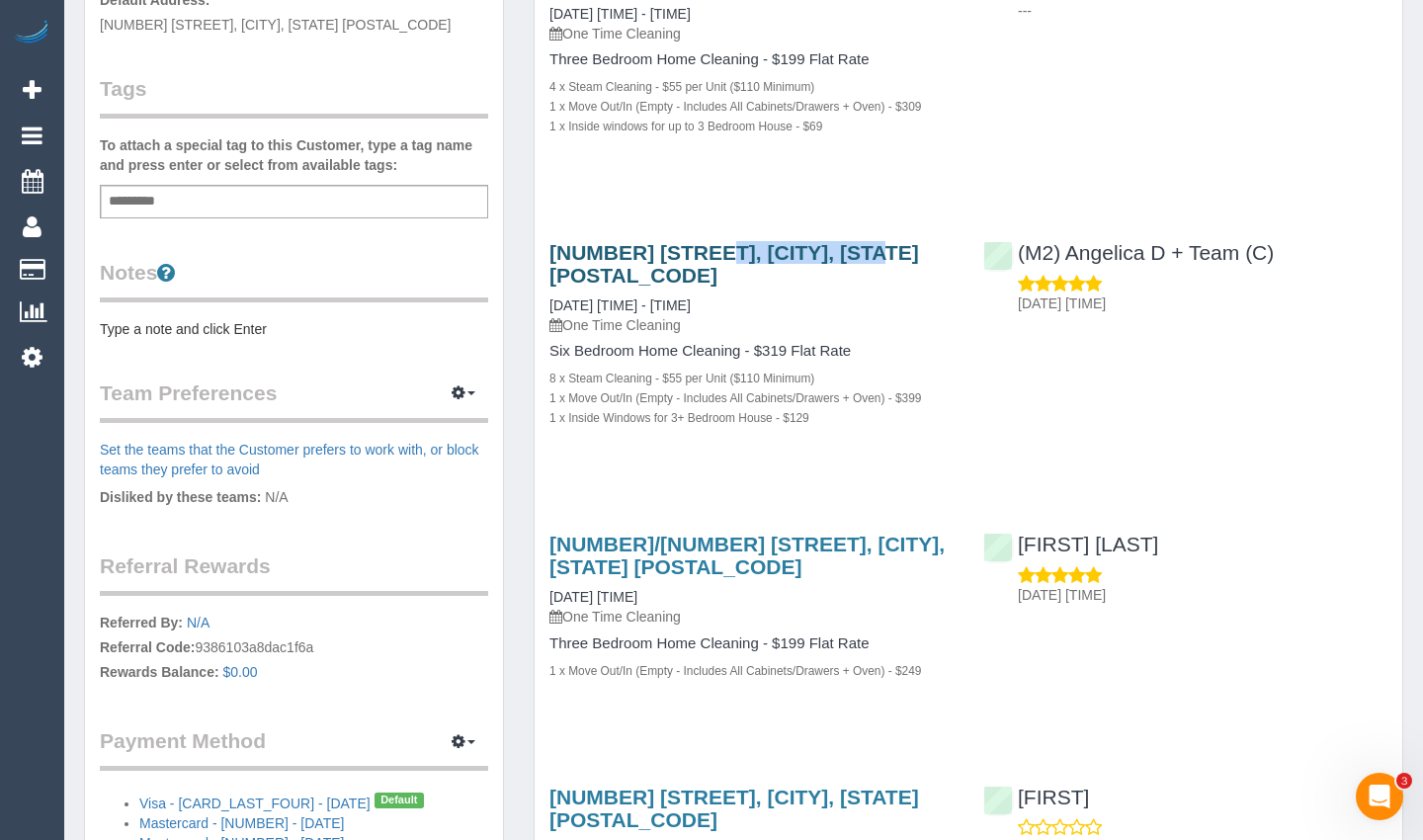 scroll, scrollTop: 494, scrollLeft: 0, axis: vertical 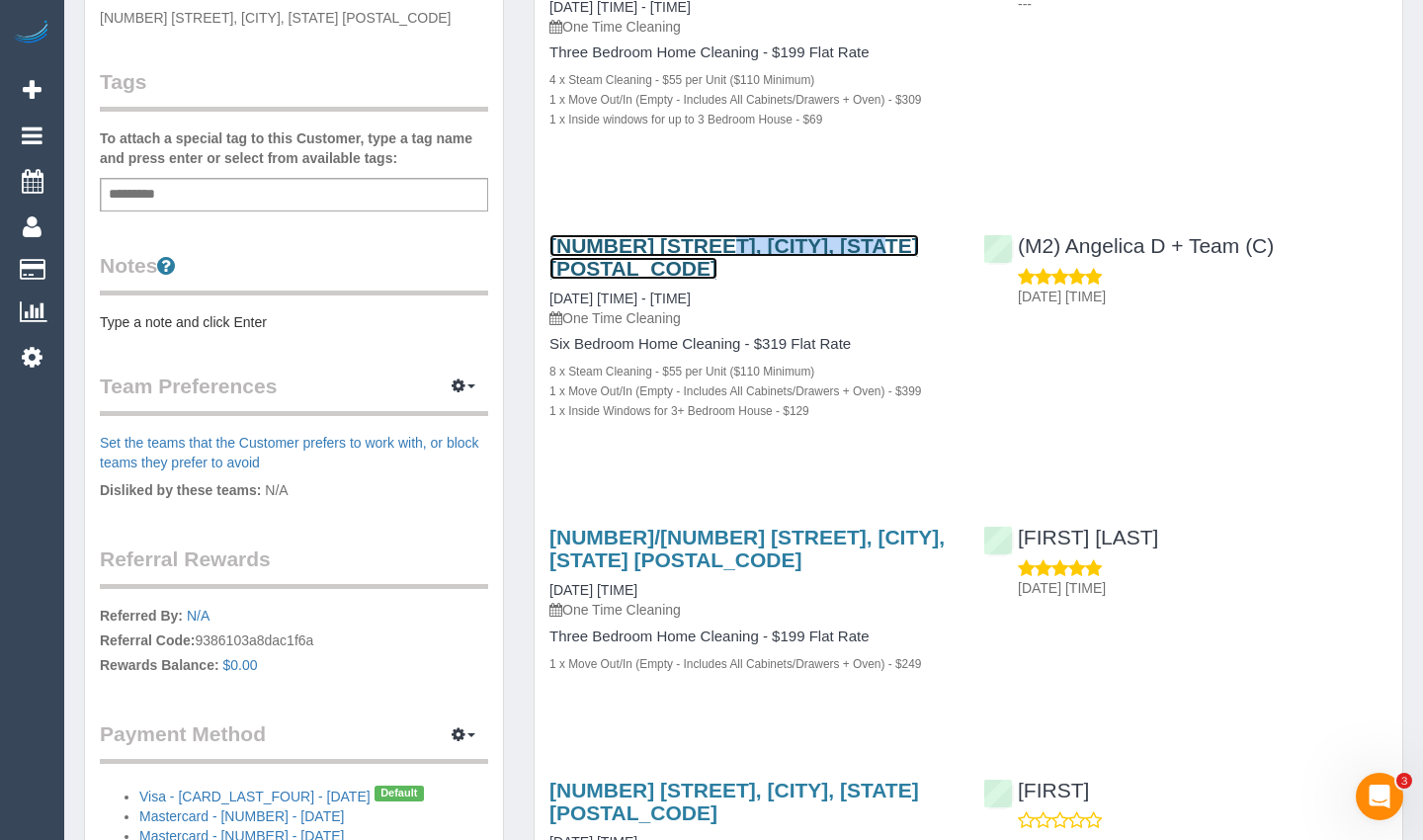 click on "5 Wicklow Street, Ormond, VIC 3204" at bounding box center (734, 257) 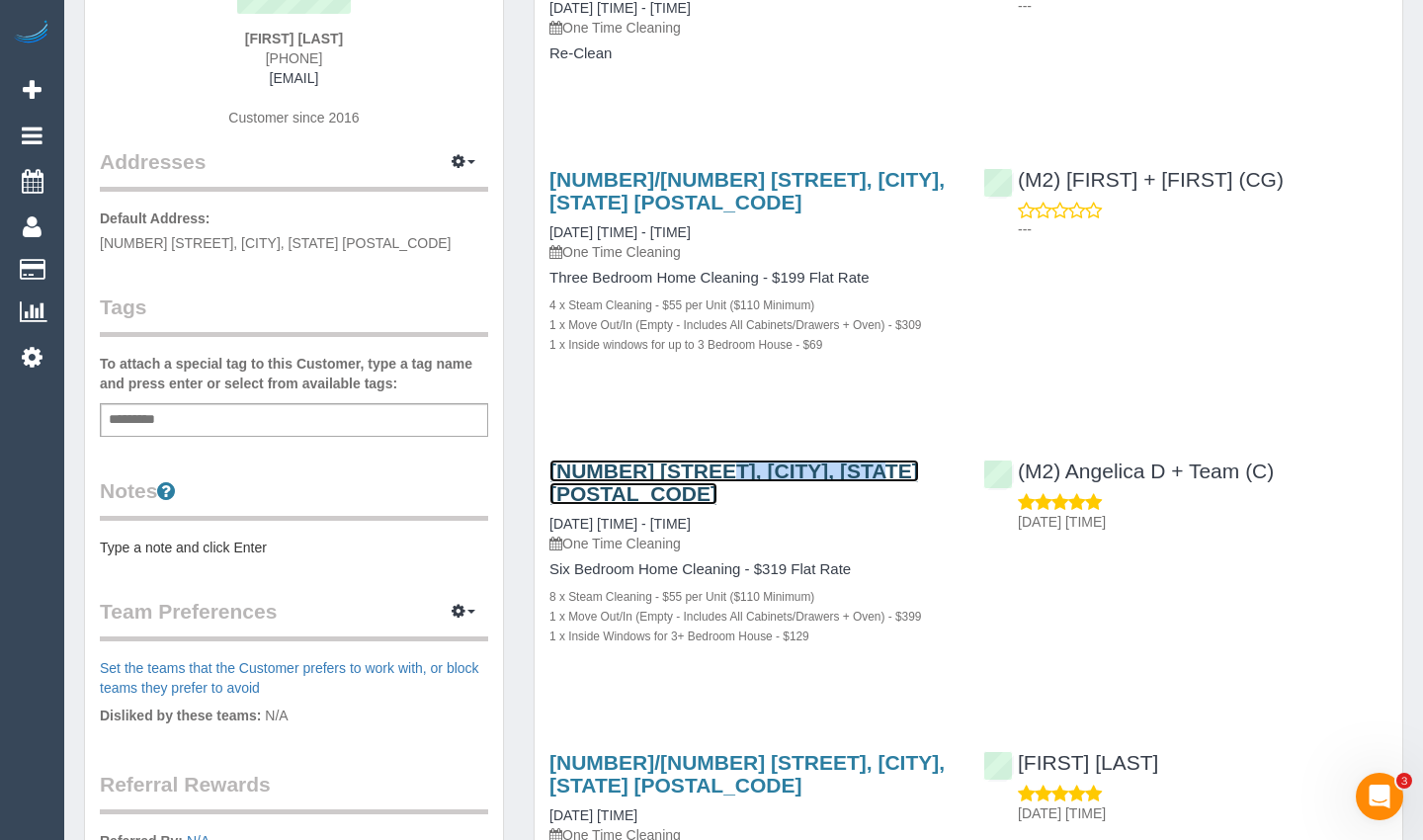 scroll, scrollTop: 99, scrollLeft: 0, axis: vertical 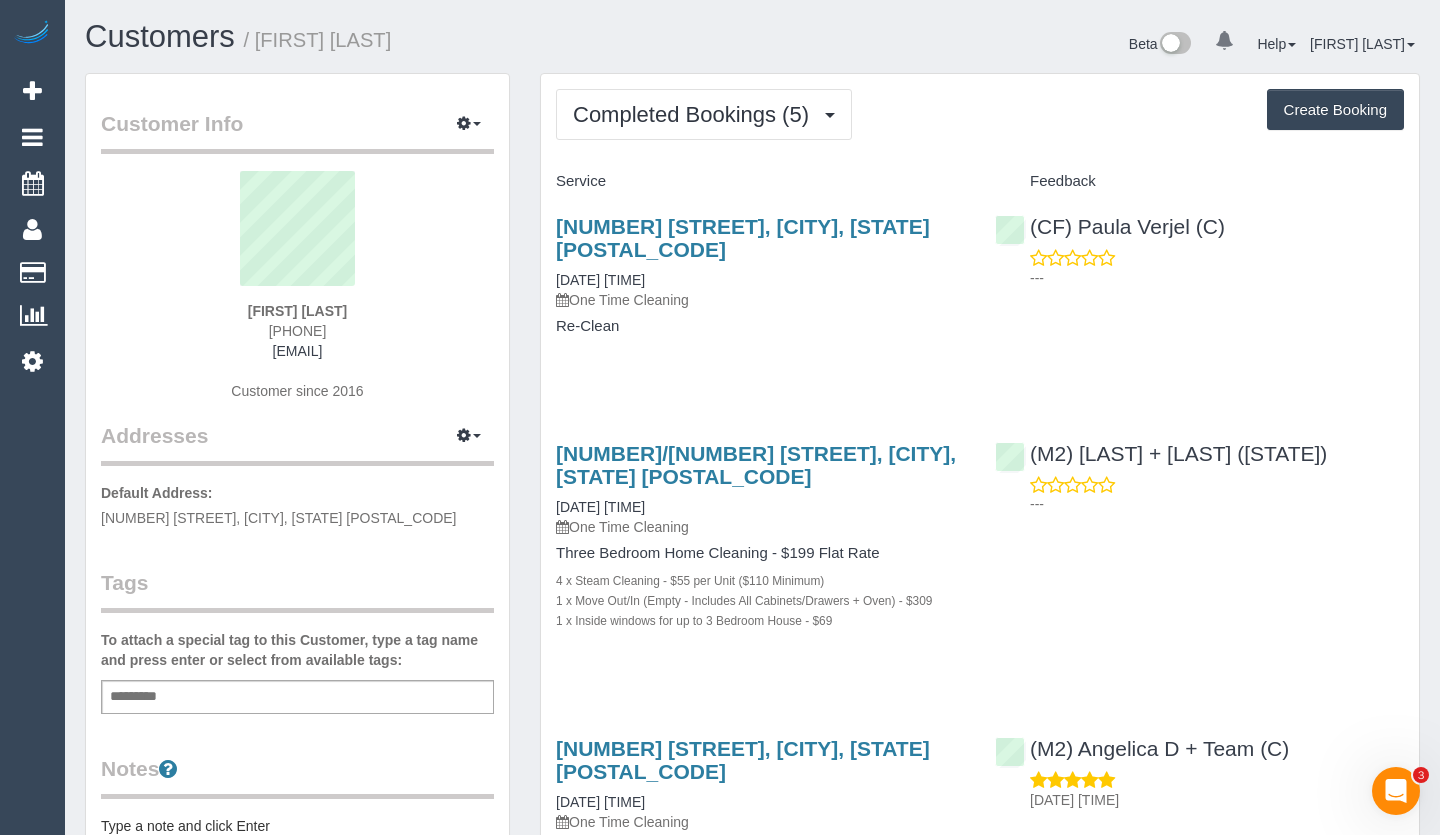 click on "Create Booking" at bounding box center [1335, 110] 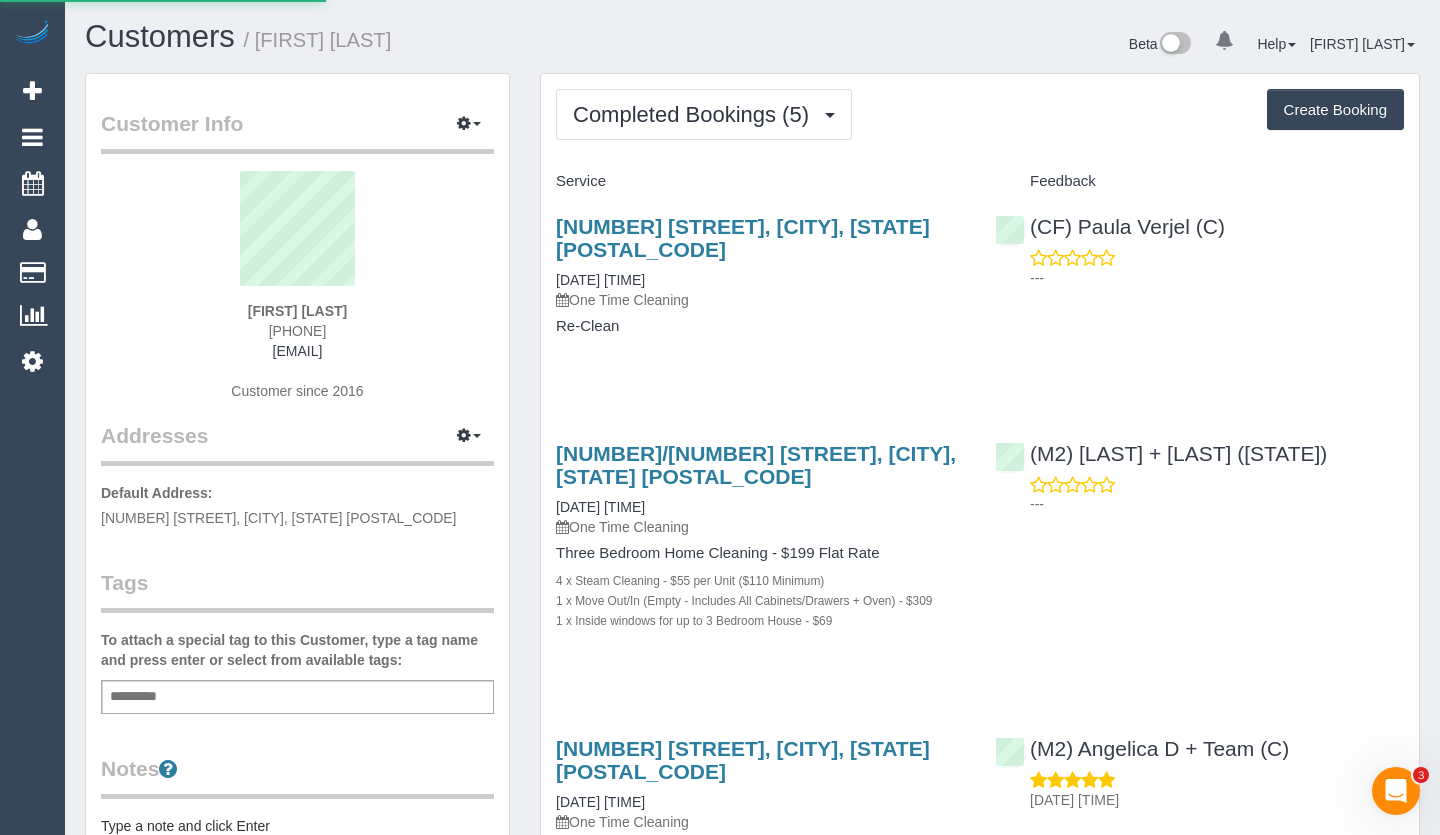 select on "VIC" 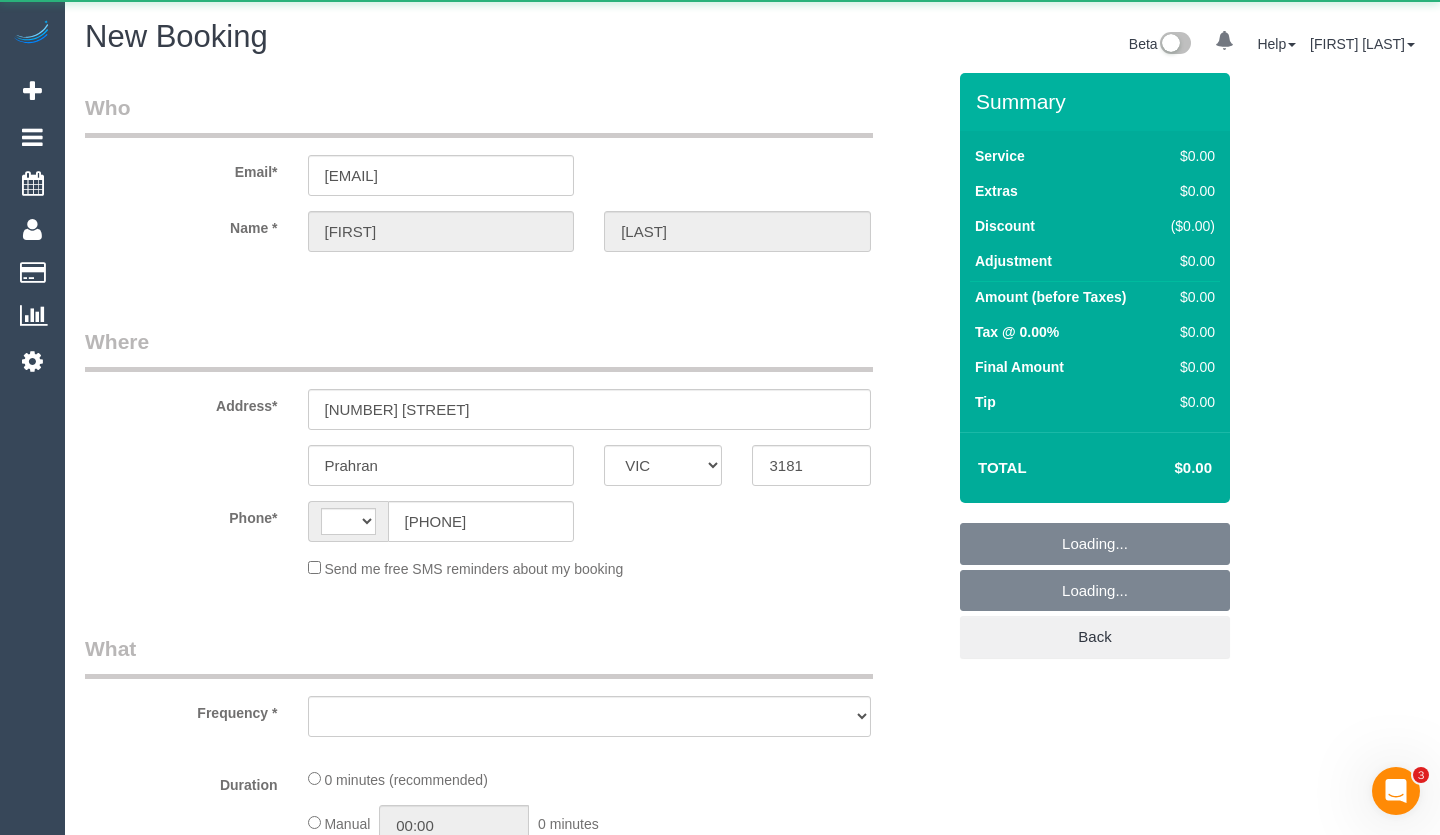 select on "string:AU" 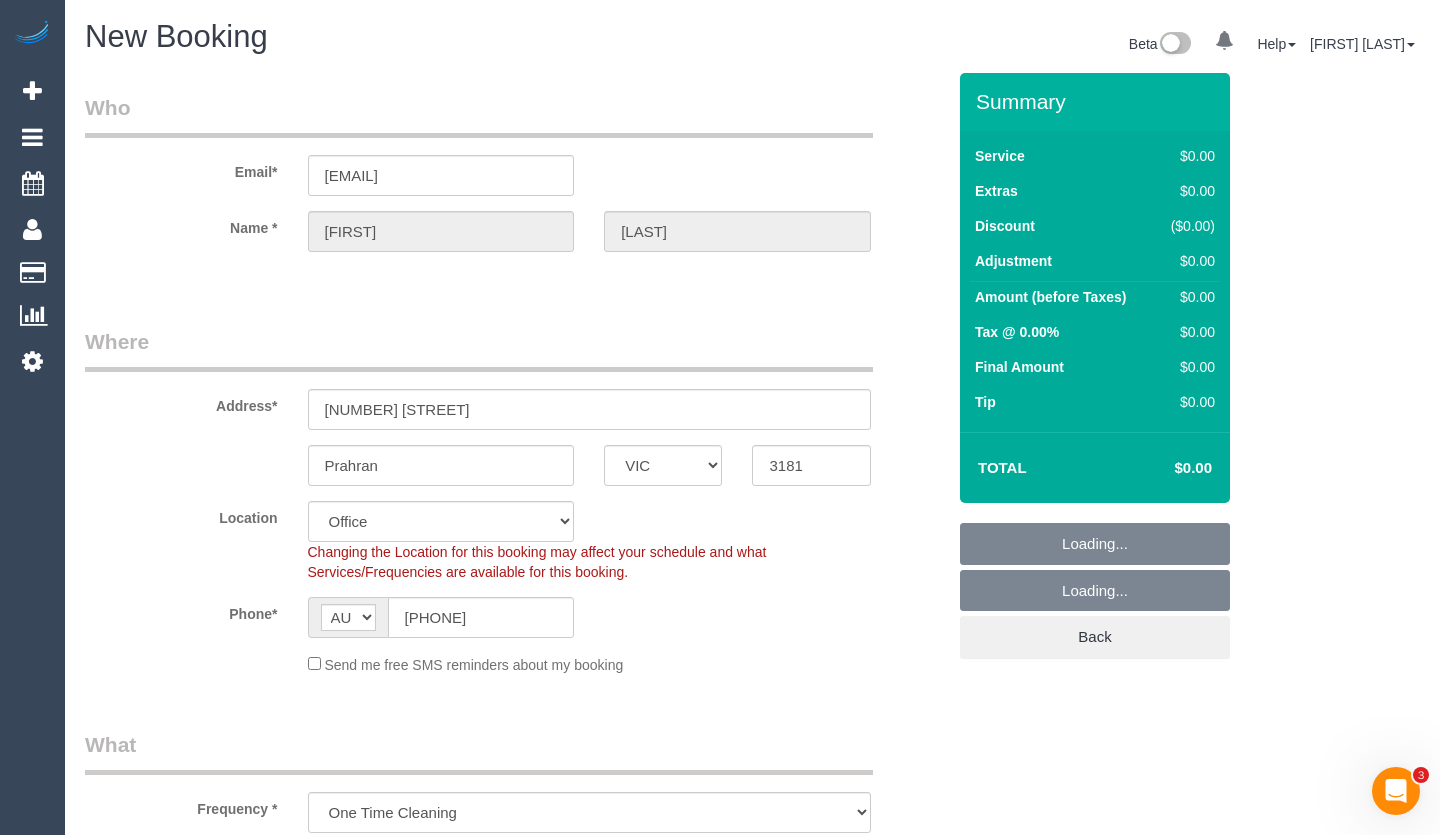select on "55" 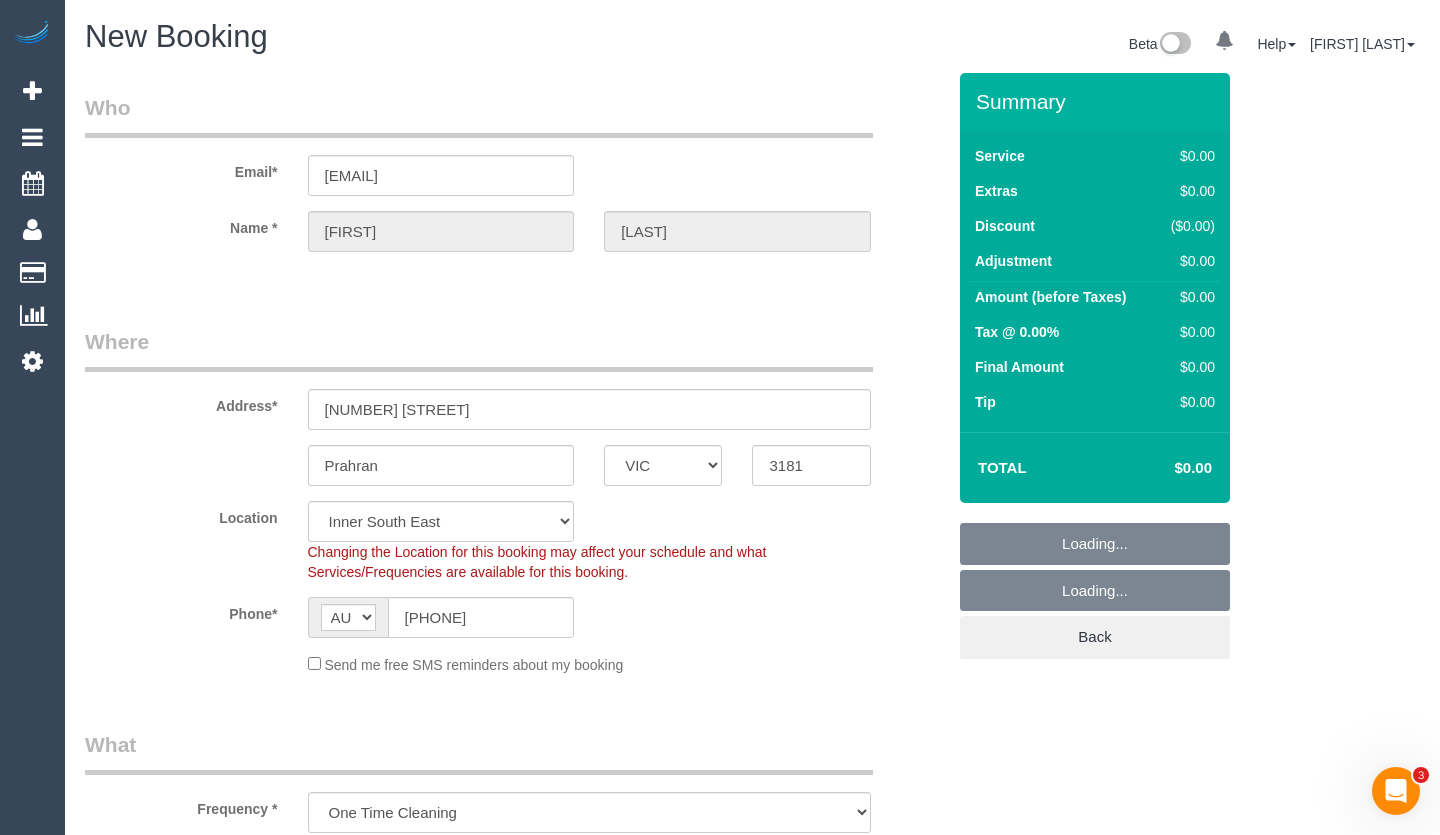 select on "object:2413" 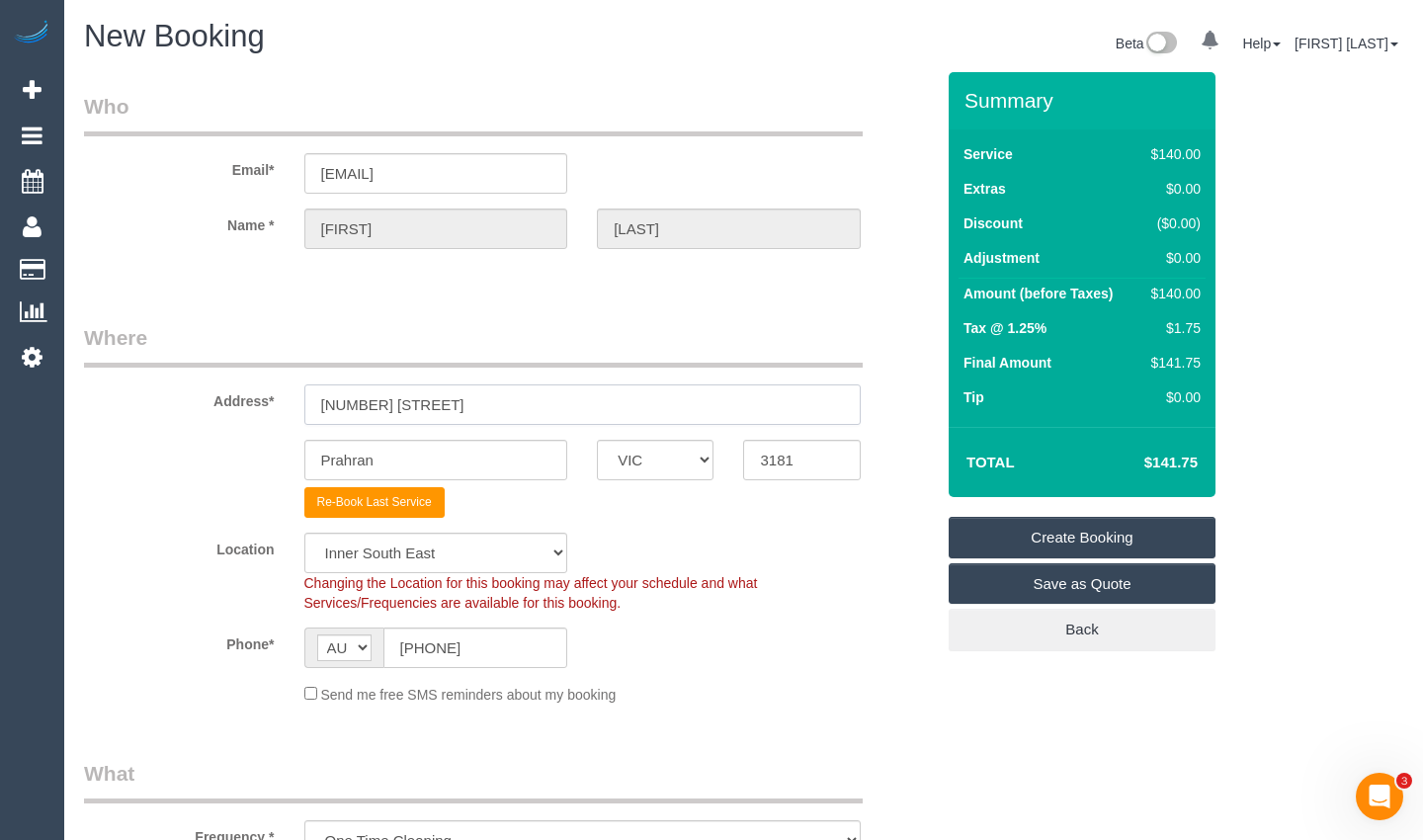 drag, startPoint x: 475, startPoint y: 413, endPoint x: 275, endPoint y: 416, distance: 200.0225 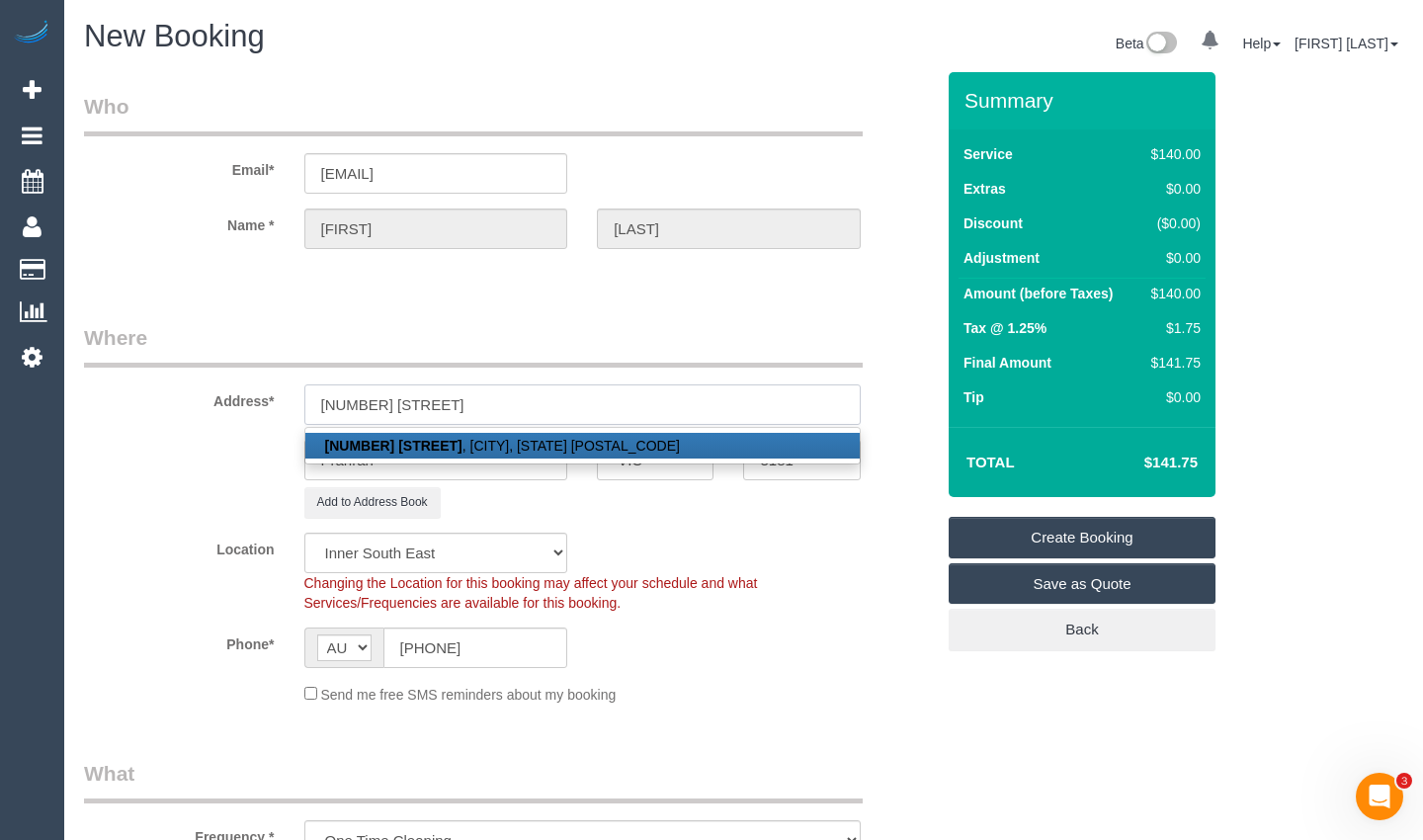 type on "[NUMBER] [STREET]" 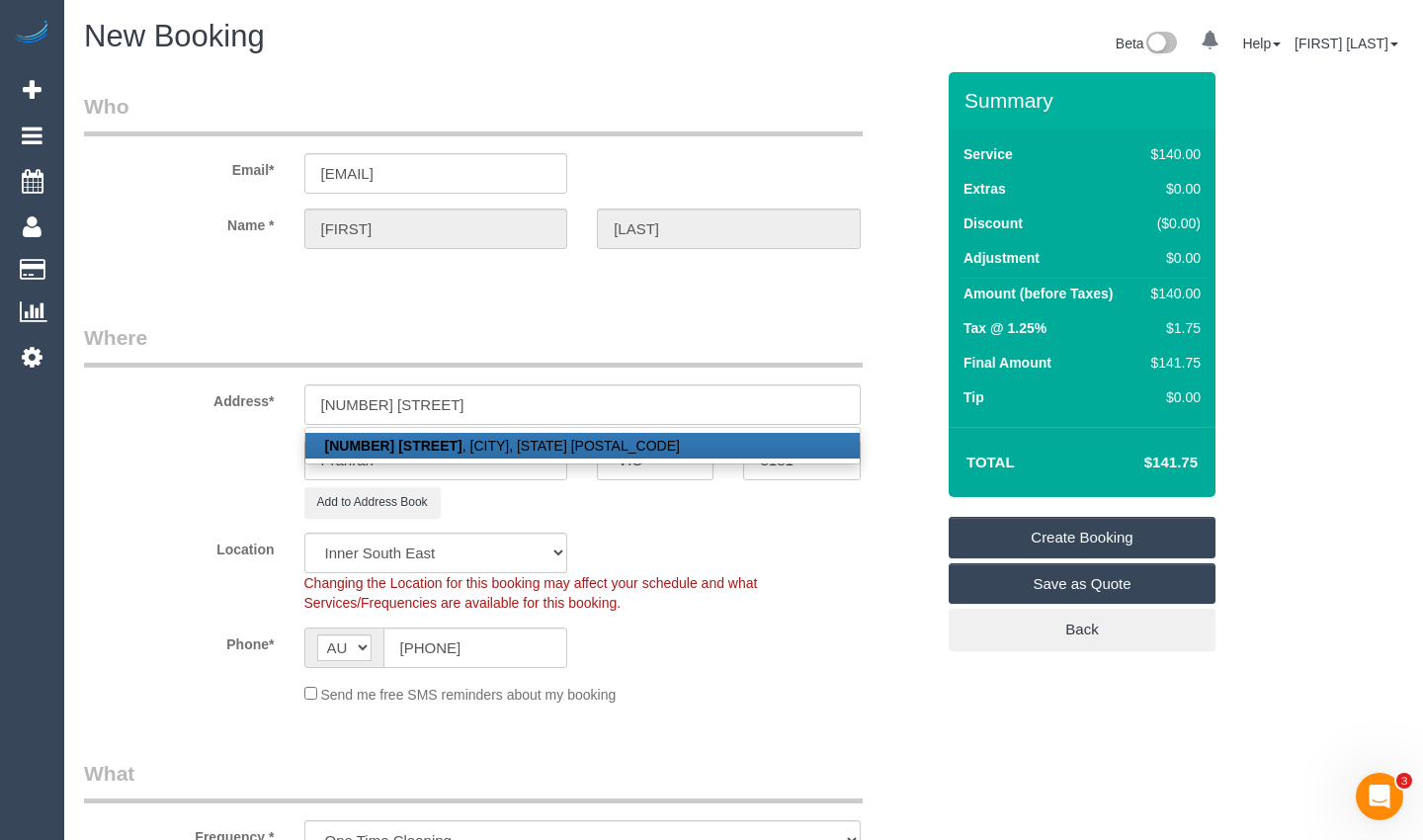 click on "5 Wicklow Street , Ormond, VIC 3204" at bounding box center [582, 446] 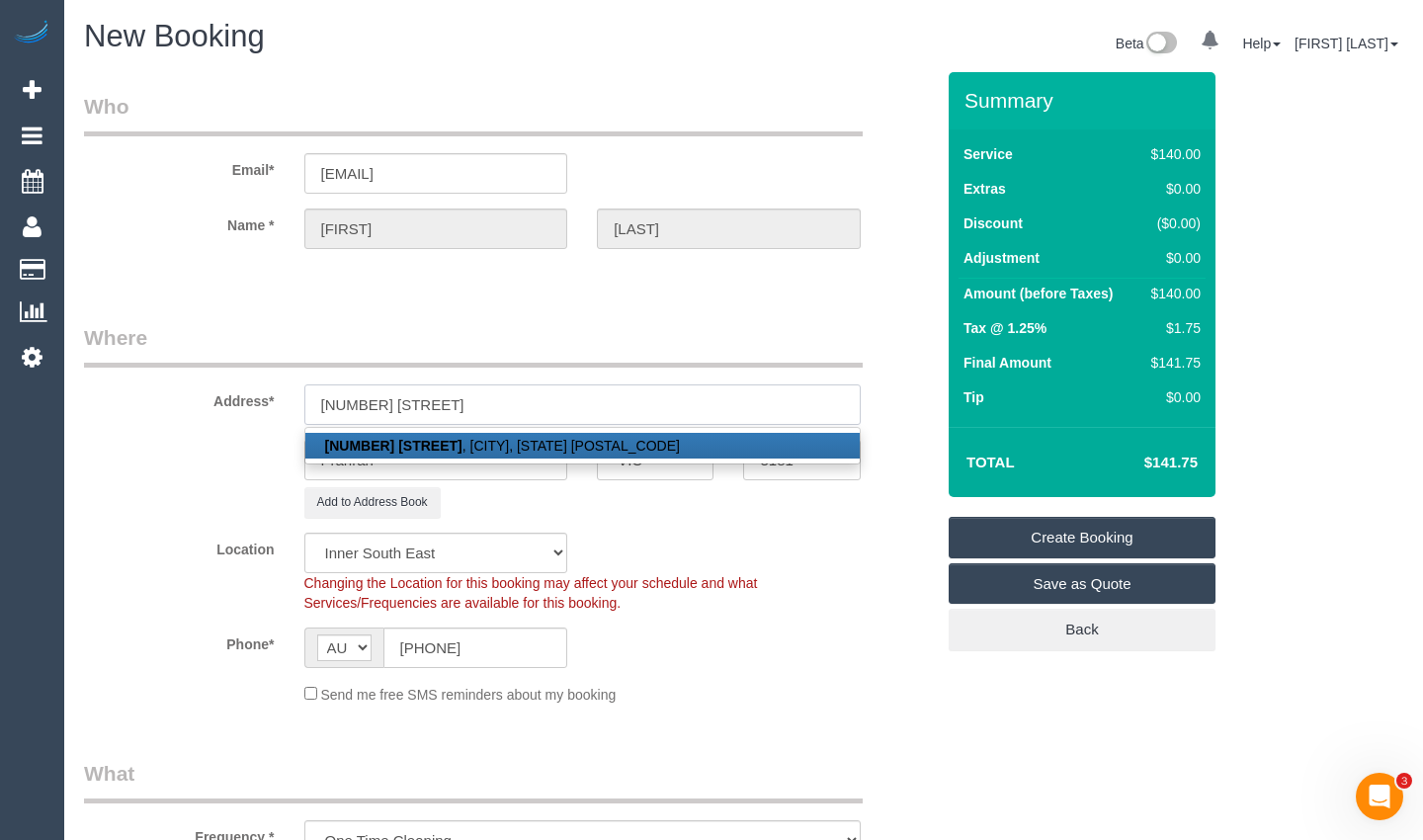 type on "Ormond" 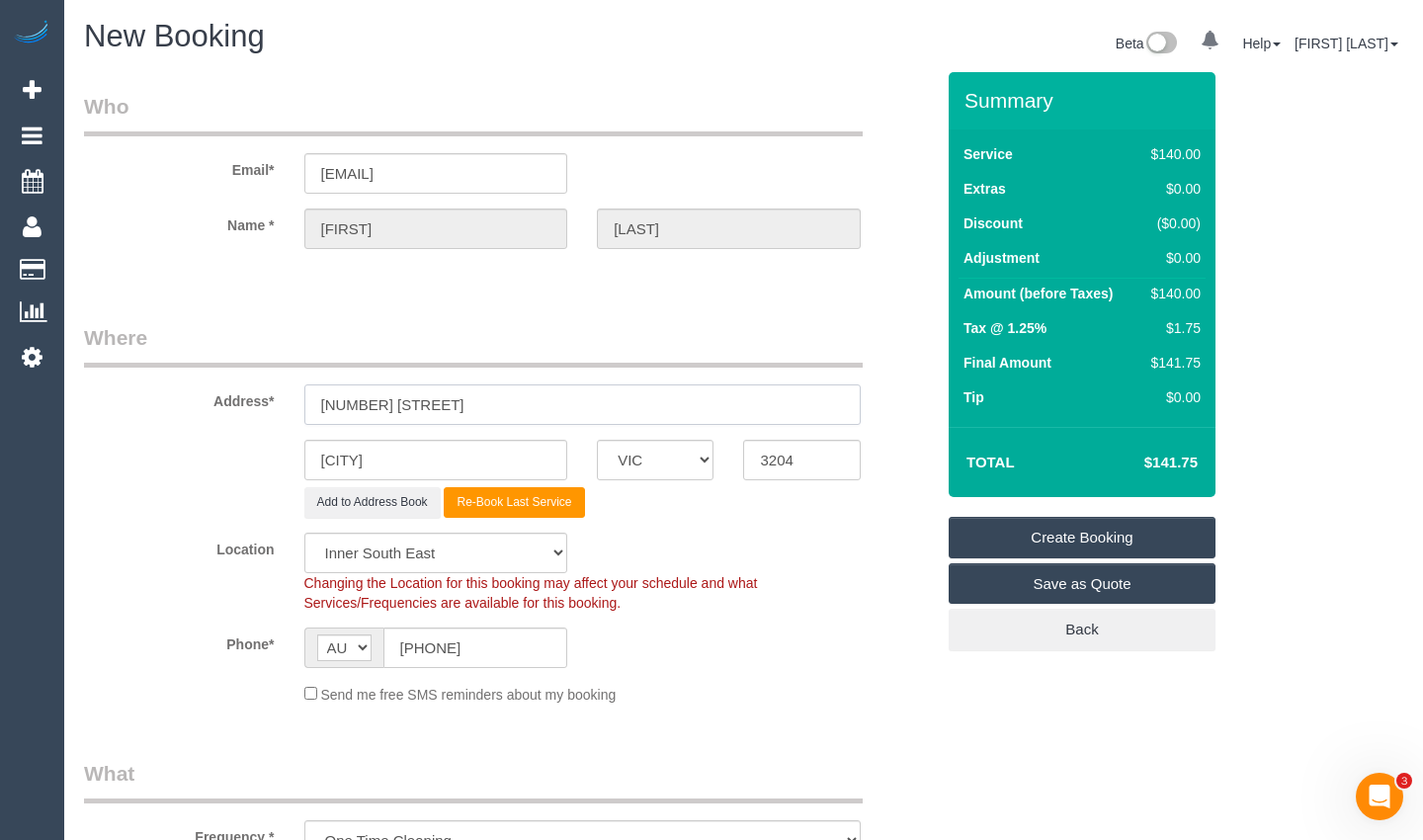 select on "64" 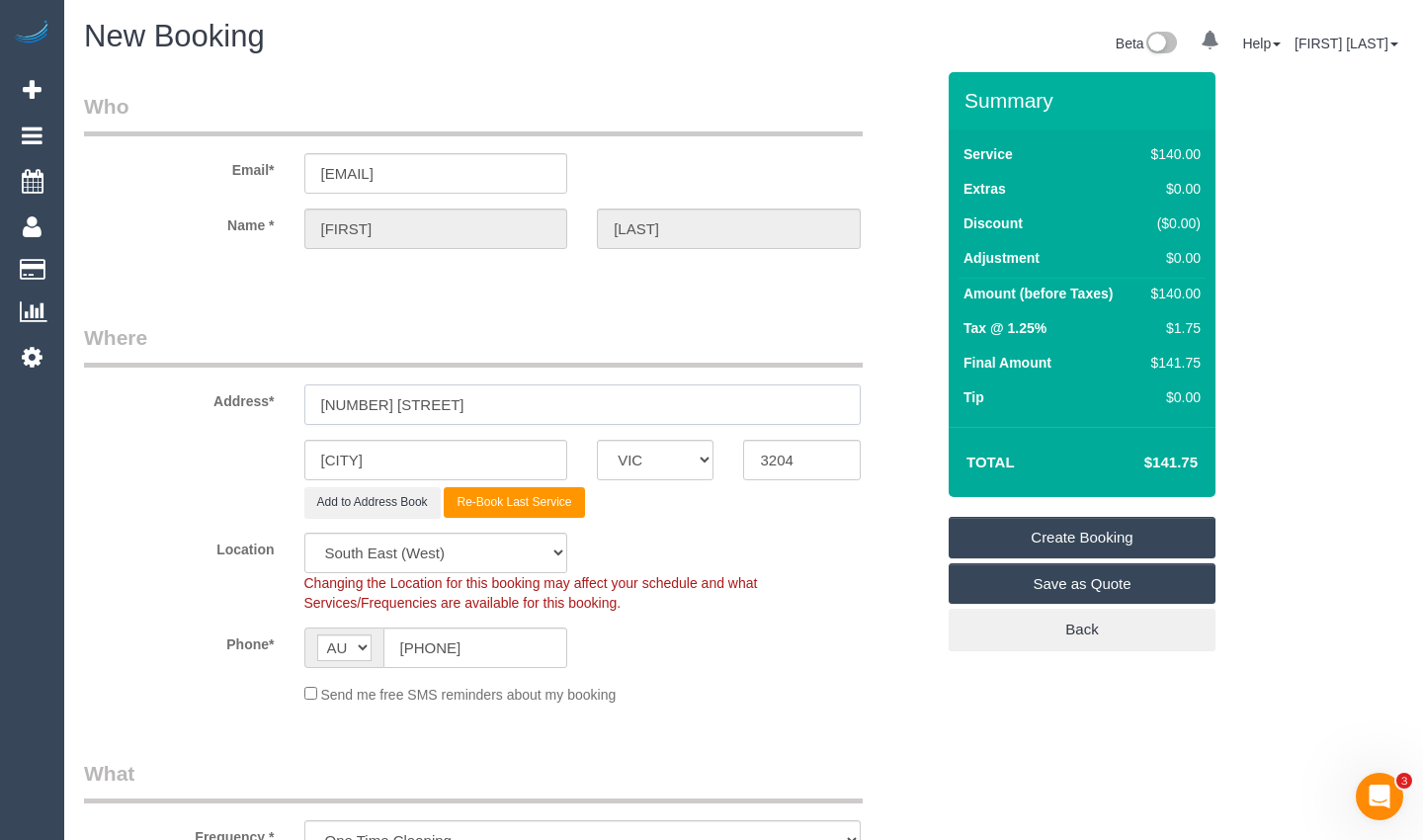 select on "object:2955" 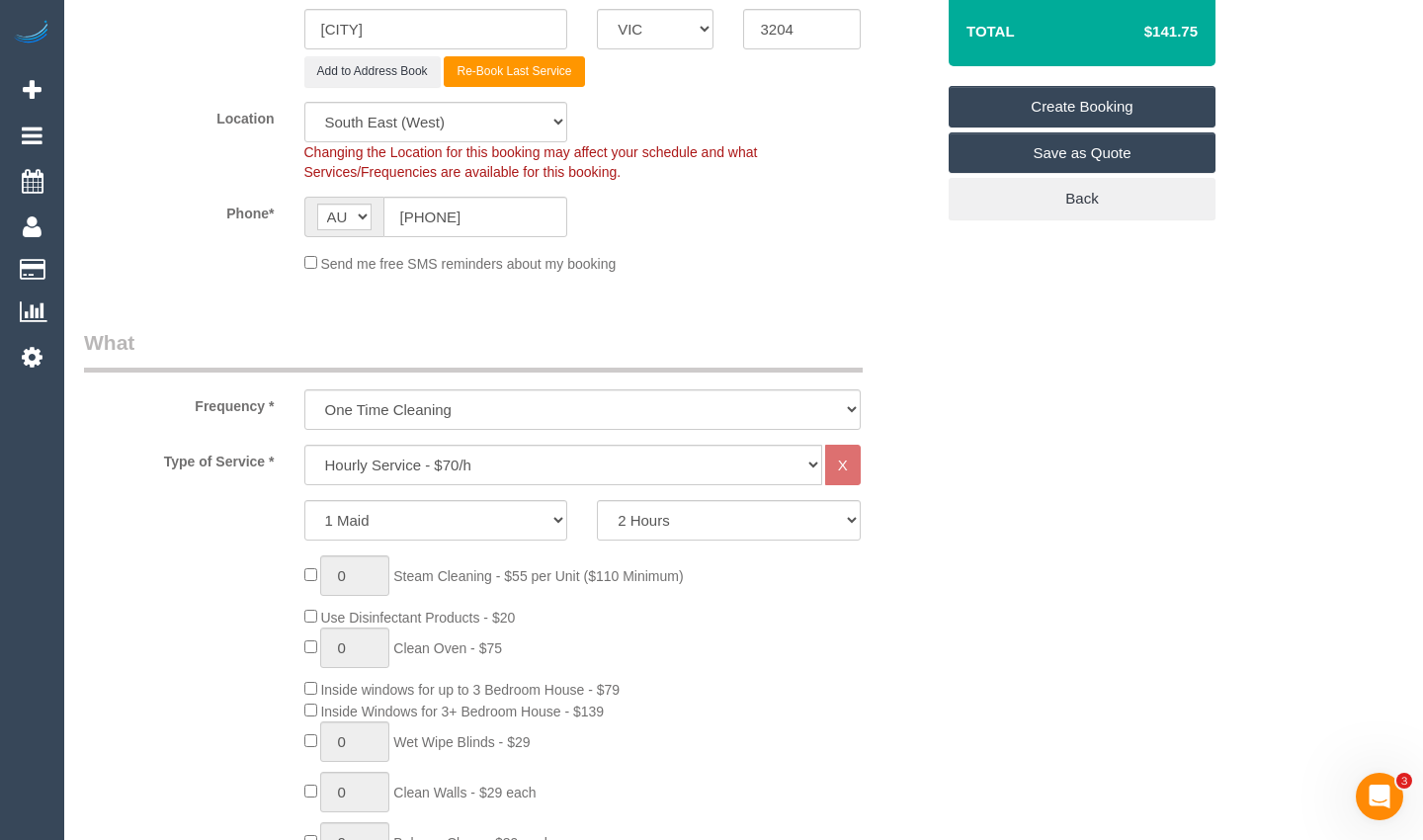 scroll, scrollTop: 494, scrollLeft: 0, axis: vertical 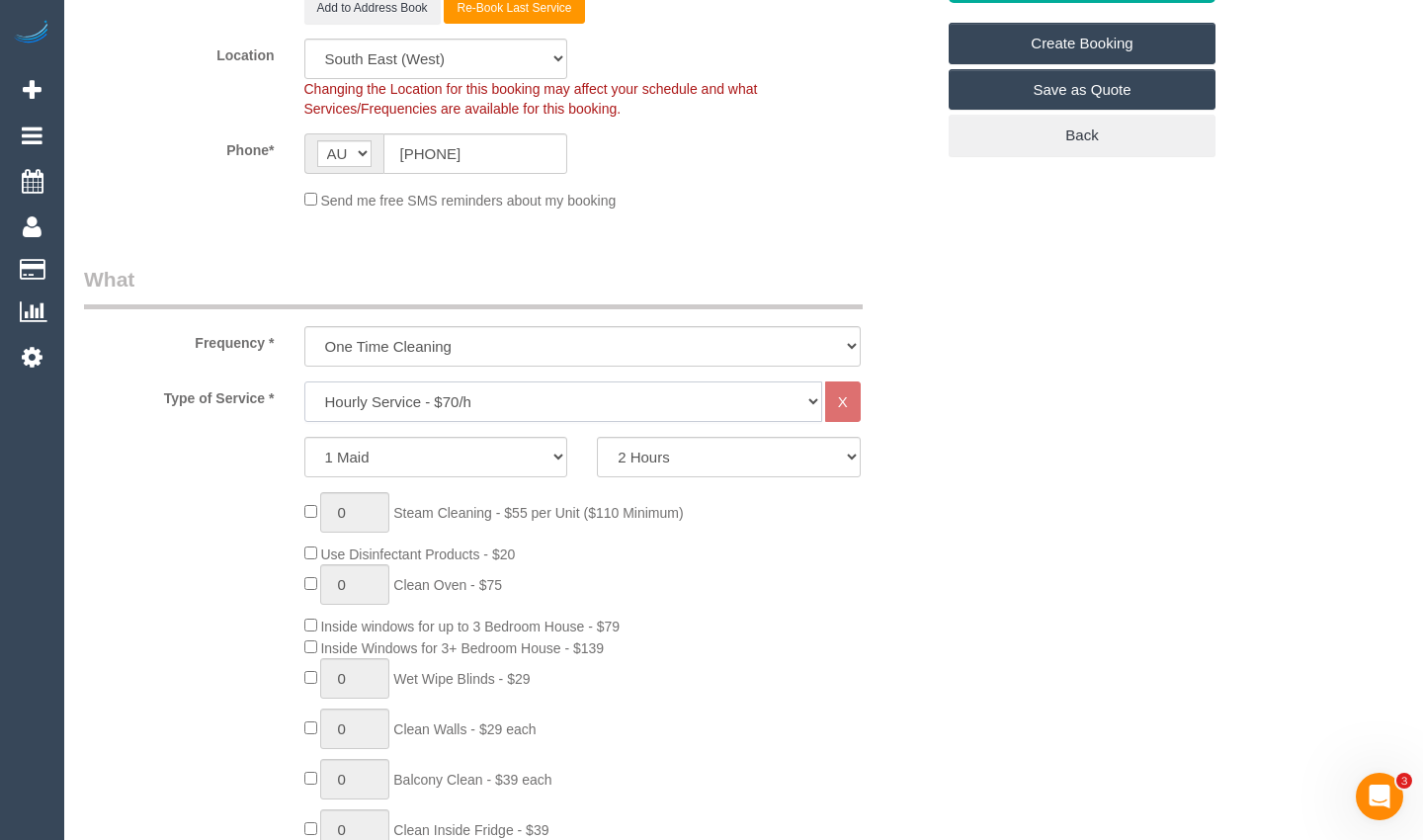 click on "Hourly Service - $70/h Hourly Service - $65/h Hourly Service - $60/h Hourly Service - $58.03 (NDIS 2025-26) Hourly Service - $57.27+GST (HCP/SaH 2025-26) Hourly Service - Special Pricing (New) Hourly Service - Special Pricing Hourly Service (OnTime) $50/hr + GST One Bedroom Apt/Home Cleaning - $169 Flat Rate Two Bedroom Home Cleaning - $189 Flat Rate Three Bedroom Home Cleaning - $219 Flat Rate Four Bedroom Home Cleaning  - $259 Flat Rate Five Bedroom Home Cleaning  - $309 Flat Rate Six Bedroom Home Cleaning  - $339 Flat Rate Steam Cleaning / Unit Lunch Break PENDING BOOKING Inspection" 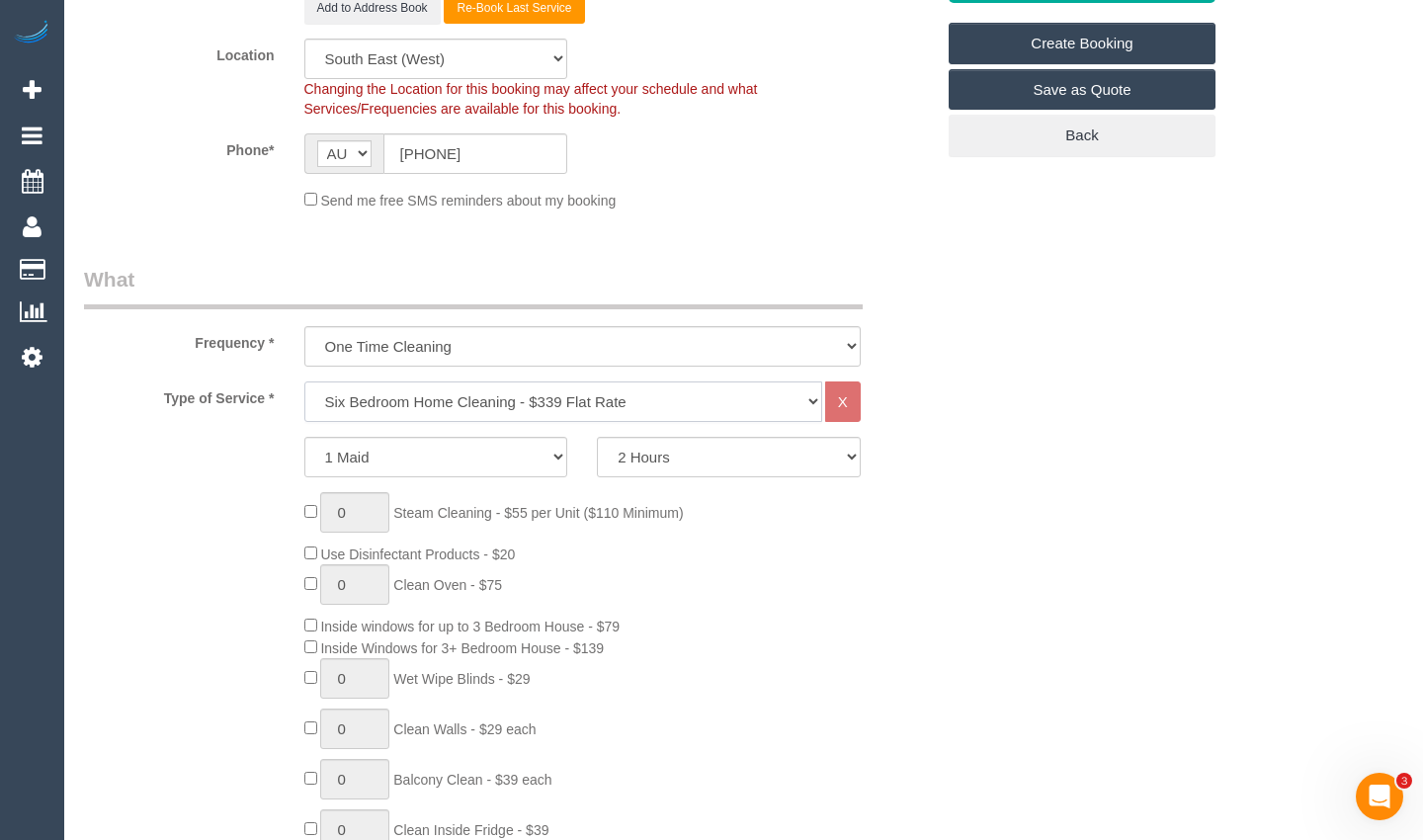 click on "Hourly Service - $70/h Hourly Service - $65/h Hourly Service - $60/h Hourly Service - $58.03 (NDIS 2025-26) Hourly Service - $57.27+GST (HCP/SaH 2025-26) Hourly Service - Special Pricing (New) Hourly Service - Special Pricing Hourly Service (OnTime) $50/hr + GST One Bedroom Apt/Home Cleaning - $169 Flat Rate Two Bedroom Home Cleaning - $189 Flat Rate Three Bedroom Home Cleaning - $219 Flat Rate Four Bedroom Home Cleaning  - $259 Flat Rate Five Bedroom Home Cleaning  - $309 Flat Rate Six Bedroom Home Cleaning  - $339 Flat Rate Steam Cleaning / Unit Lunch Break PENDING BOOKING Inspection" 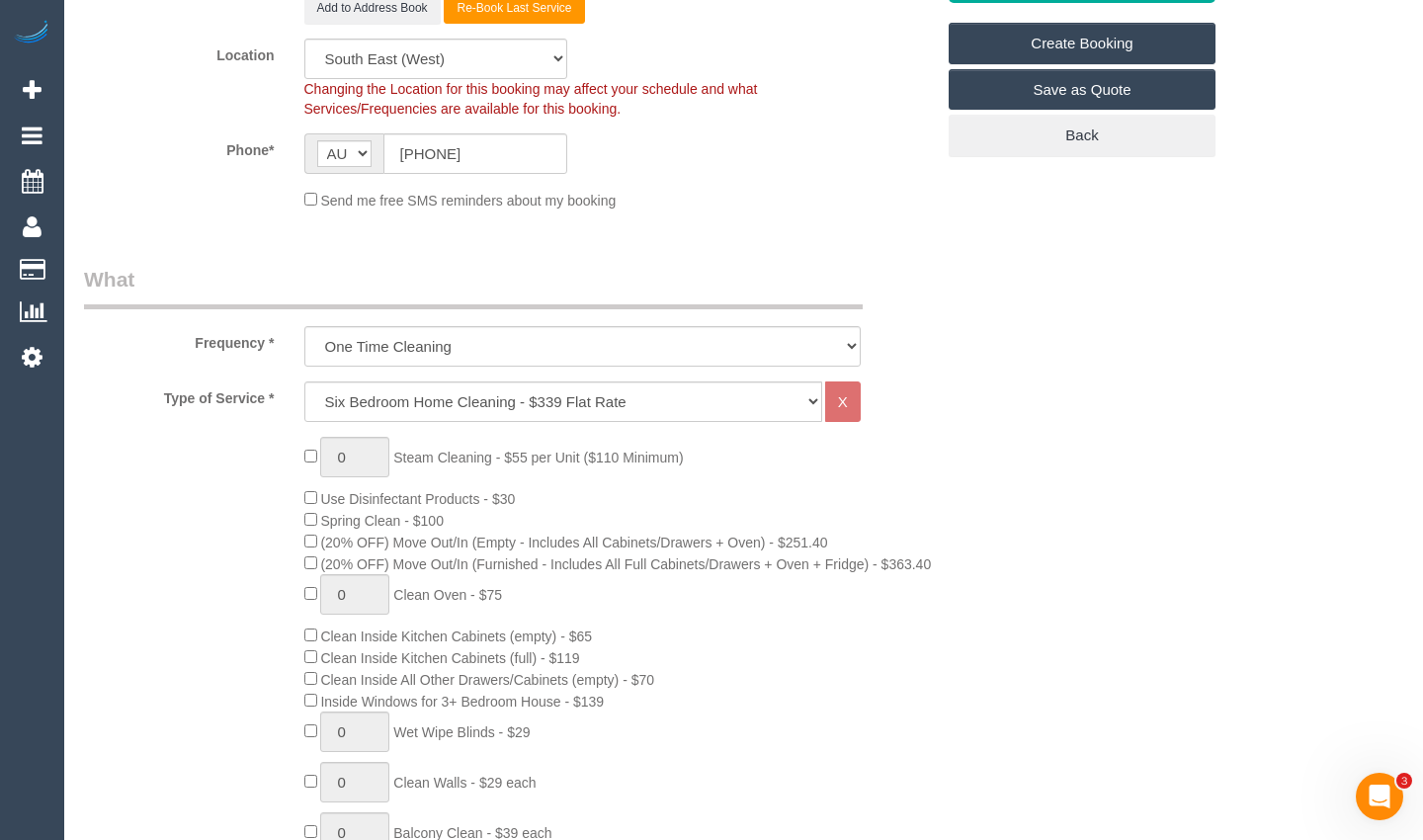 drag, startPoint x: 1419, startPoint y: 95, endPoint x: 1386, endPoint y: 83, distance: 35.1141 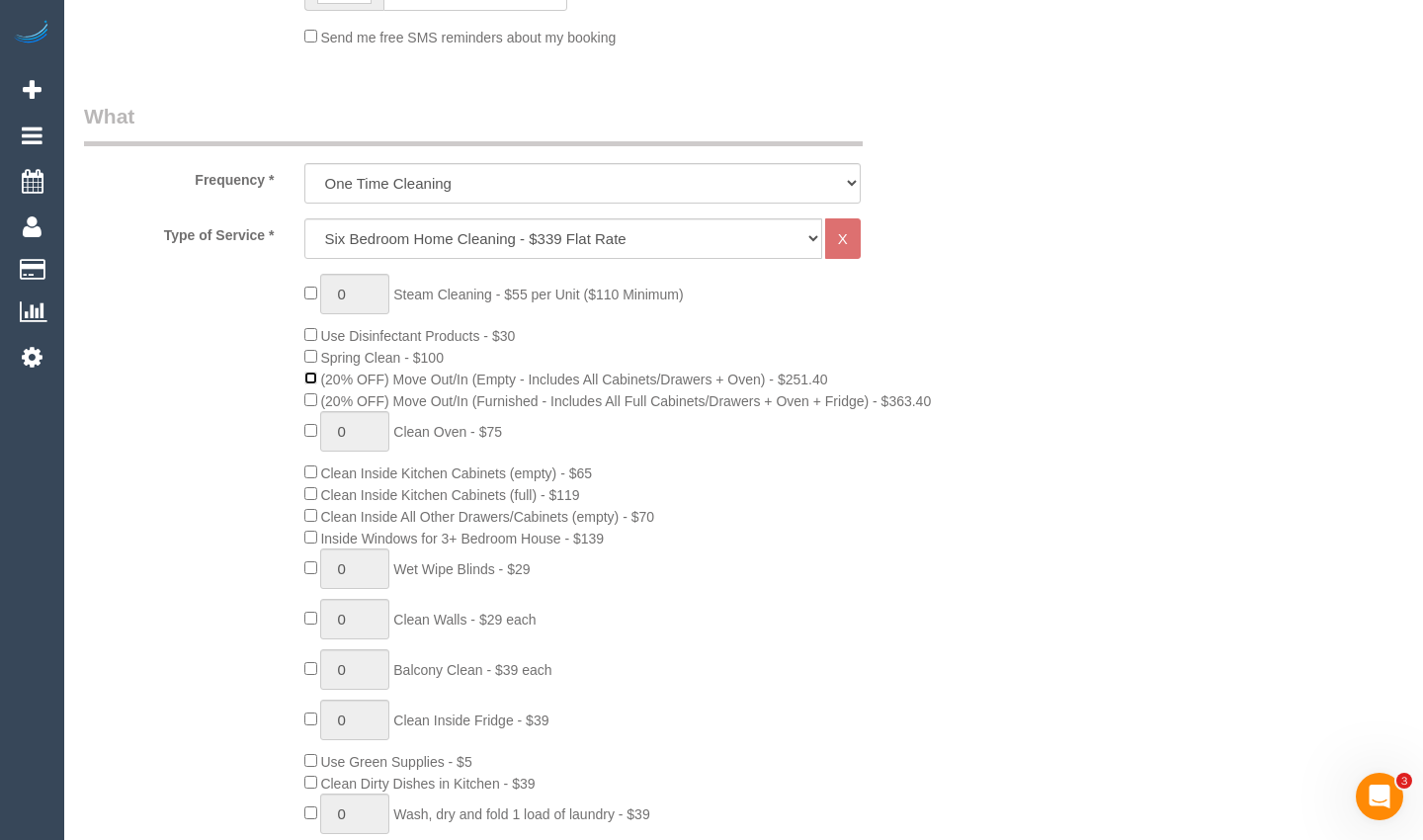 scroll, scrollTop: 692, scrollLeft: 0, axis: vertical 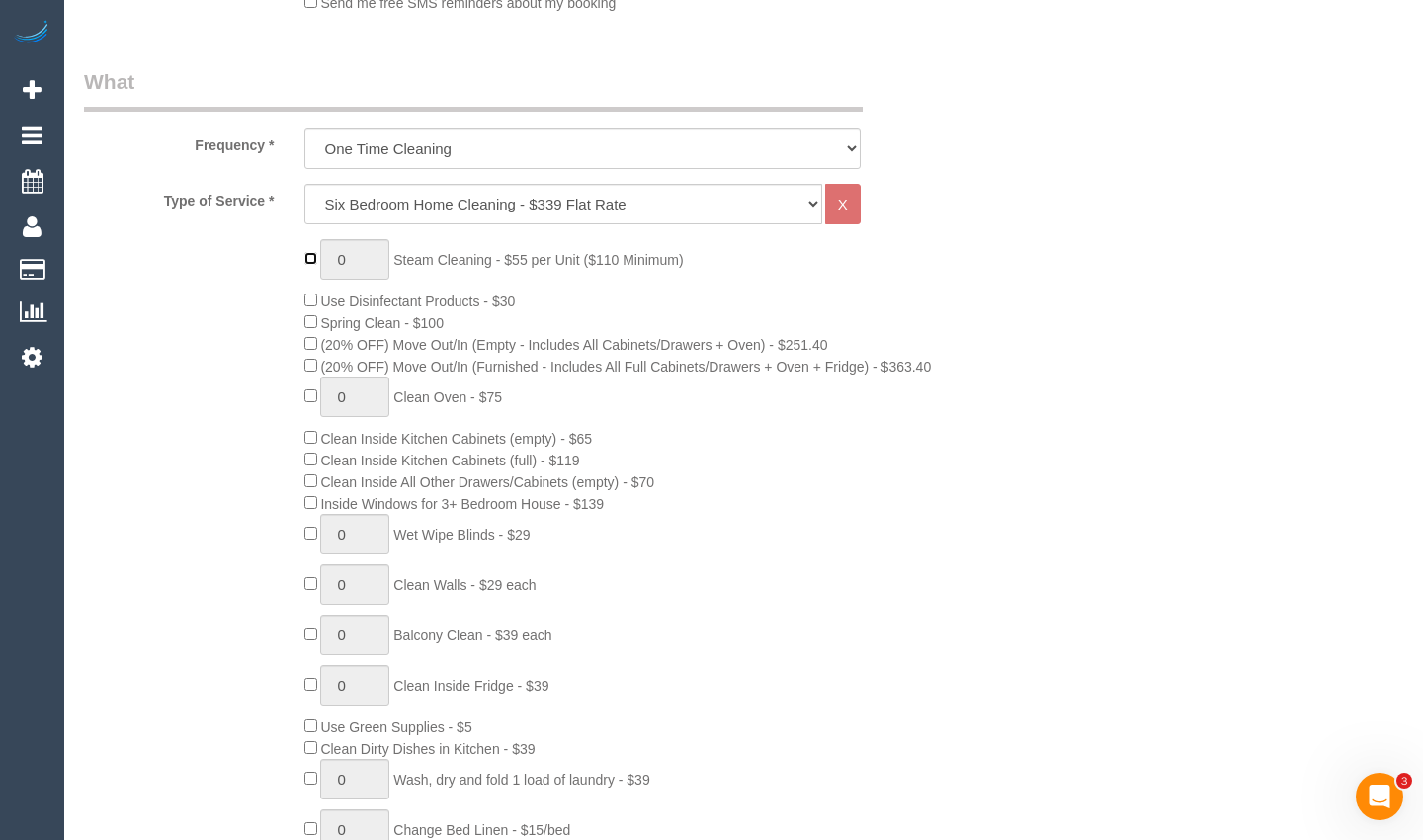 type on "1" 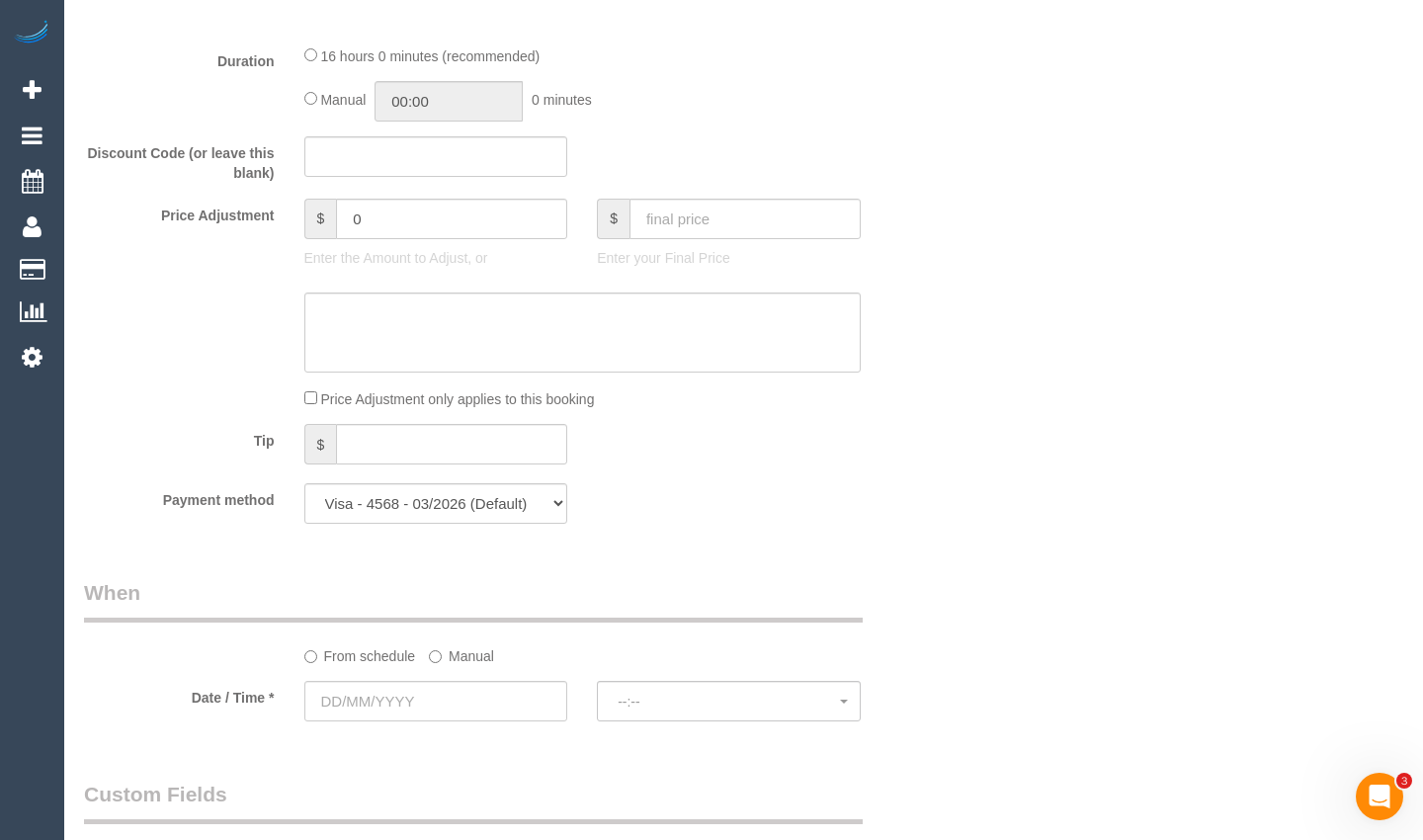scroll, scrollTop: 1680, scrollLeft: 0, axis: vertical 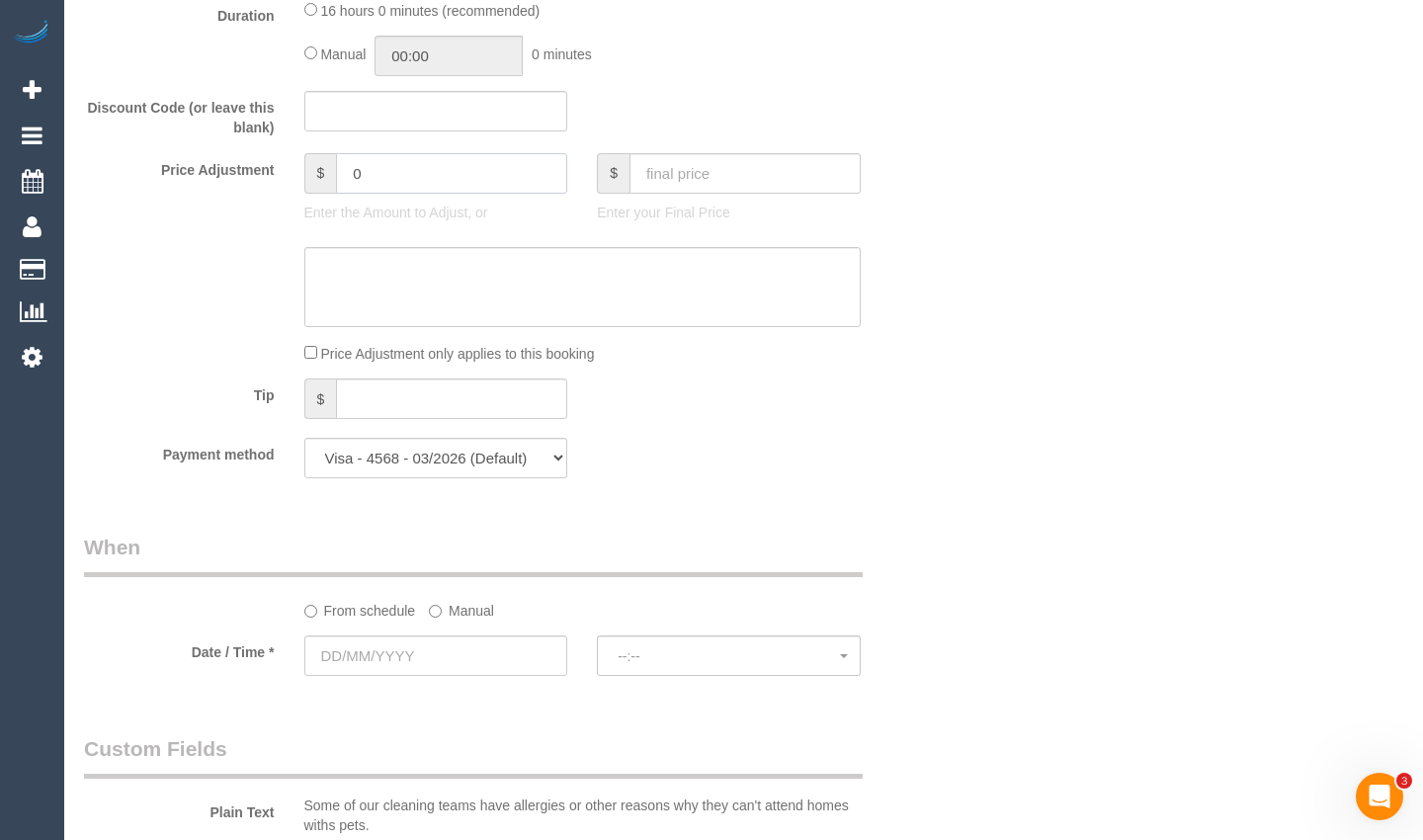 drag, startPoint x: 390, startPoint y: 185, endPoint x: 290, endPoint y: 179, distance: 100.179838 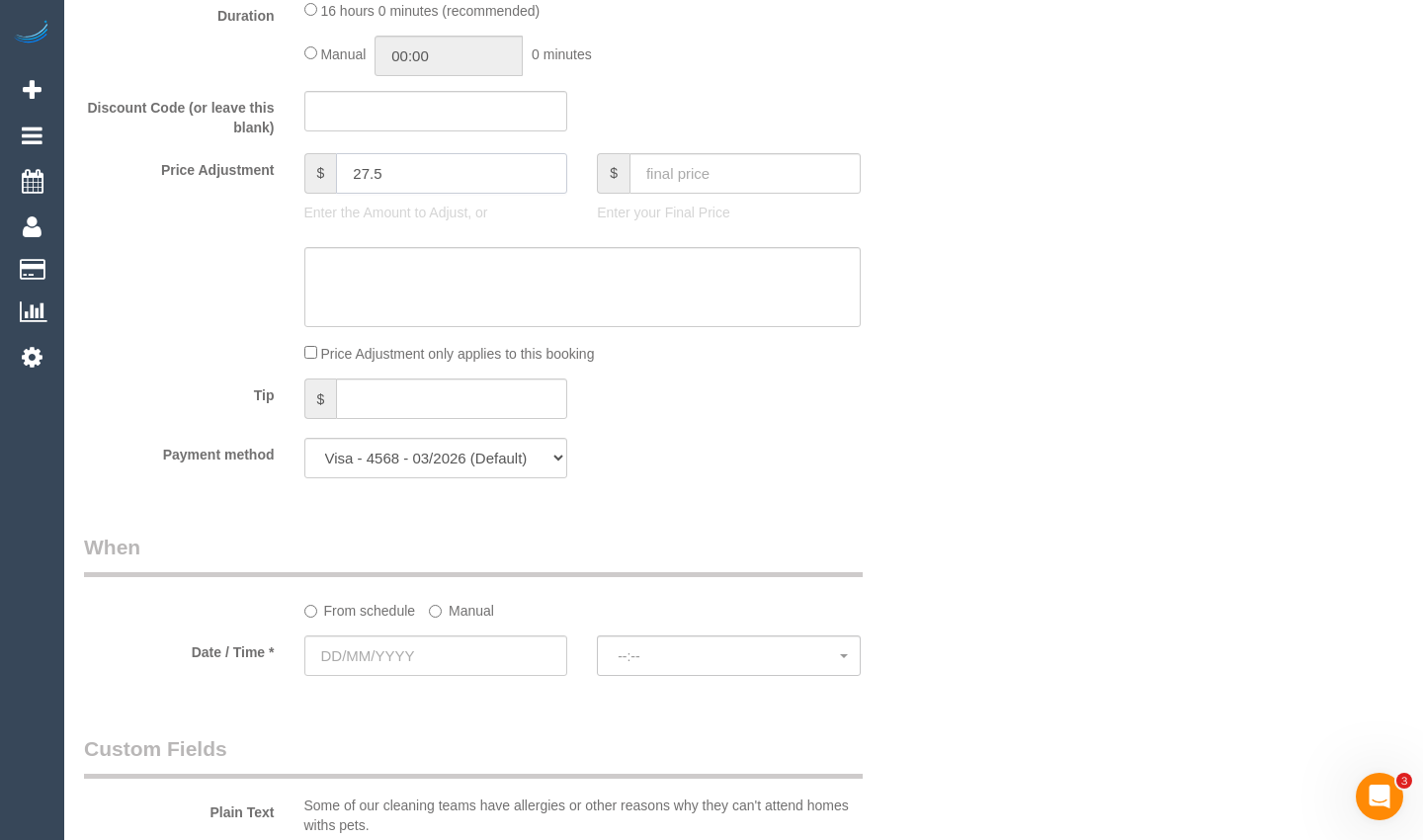 type on "27.5" 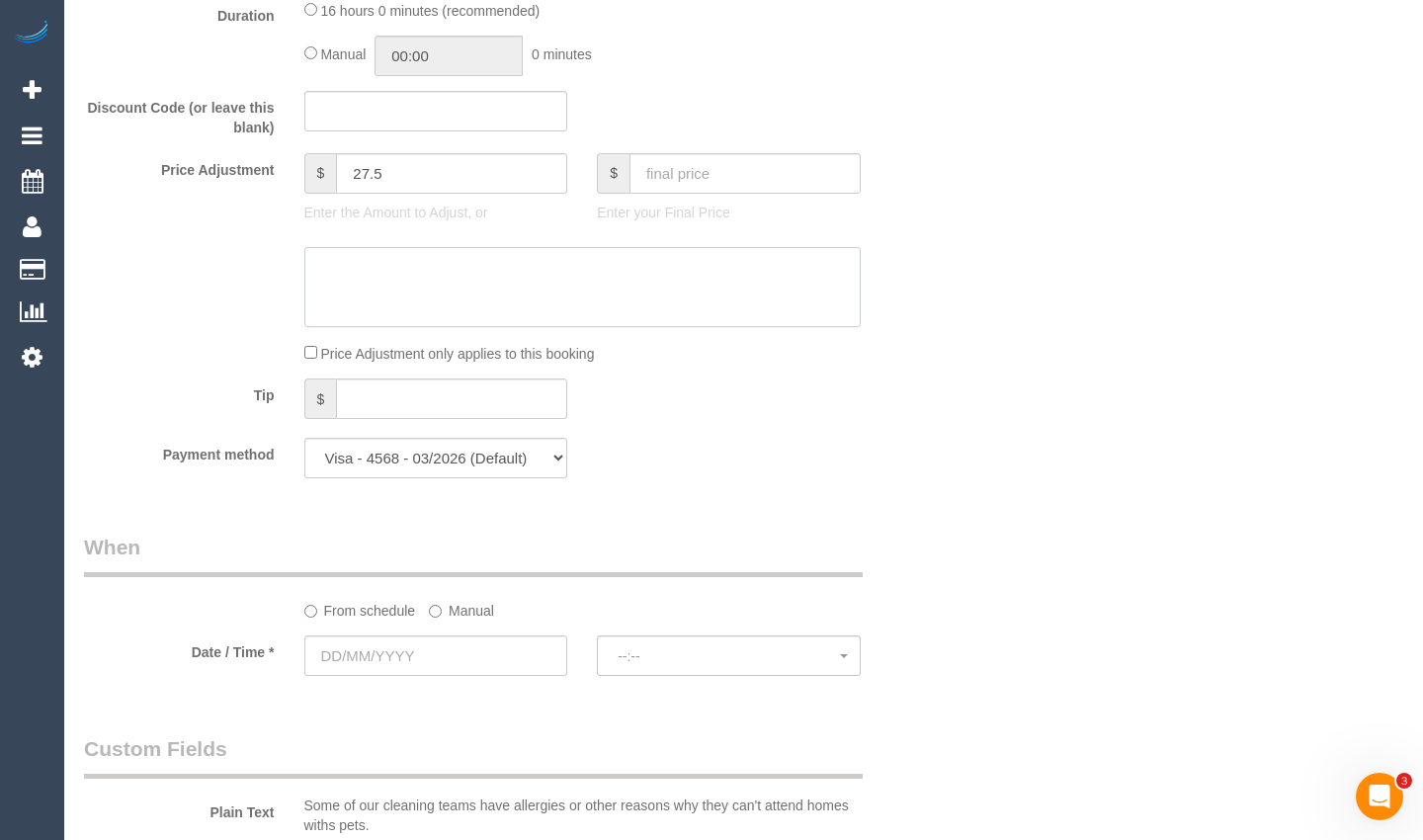 drag, startPoint x: 588, startPoint y: 302, endPoint x: 604, endPoint y: 301, distance: 16.03122 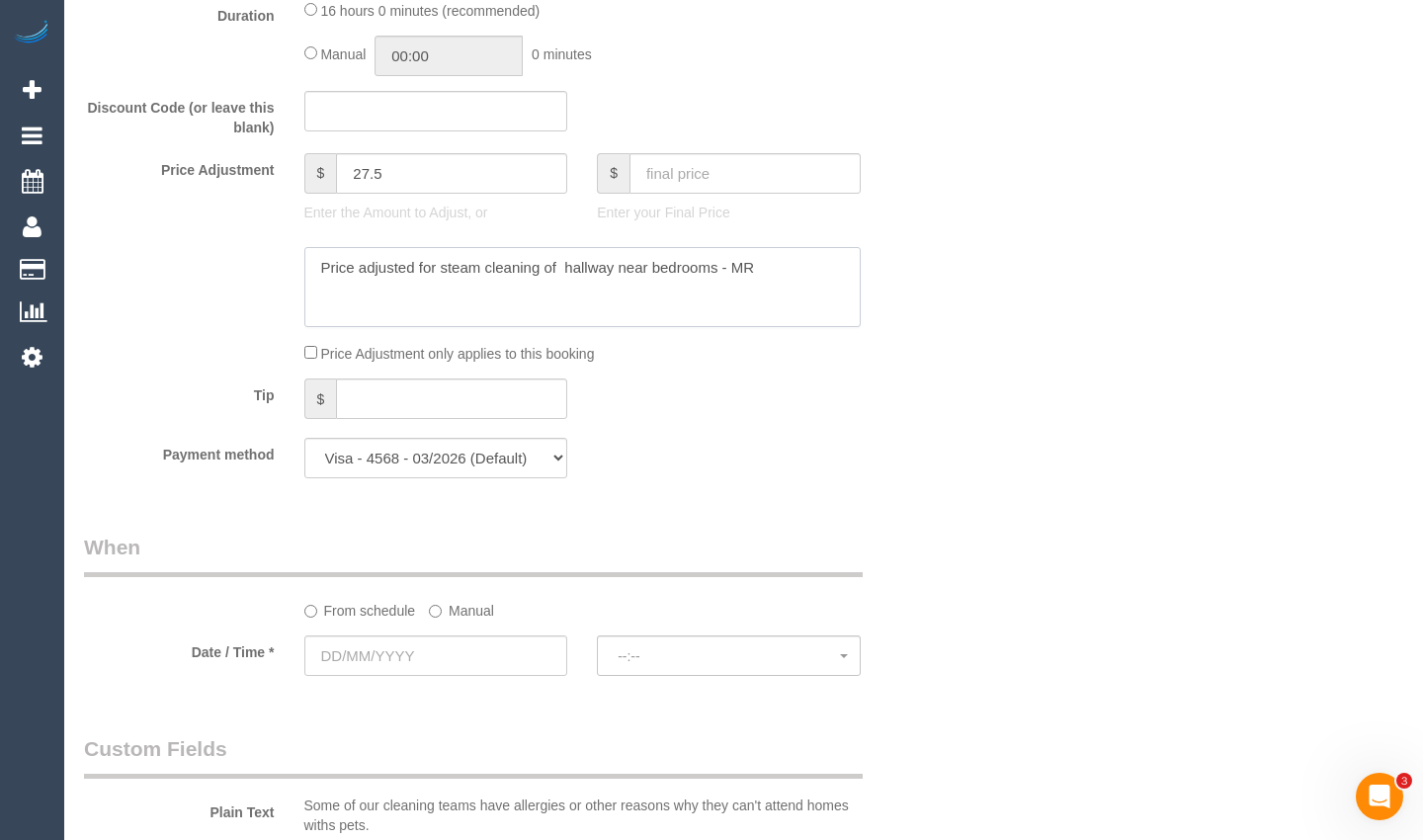type on "Price adjusted for steam cleaning of  hallway near bedrooms - MR" 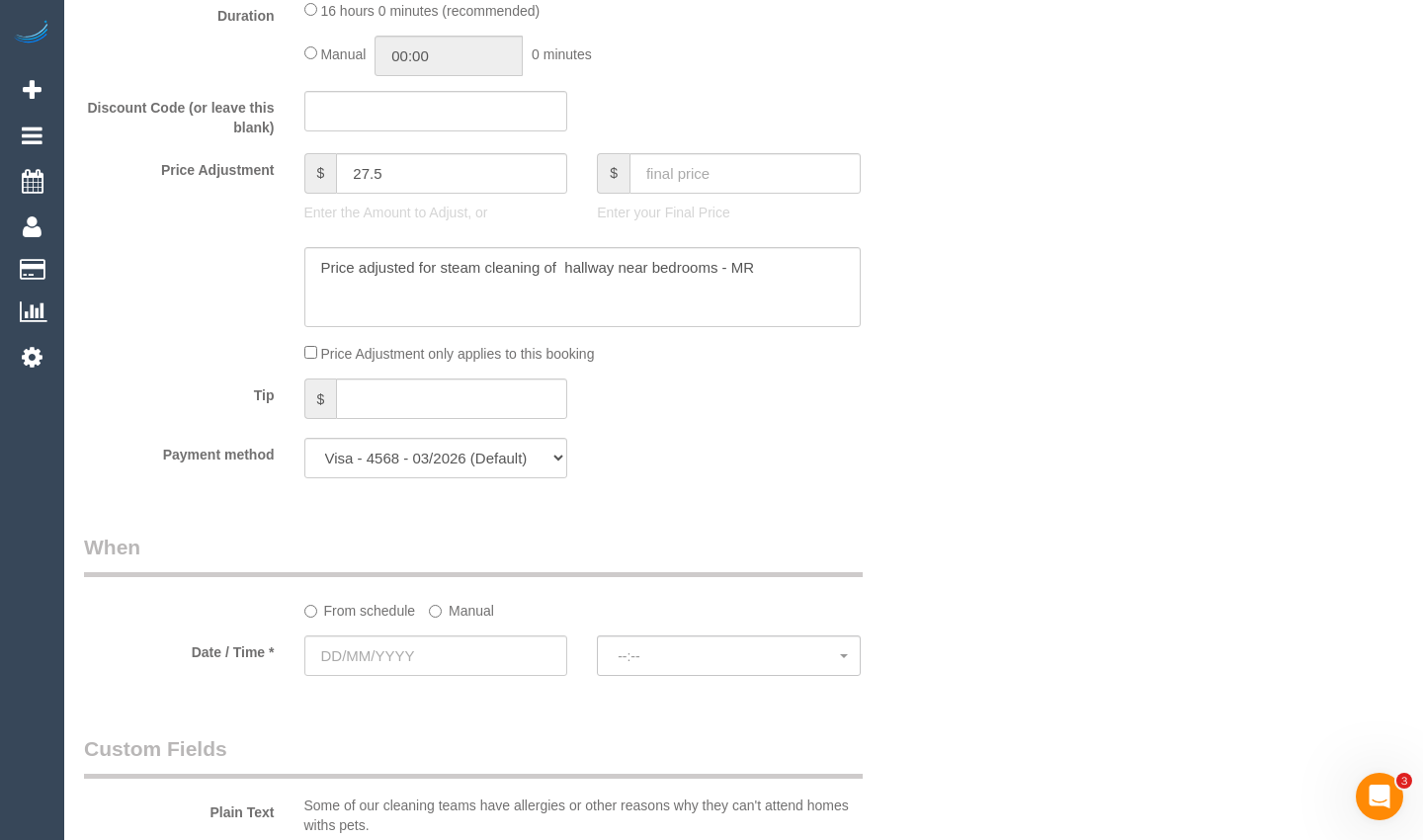 click on "Who
Email*
ohara@ohara-associates.com
Name *
Bradley
O'Hara
Where
Address*
5 Wicklow Street
Ormond
ACT
NSW
NT
QLD
SA
TAS
VIC
WA
3204
Add to Address Book
Re-Book Last Service
Location
Office City East (North) East (South) Inner East Inner North (East) Inner North (West) Inner South East Inner West North (East) North (West) Outer East Outer North (East) Outer North (West) Outer South East Outer West South East (East) South East (West) ZG - East" at bounding box center (743, 209) 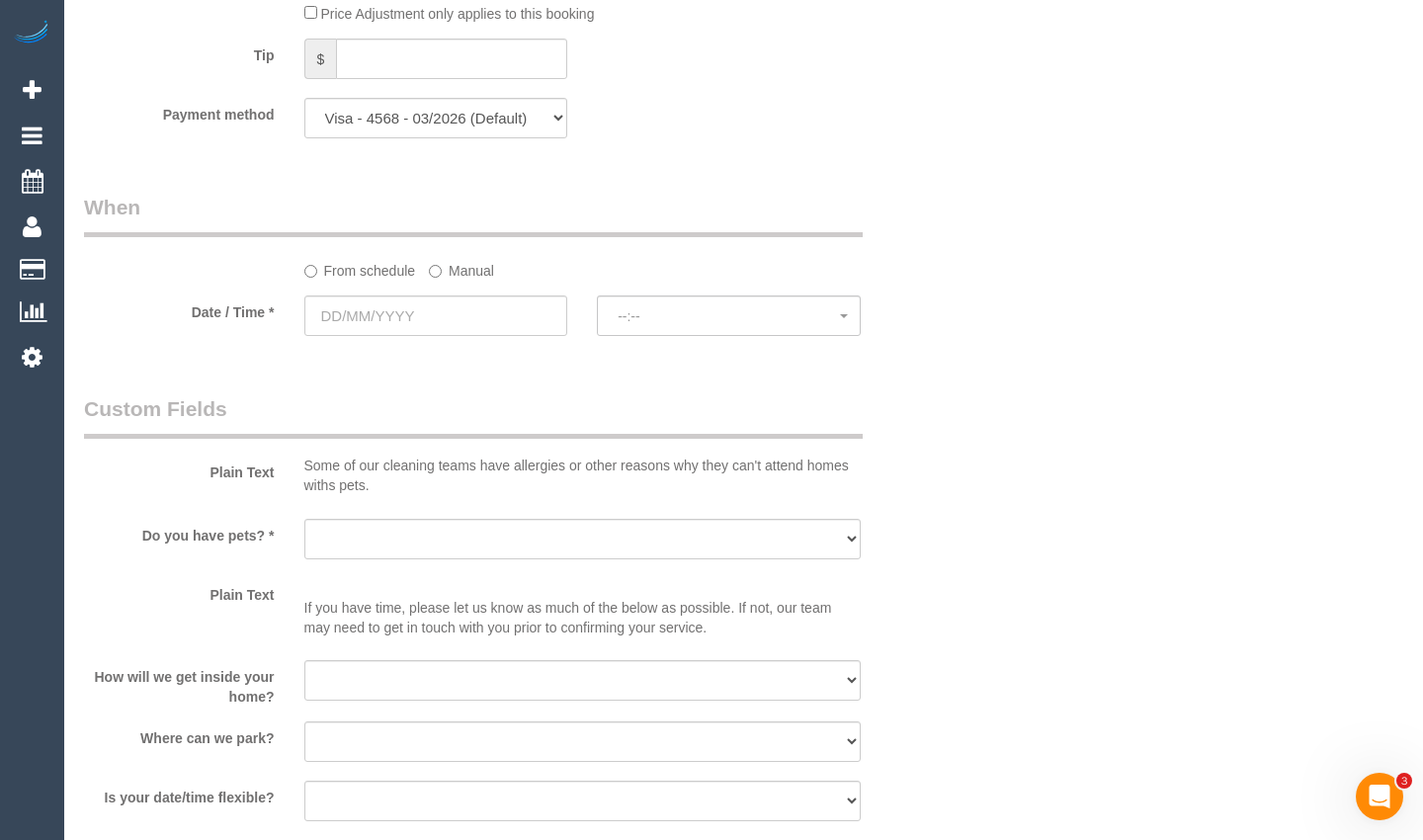 scroll, scrollTop: 2273, scrollLeft: 0, axis: vertical 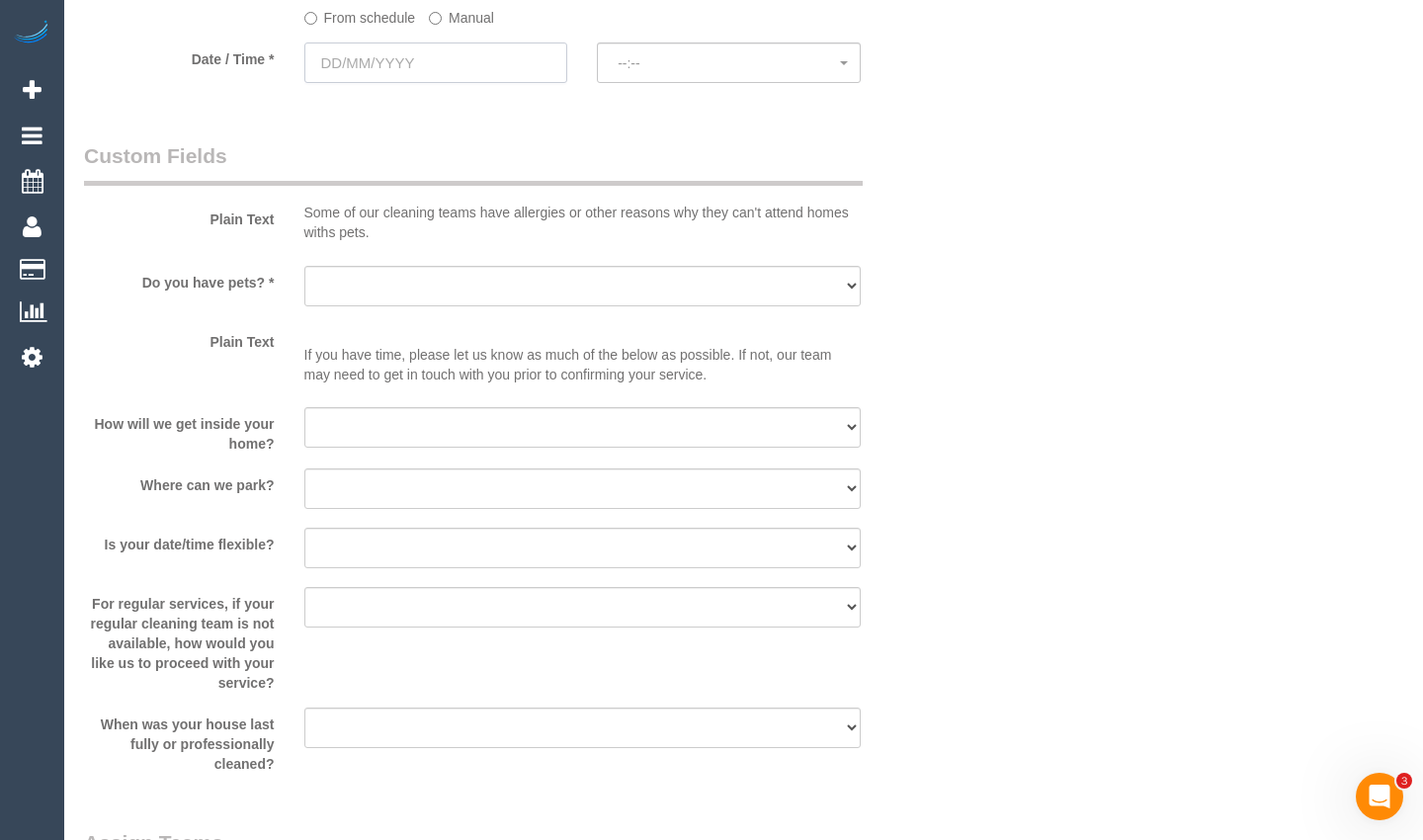 click at bounding box center [436, 62] 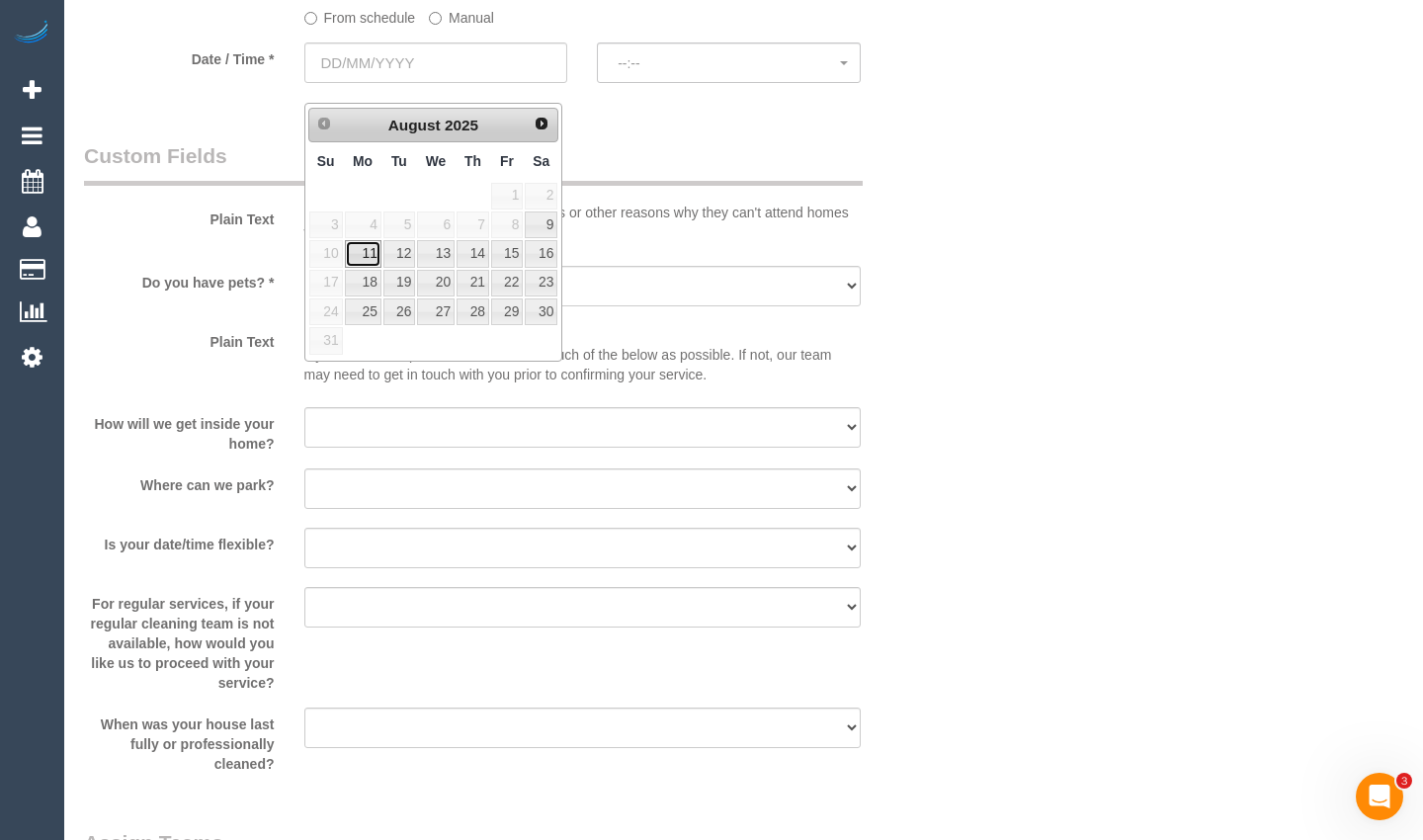 click on "11" at bounding box center [363, 253] 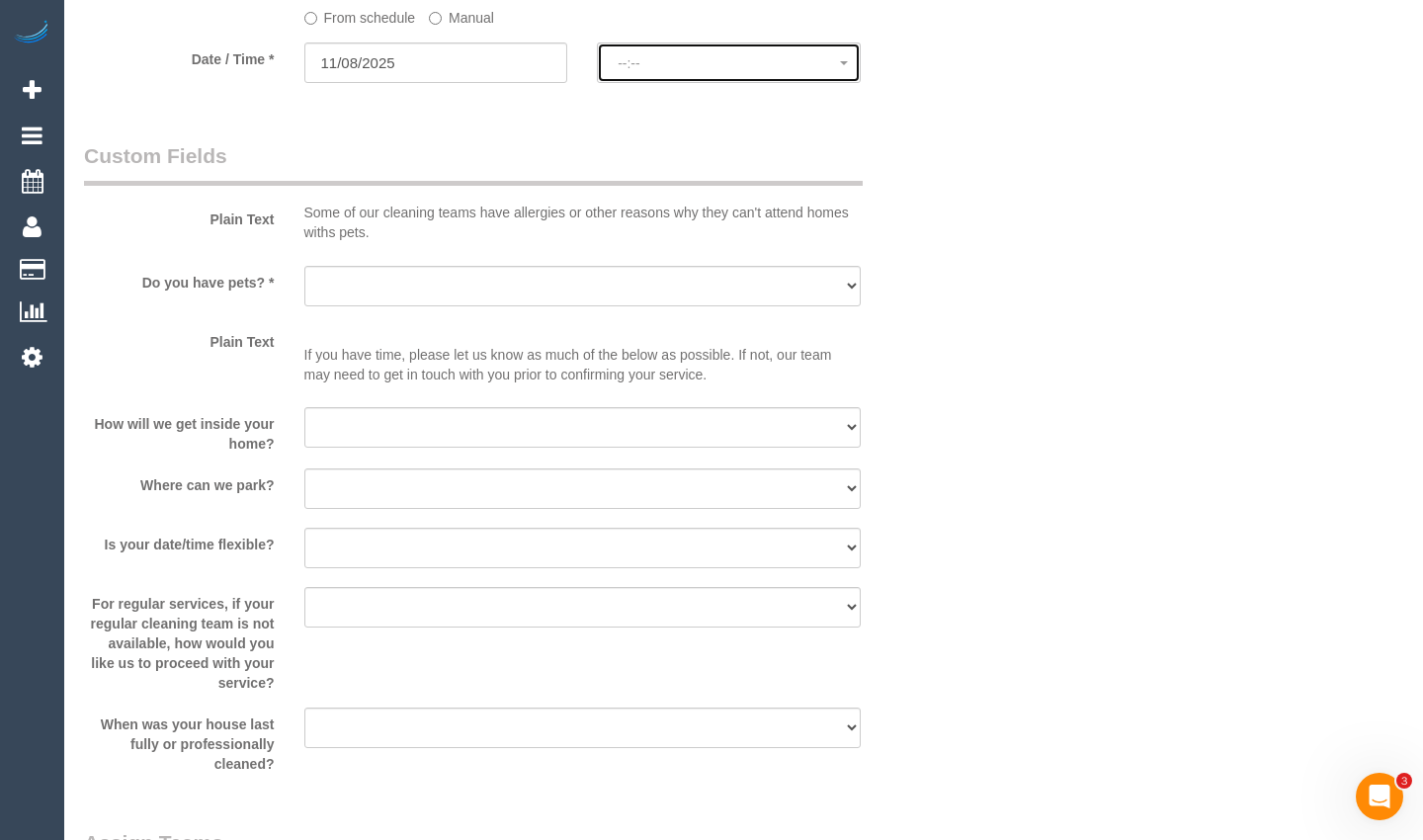 click on "--:--" 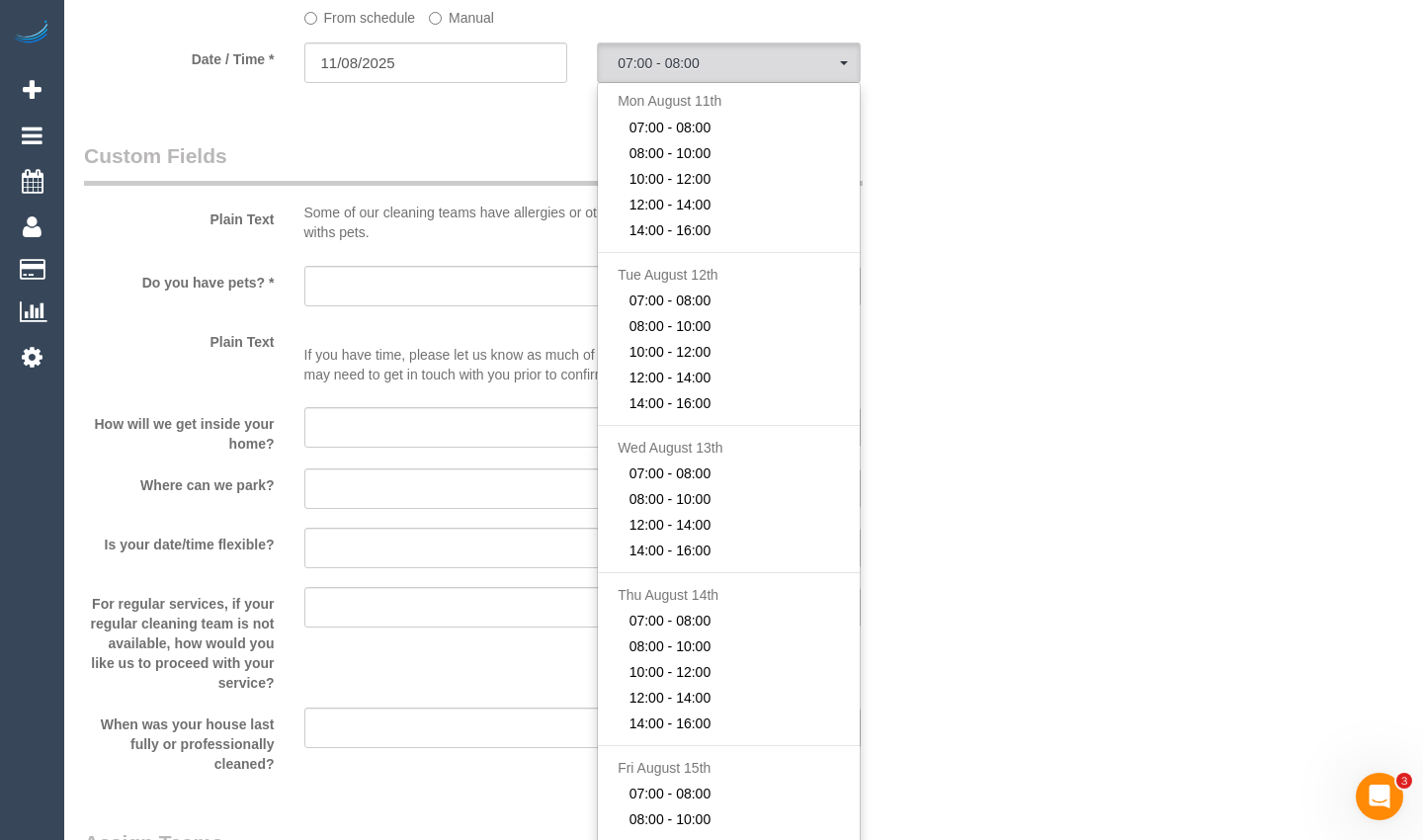 click on "Who
Email*
ohara@ohara-associates.com
Name *
Bradley
O'Hara
Where
Address*
5 Wicklow Street
Ormond
ACT
NSW
NT
QLD
SA
TAS
VIC
WA
3204
Add to Address Book
Re-Book Last Service
Location
Office City East (North) East (South) Inner East Inner North (East) Inner North (West) Inner South East Inner West North (East) North (West) Outer East Outer North (East) Outer North (West) Outer South East Outer West South East (East) South East (West) ZG - East" at bounding box center (743, -384) 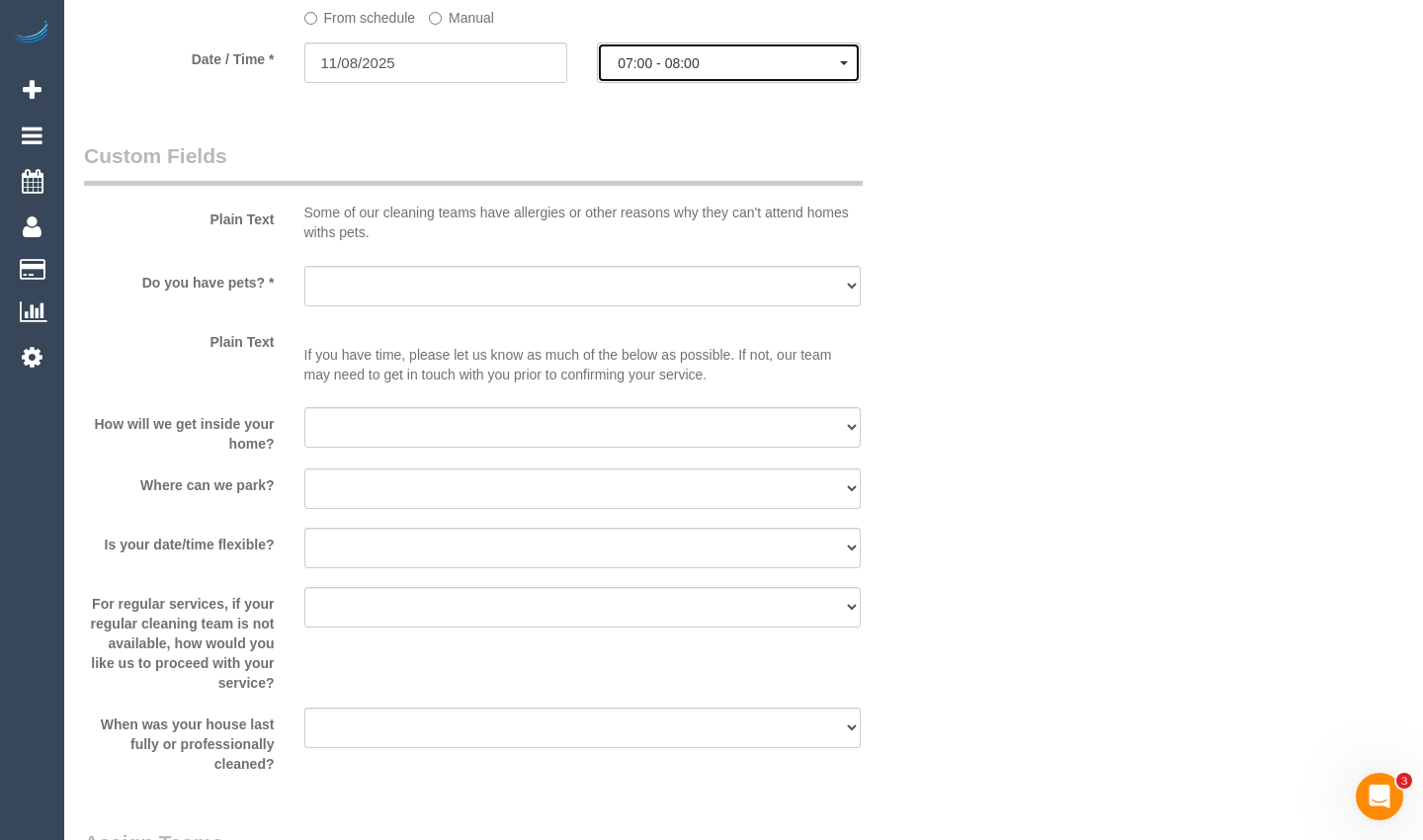 click on "07:00 - 08:00" 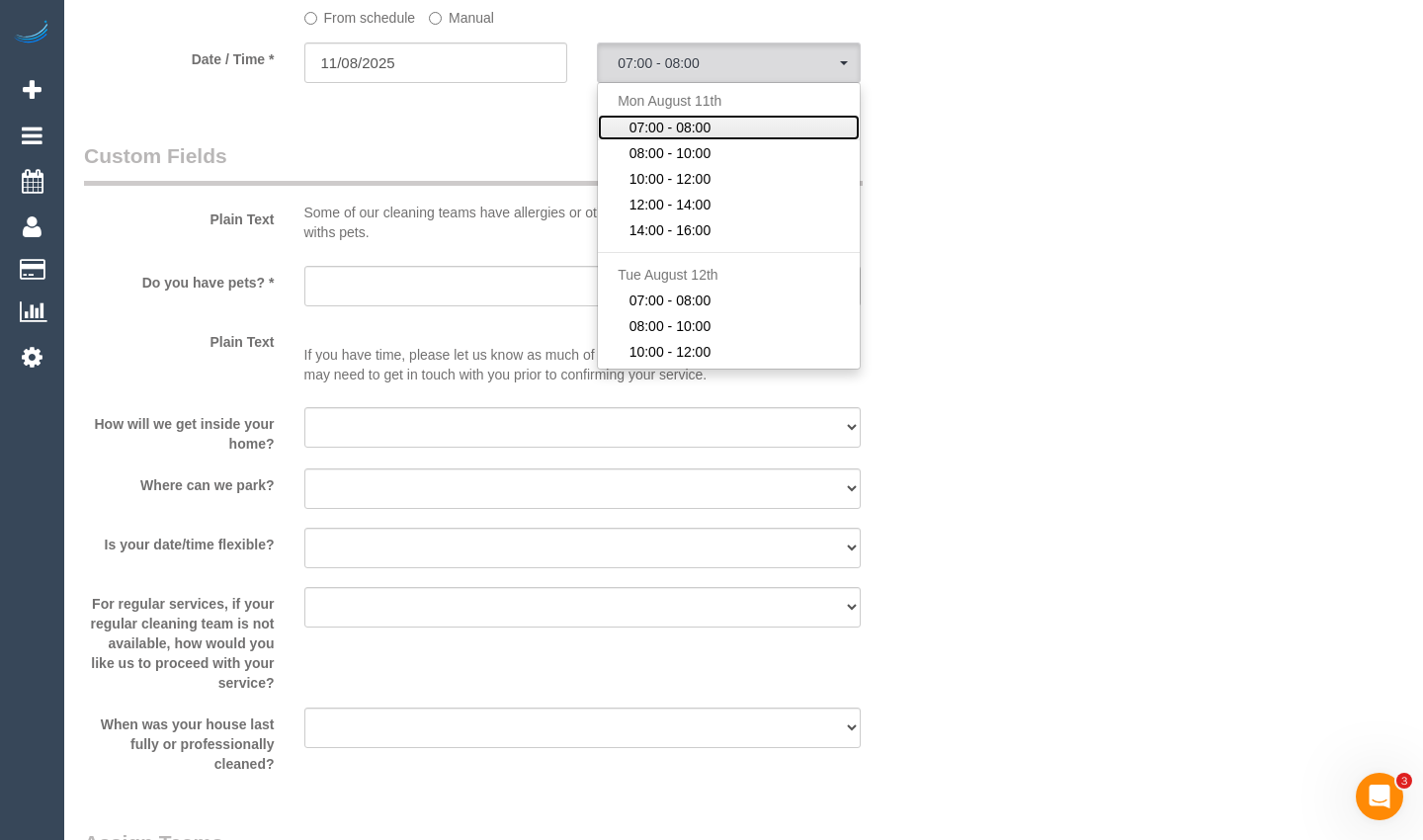 click on "07:00 - 08:00" 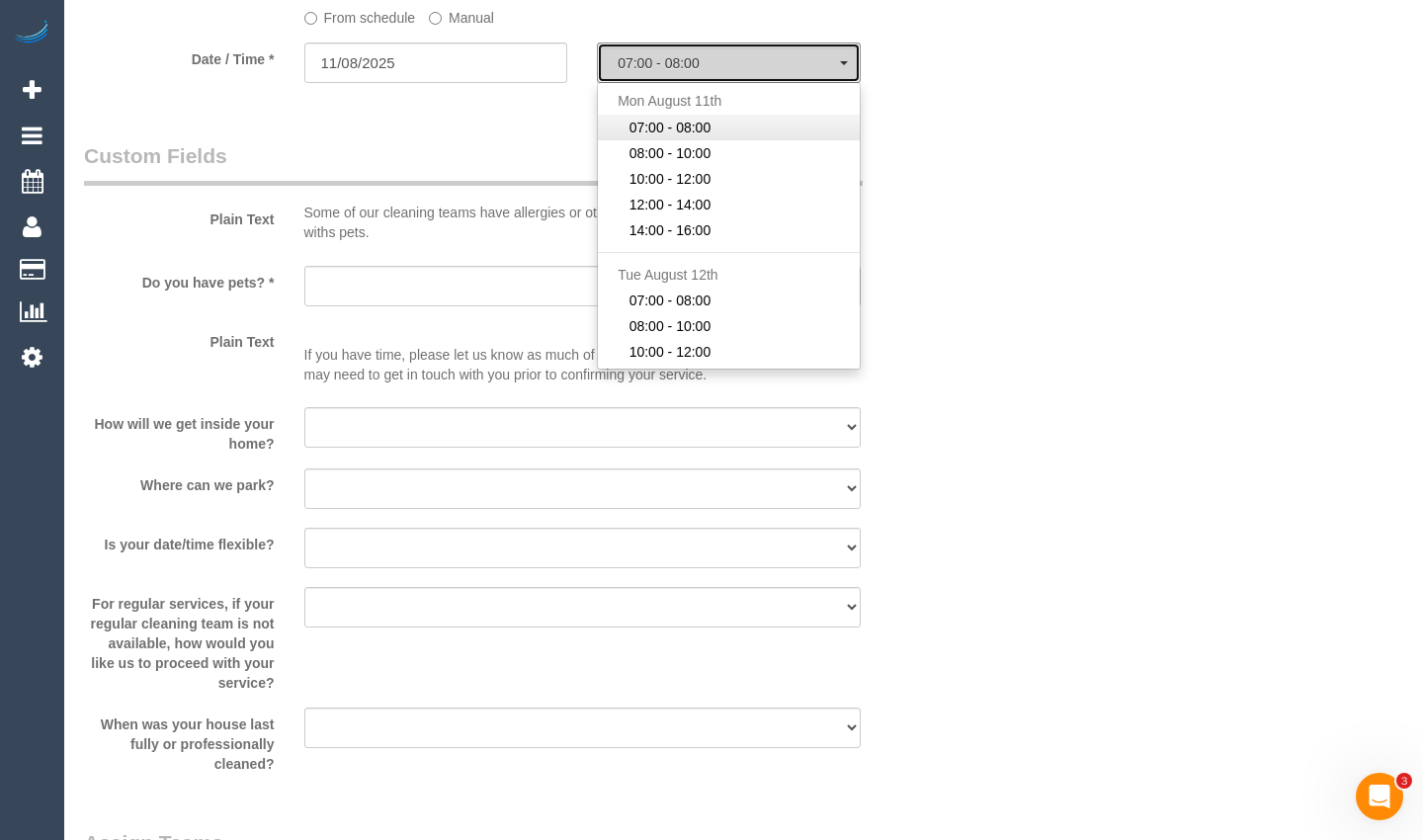select on "spot1" 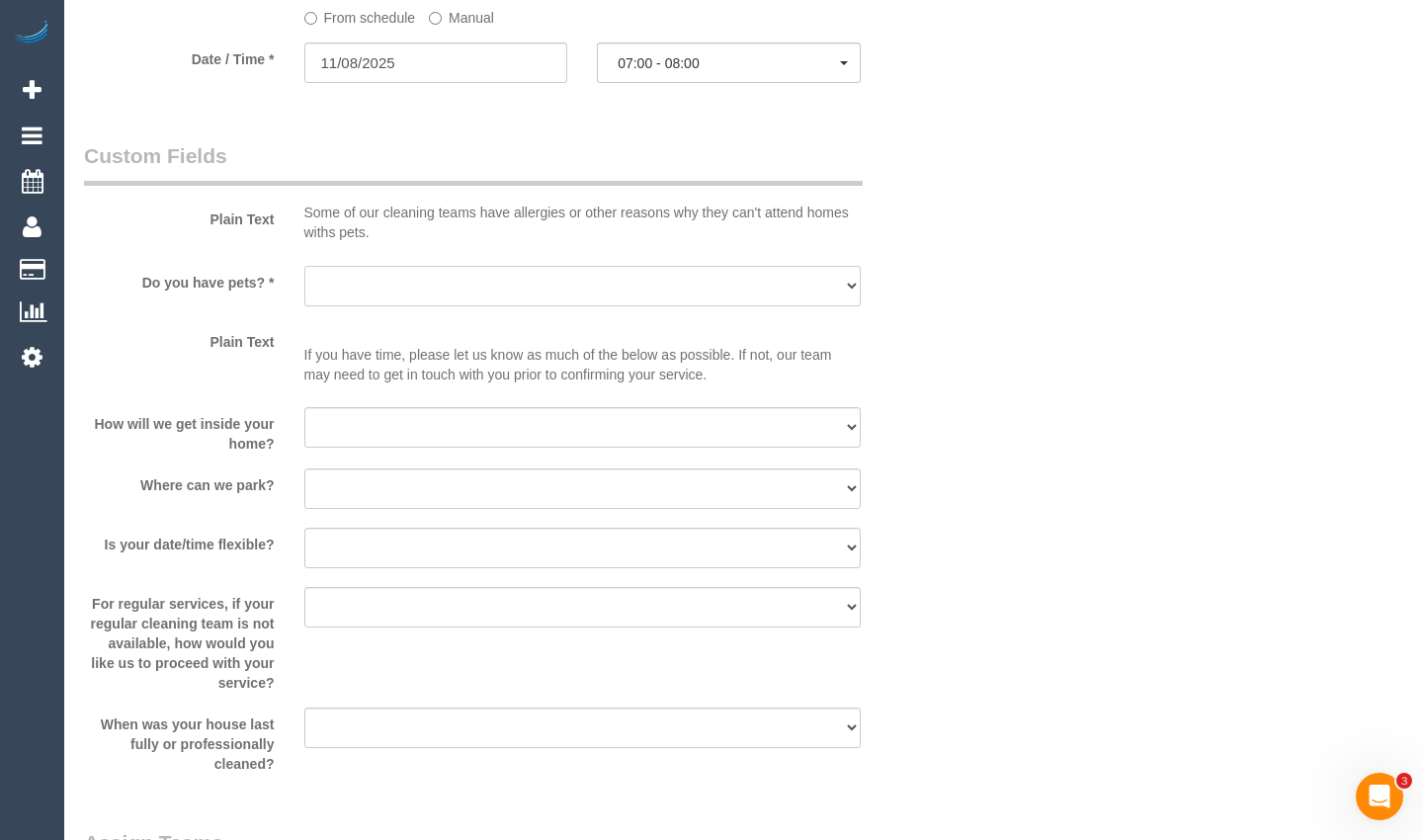 click on "Yes - Cats Yes - Dogs No pets Yes - Dogs and Cats Yes - Other" at bounding box center [582, 286] 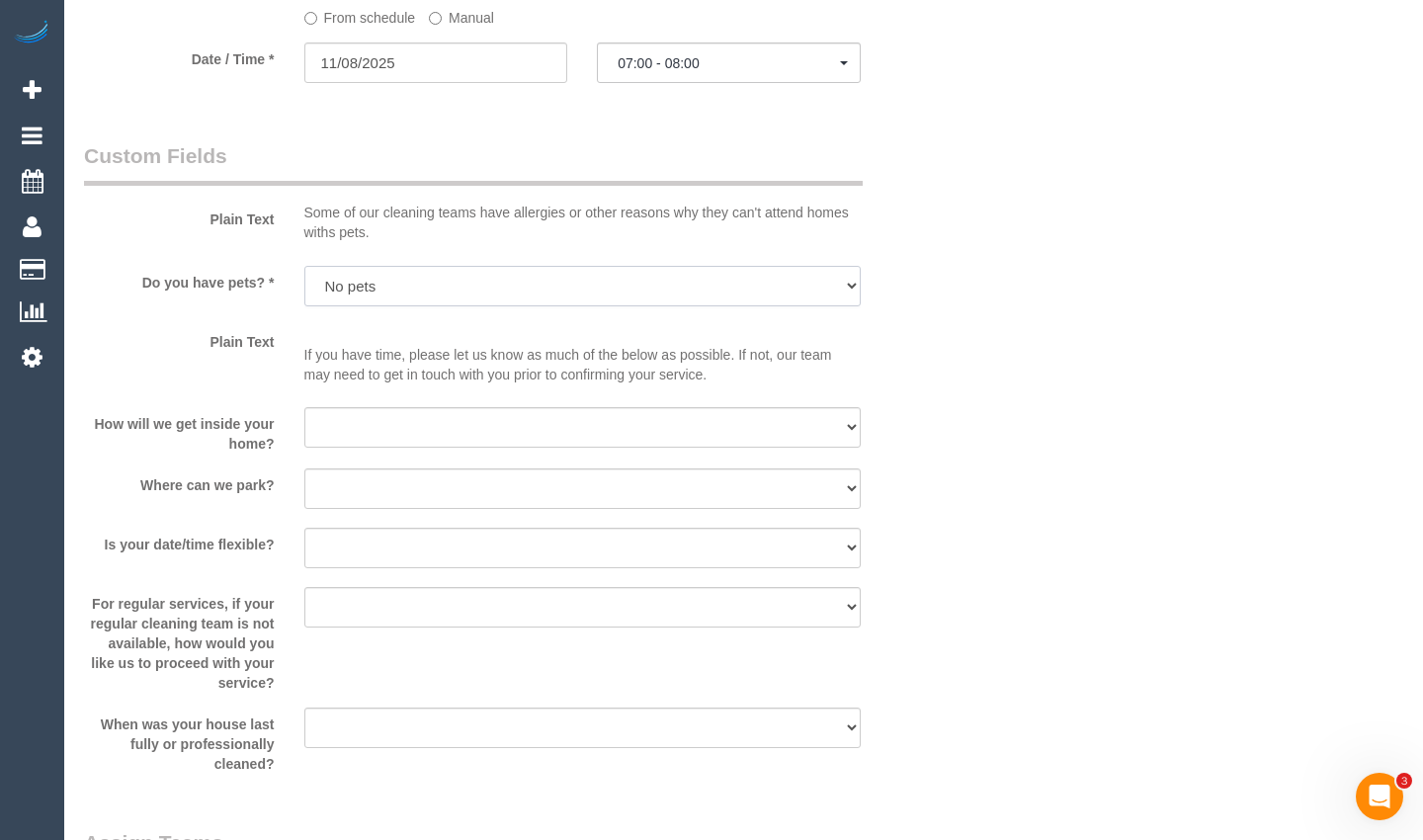 click on "Yes - Cats Yes - Dogs No pets Yes - Dogs and Cats Yes - Other" at bounding box center (582, 286) 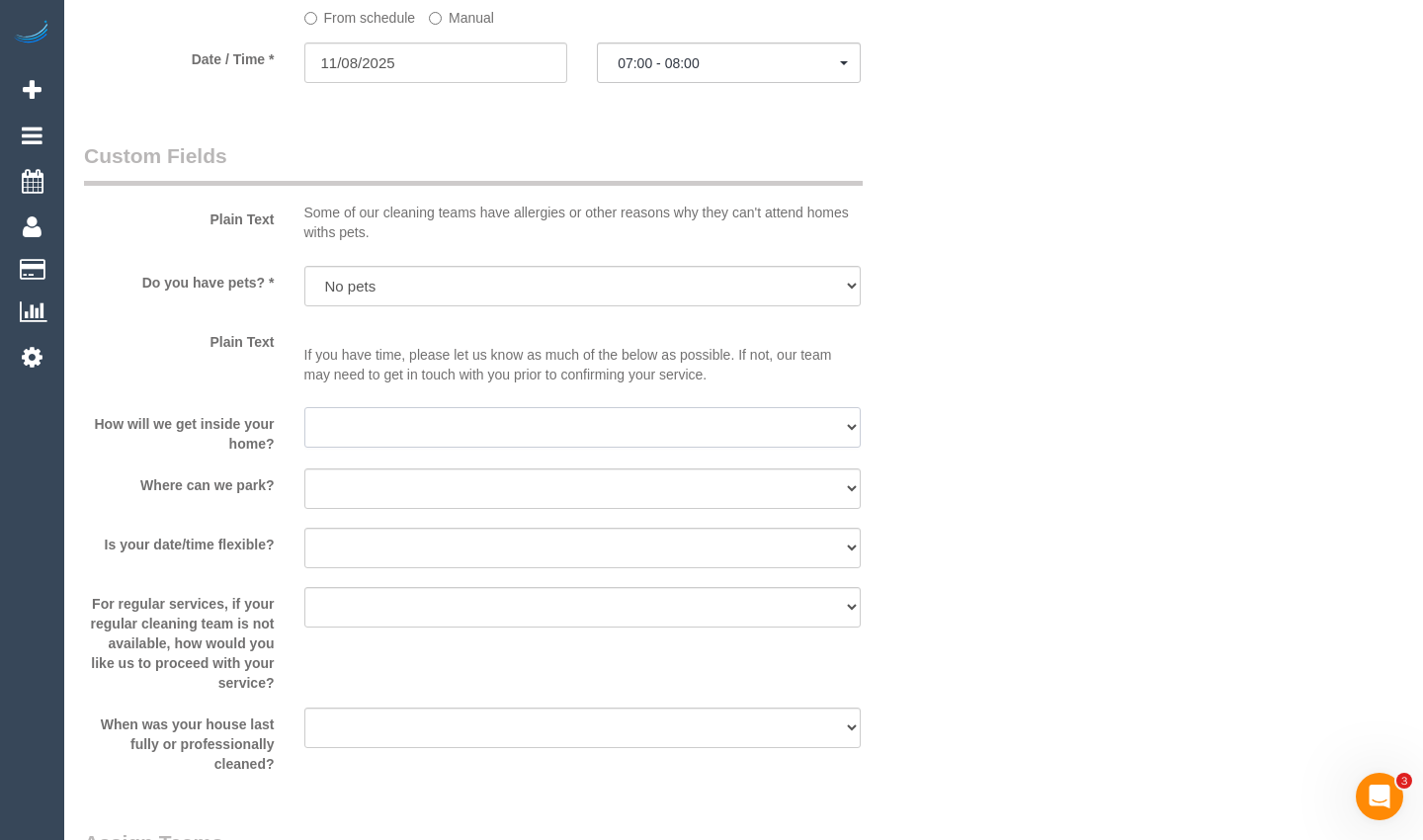 drag, startPoint x: 421, startPoint y: 446, endPoint x: 420, endPoint y: 461, distance: 15.033296 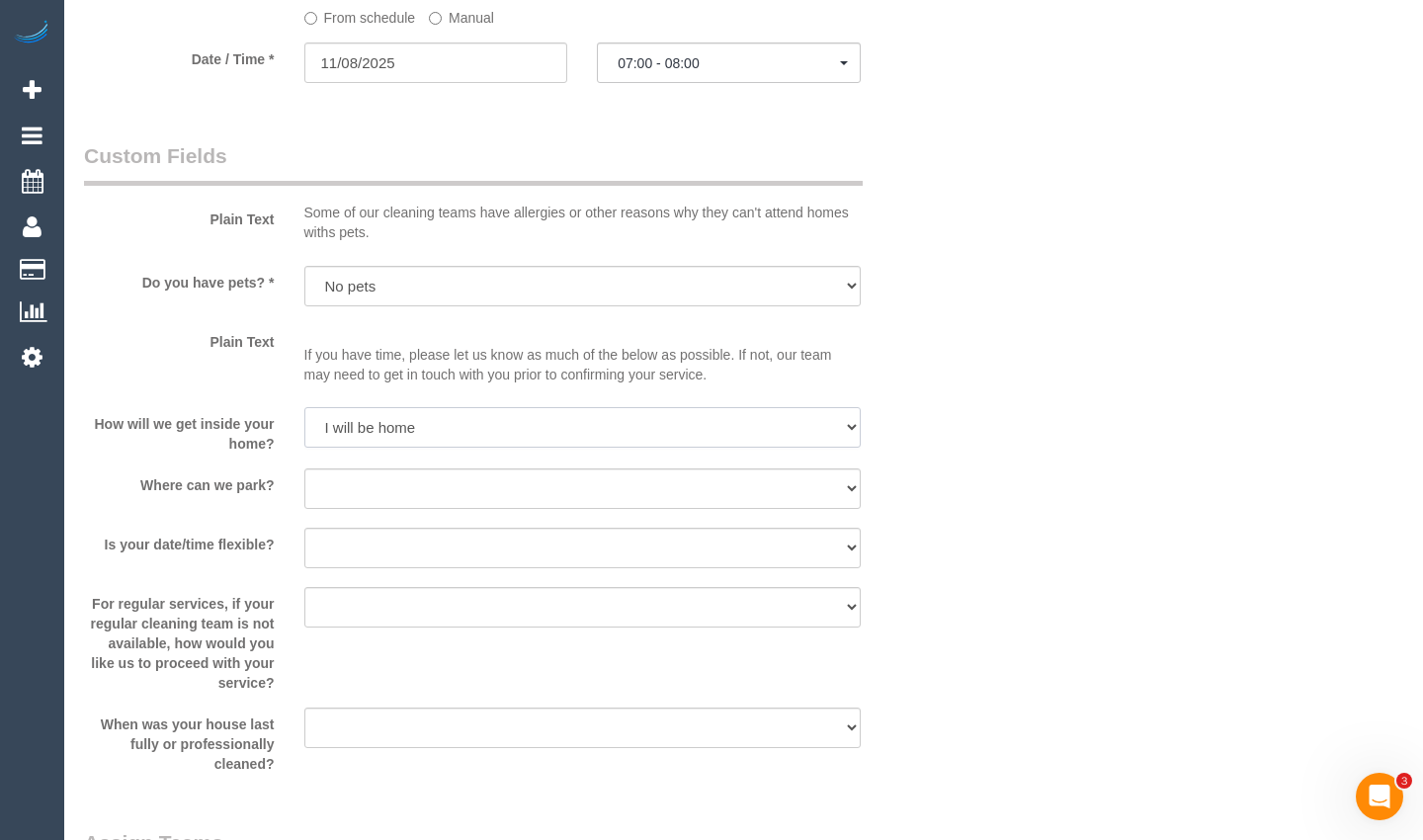 click on "I will be home Key will be left (please provide details below) Lock box/Access code (please provide details below) Other - Please explain below" at bounding box center [582, 427] 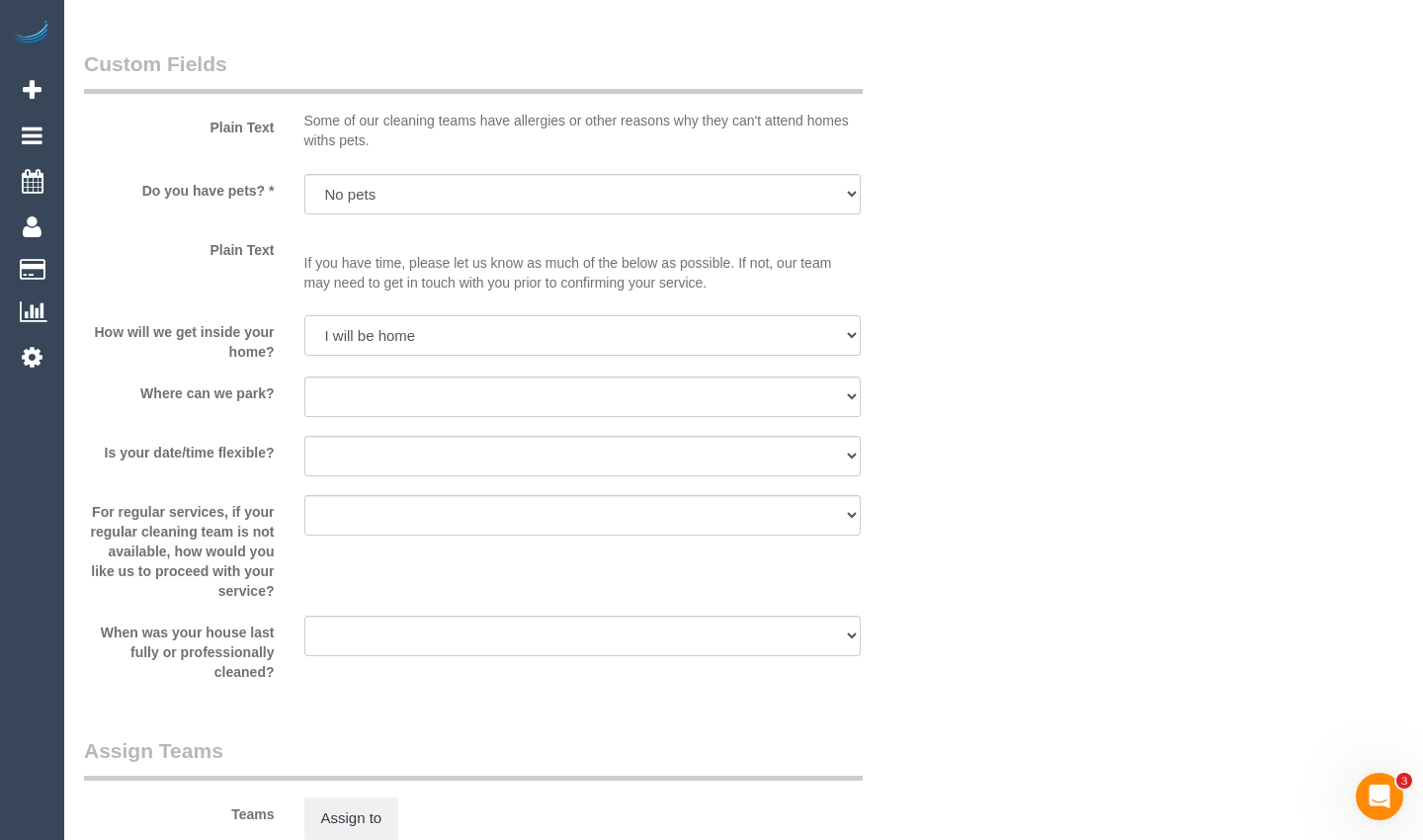 scroll, scrollTop: 2372, scrollLeft: 0, axis: vertical 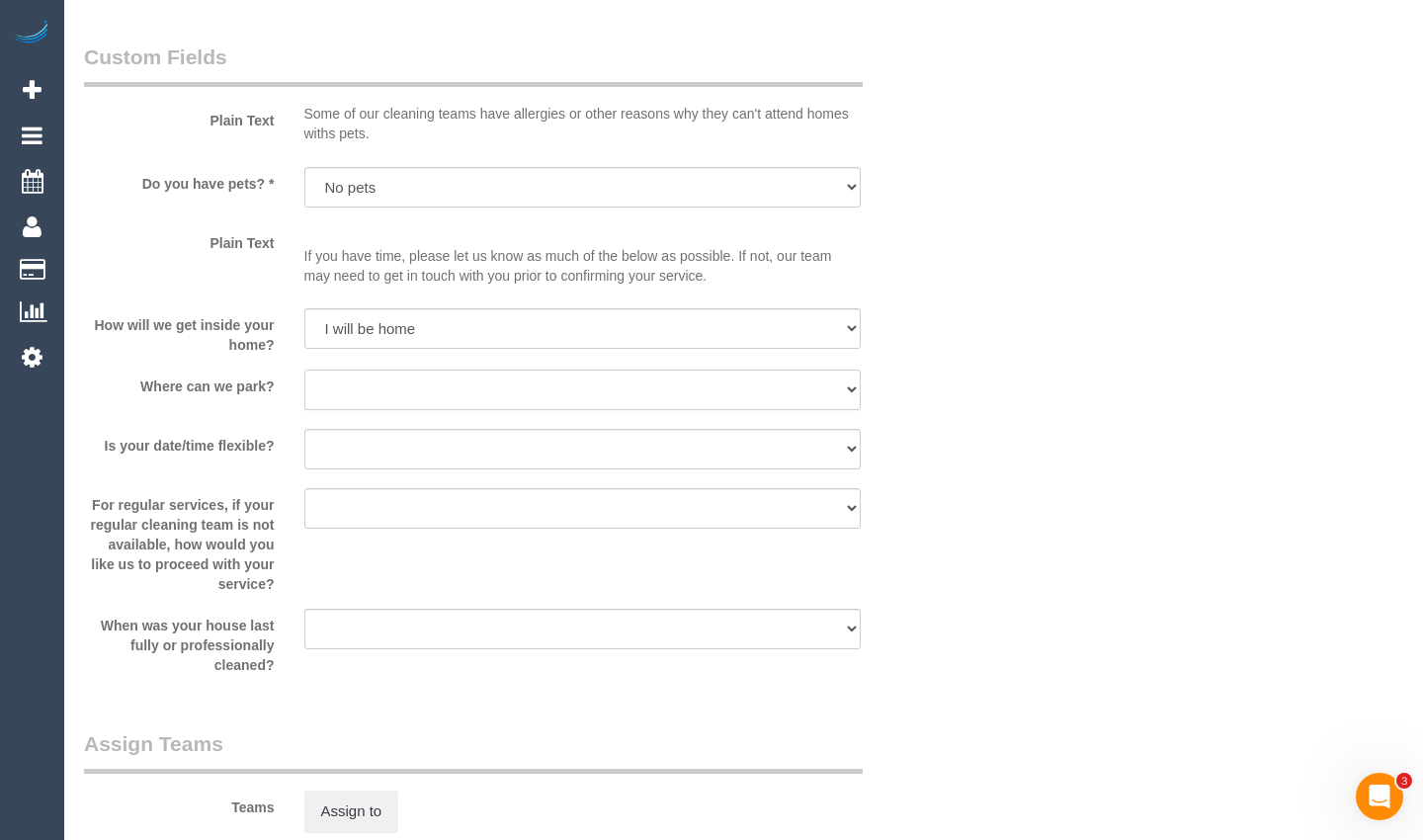 click on "I will provide parking on-site Free street parking Paid street parking (cost will be added to booking total) Other - Please explain below" at bounding box center (582, 389) 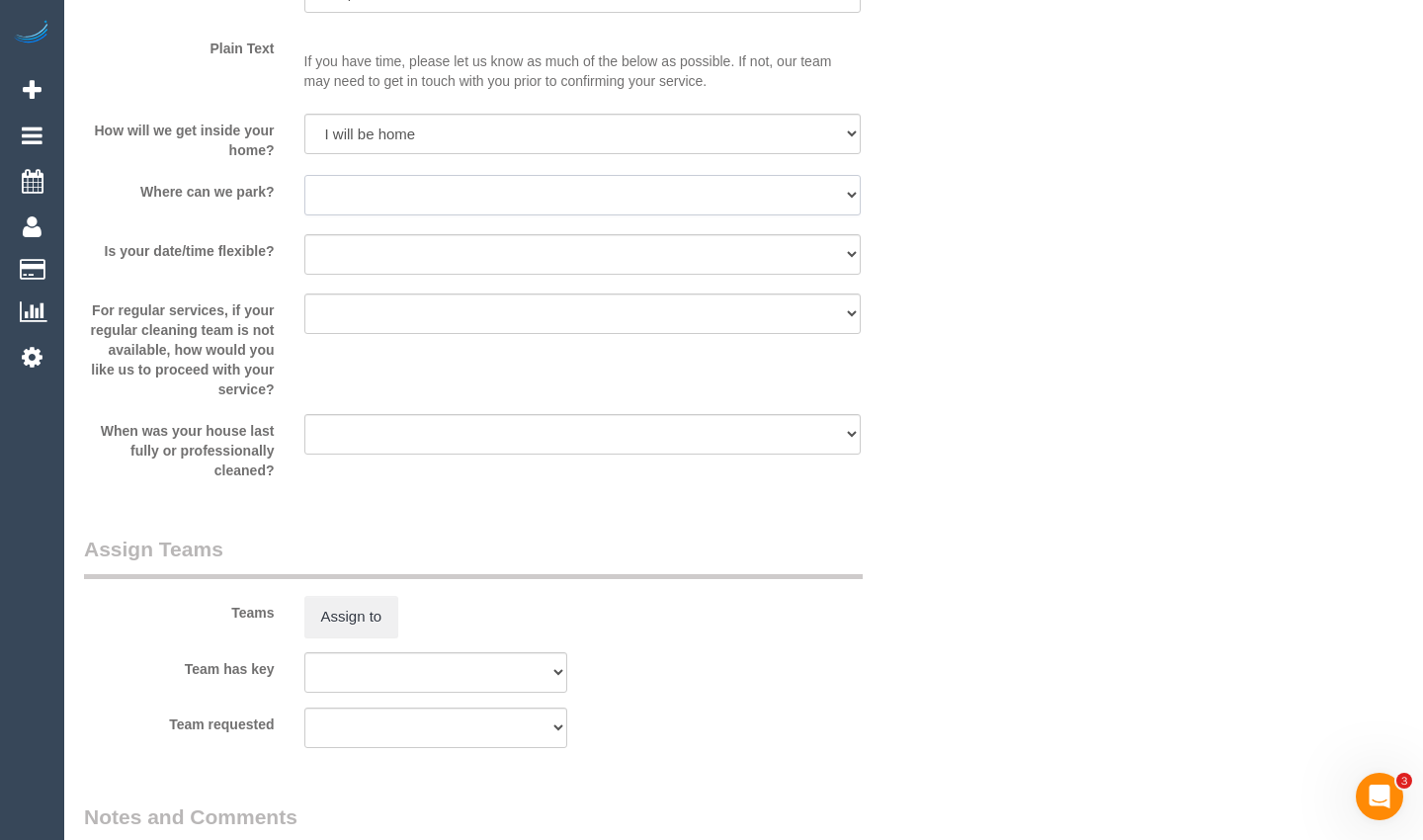 scroll, scrollTop: 2569, scrollLeft: 0, axis: vertical 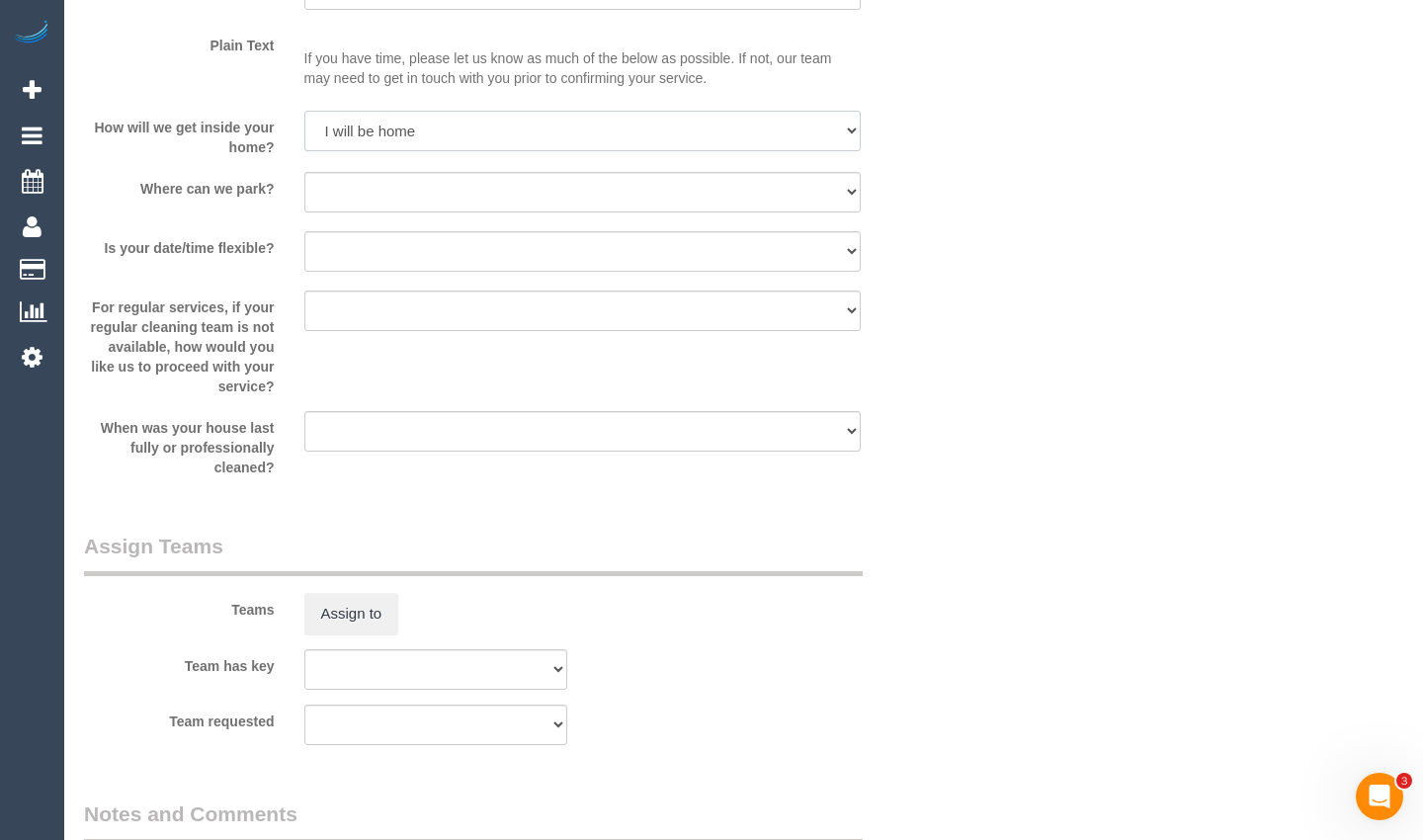 click on "I will be home Key will be left (please provide details below) Lock box/Access code (please provide details below) Other - Please explain below" at bounding box center [582, 130] 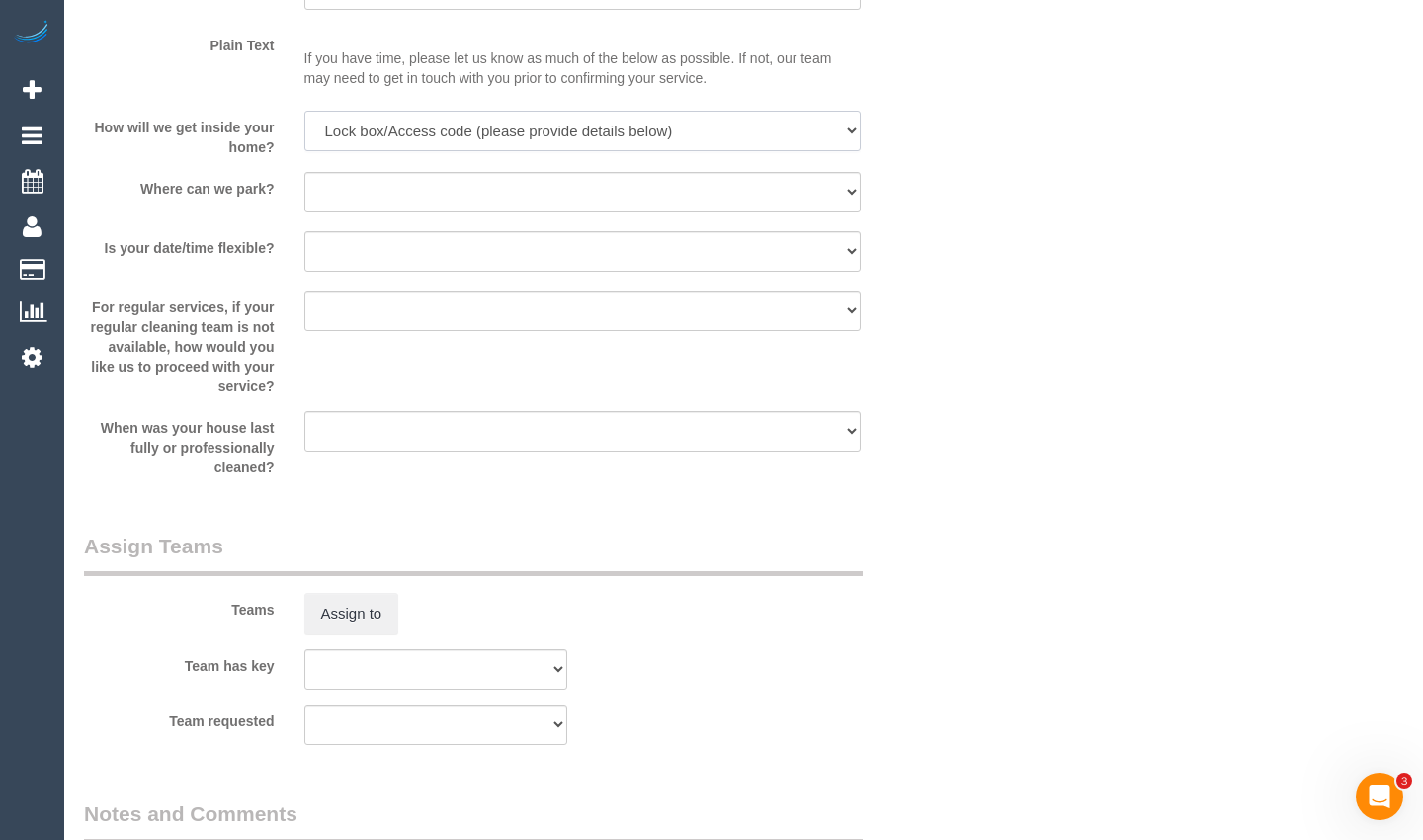 click on "I will be home Key will be left (please provide details below) Lock box/Access code (please provide details below) Other - Please explain below" at bounding box center [582, 130] 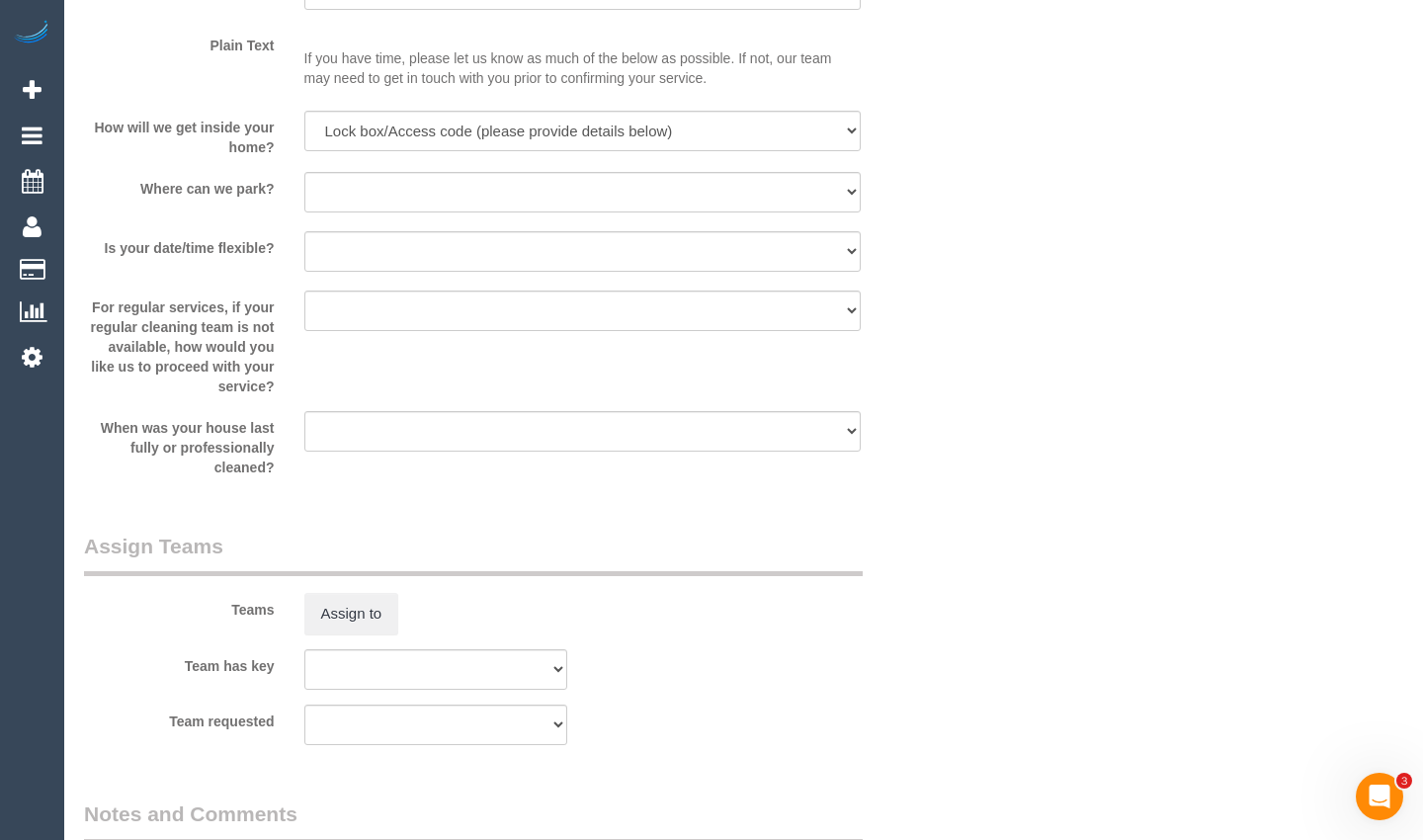 drag, startPoint x: 596, startPoint y: 175, endPoint x: 604, endPoint y: 160, distance: 17 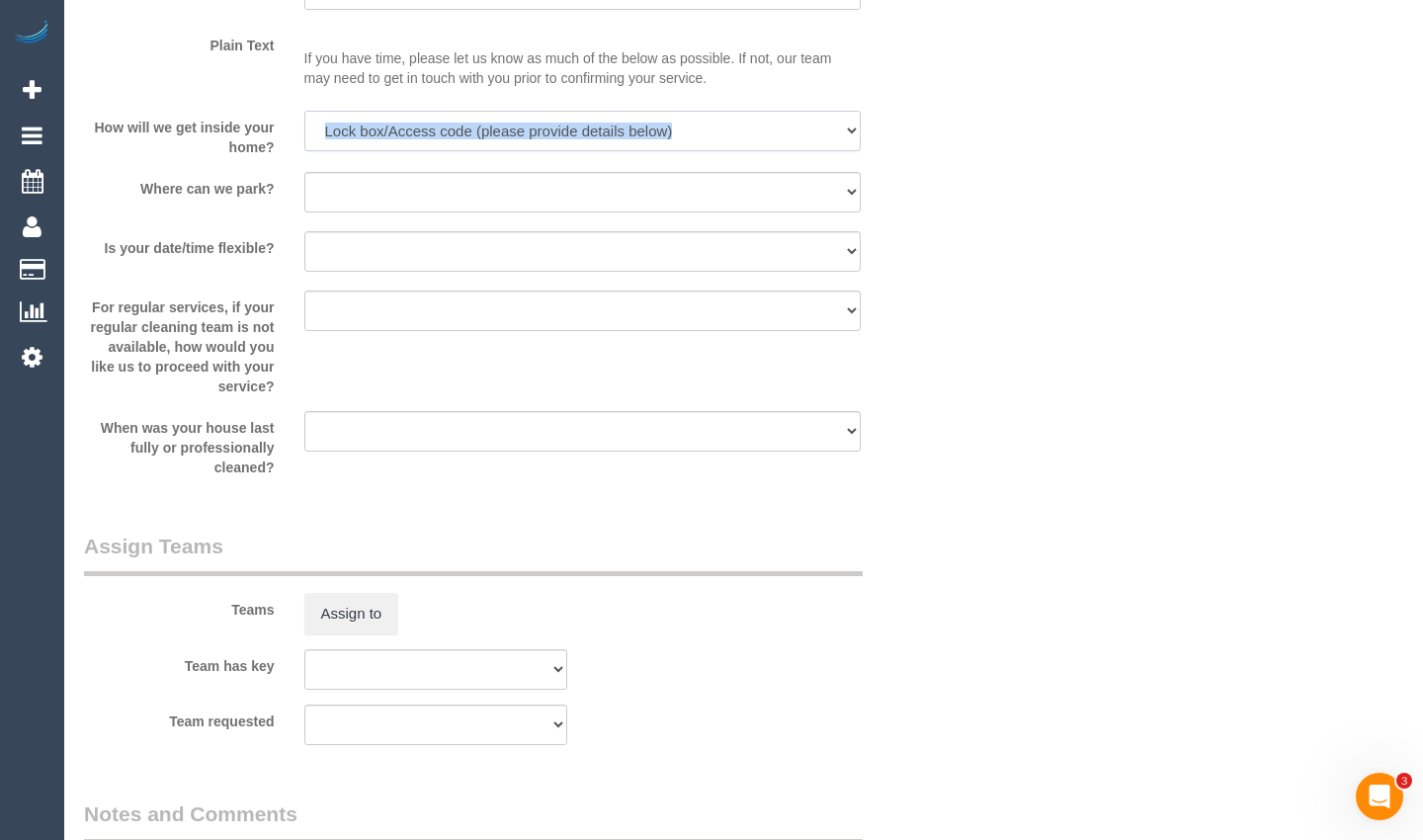 click on "I will be home Key will be left (please provide details below) Lock box/Access code (please provide details below) Other - Please explain below" at bounding box center [582, 130] 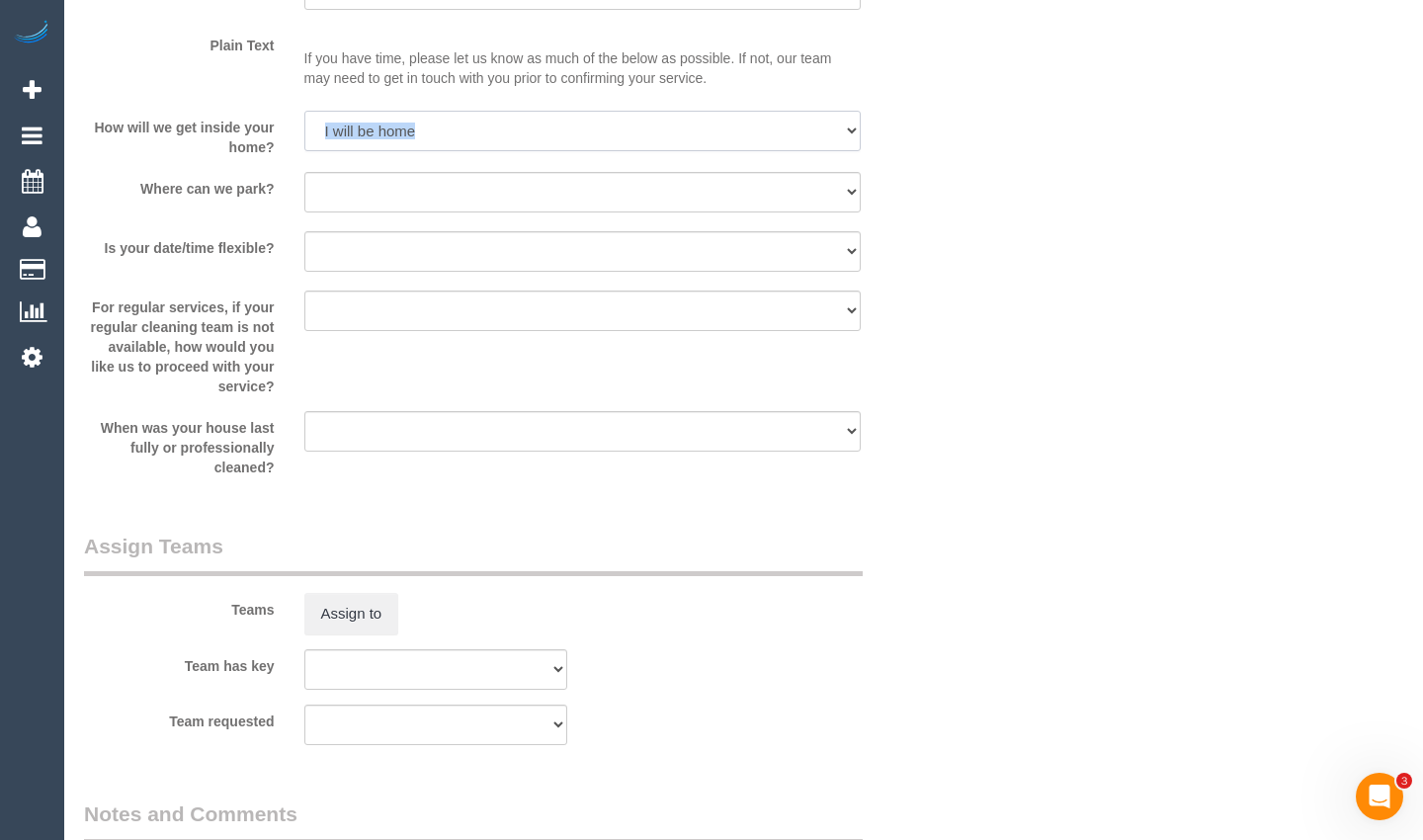 click on "I will be home Key will be left (please provide details below) Lock box/Access code (please provide details below) Other - Please explain below" at bounding box center (582, 130) 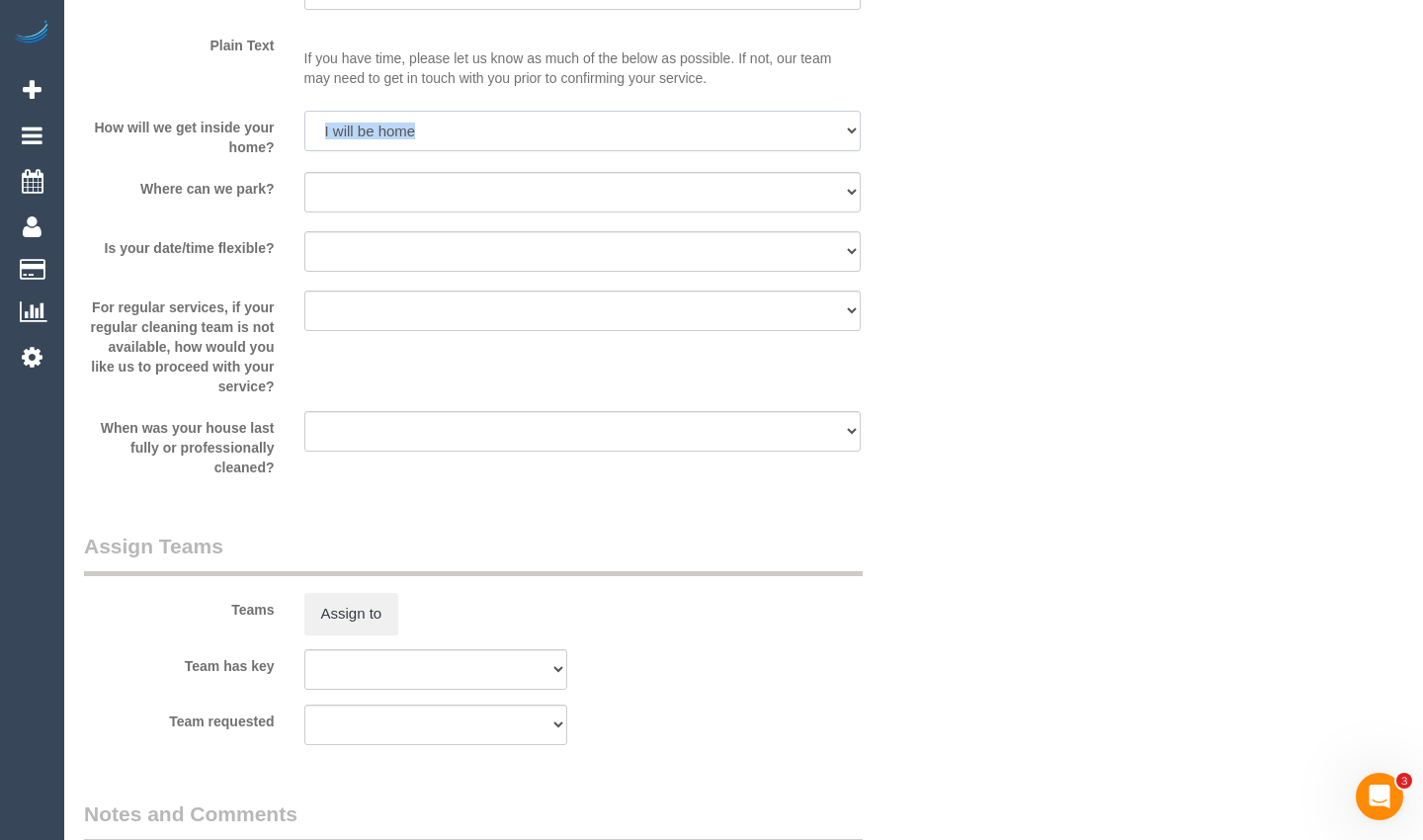 click on "I will be home Key will be left (please provide details below) Lock box/Access code (please provide details below) Other - Please explain below" at bounding box center (582, 130) 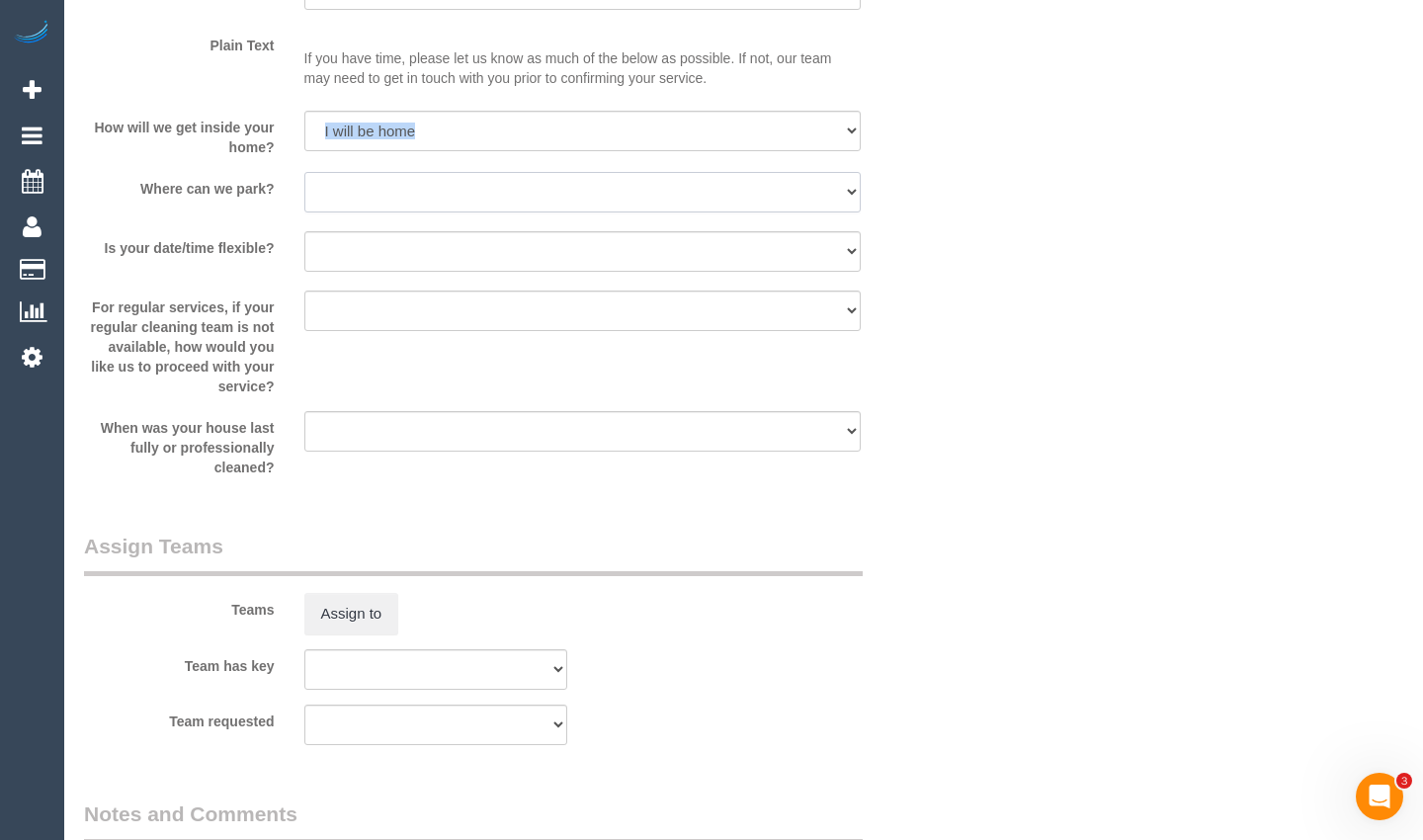 click on "I will provide parking on-site Free street parking Paid street parking (cost will be added to booking total) Other - Please explain below" at bounding box center [582, 192] 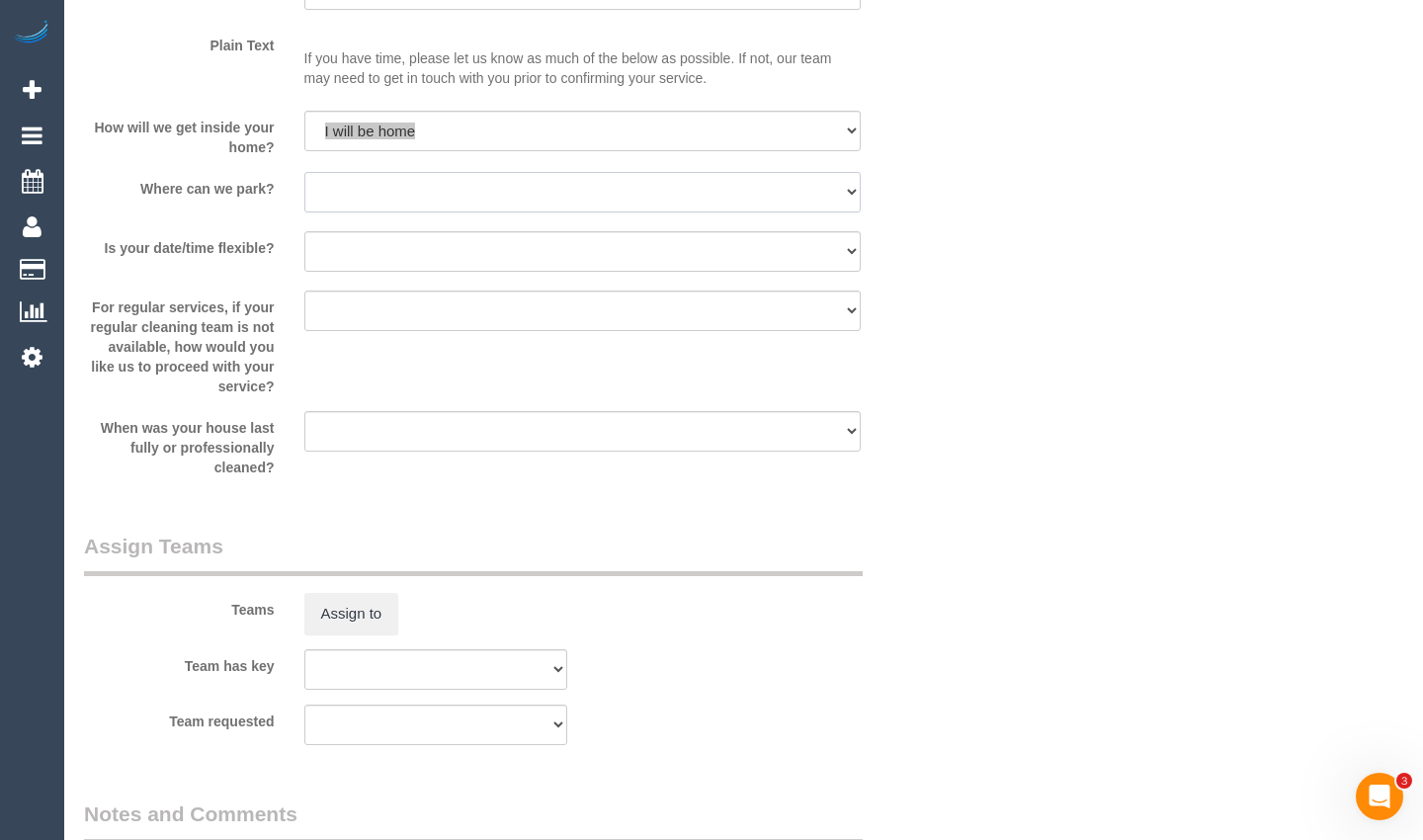 click on "I will provide parking on-site Free street parking Paid street parking (cost will be added to booking total) Other - Please explain below" at bounding box center (582, 192) 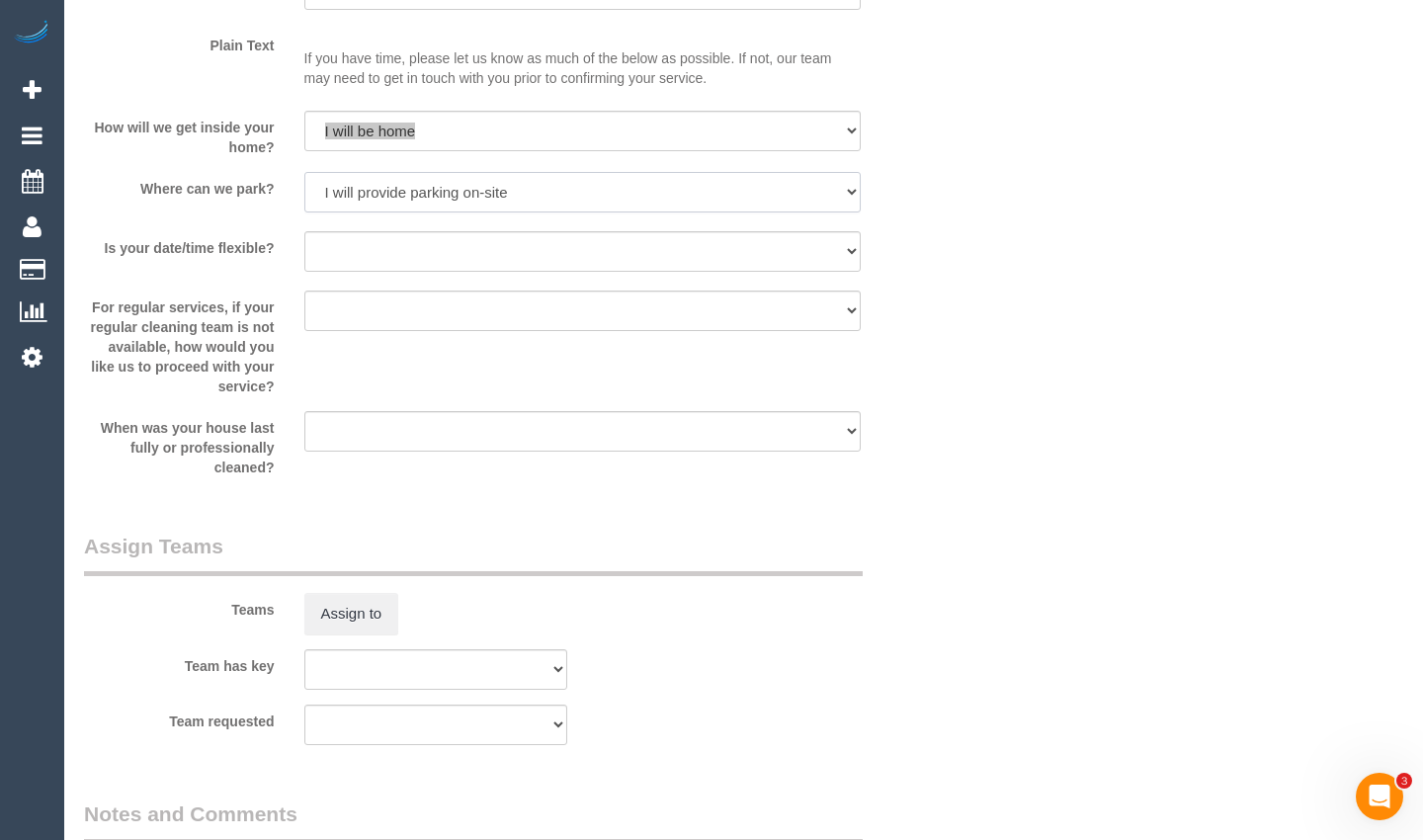 click on "I will provide parking on-site Free street parking Paid street parking (cost will be added to booking total) Other - Please explain below" at bounding box center (582, 192) 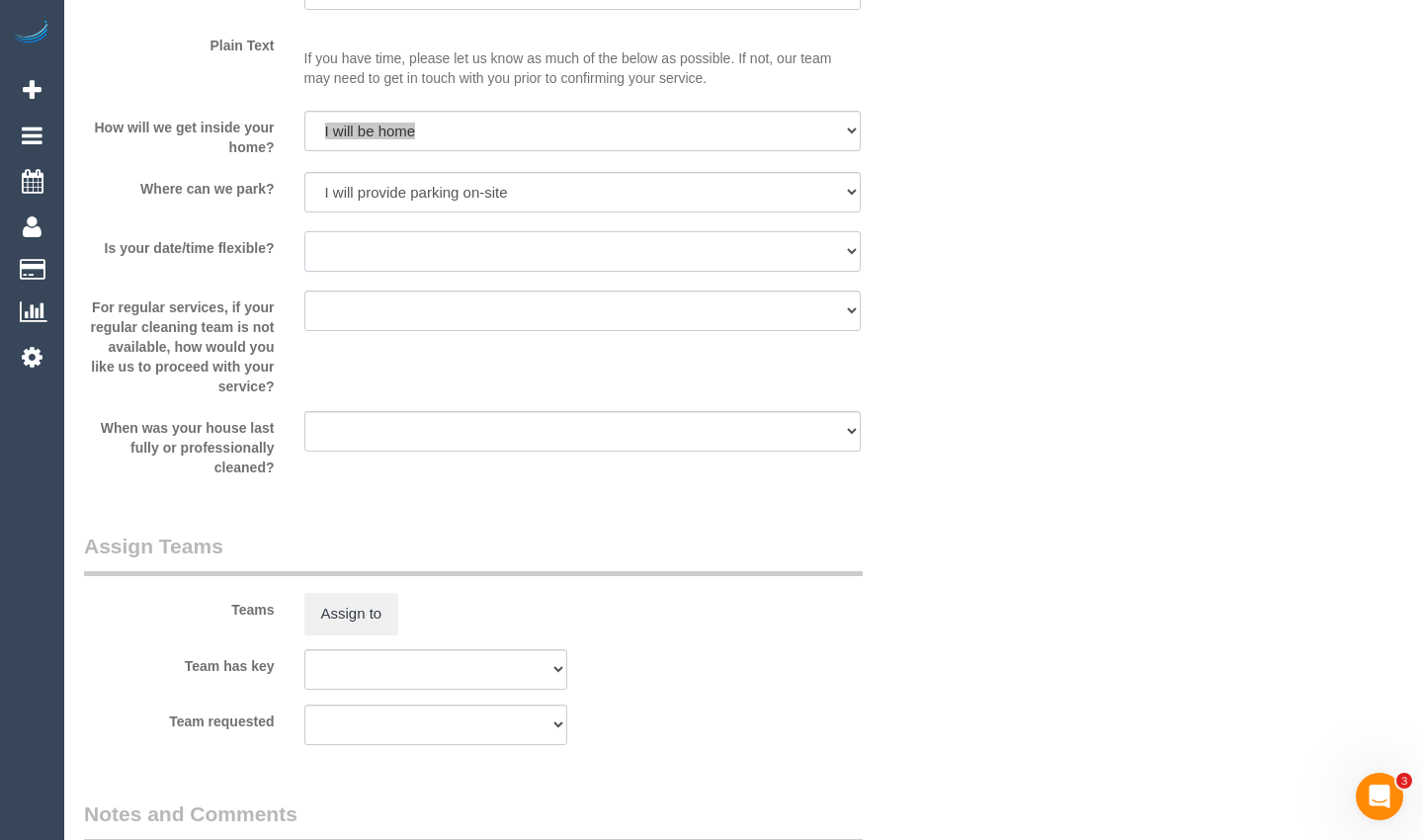 click on "Yes - date and time Yes - date but not time Yes - time but not date No - No flexibility Yes - See notes" at bounding box center (582, 251) 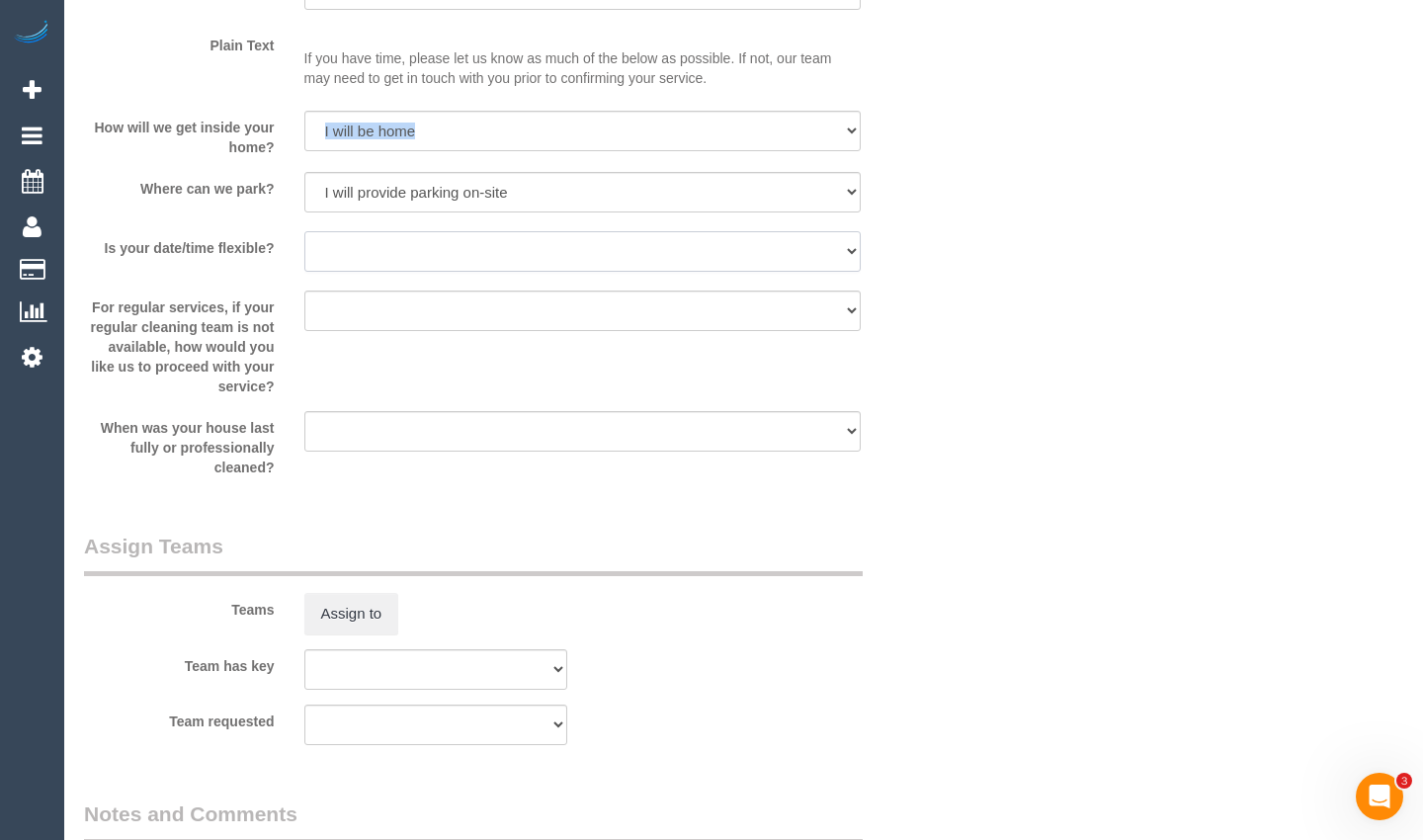 select on "number:36" 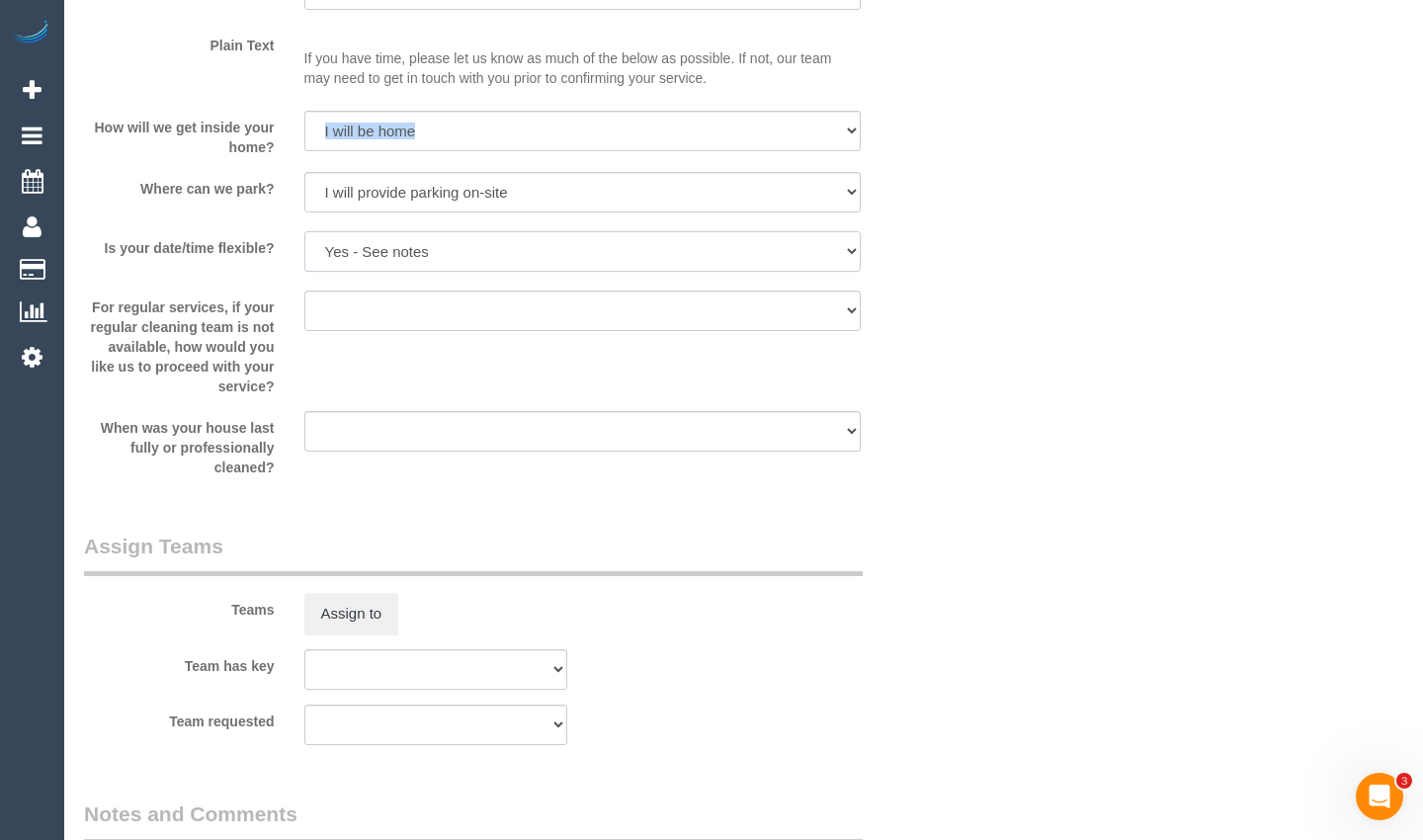 click on "Yes - date and time Yes - date but not time Yes - time but not date No - No flexibility Yes - See notes" at bounding box center (582, 251) 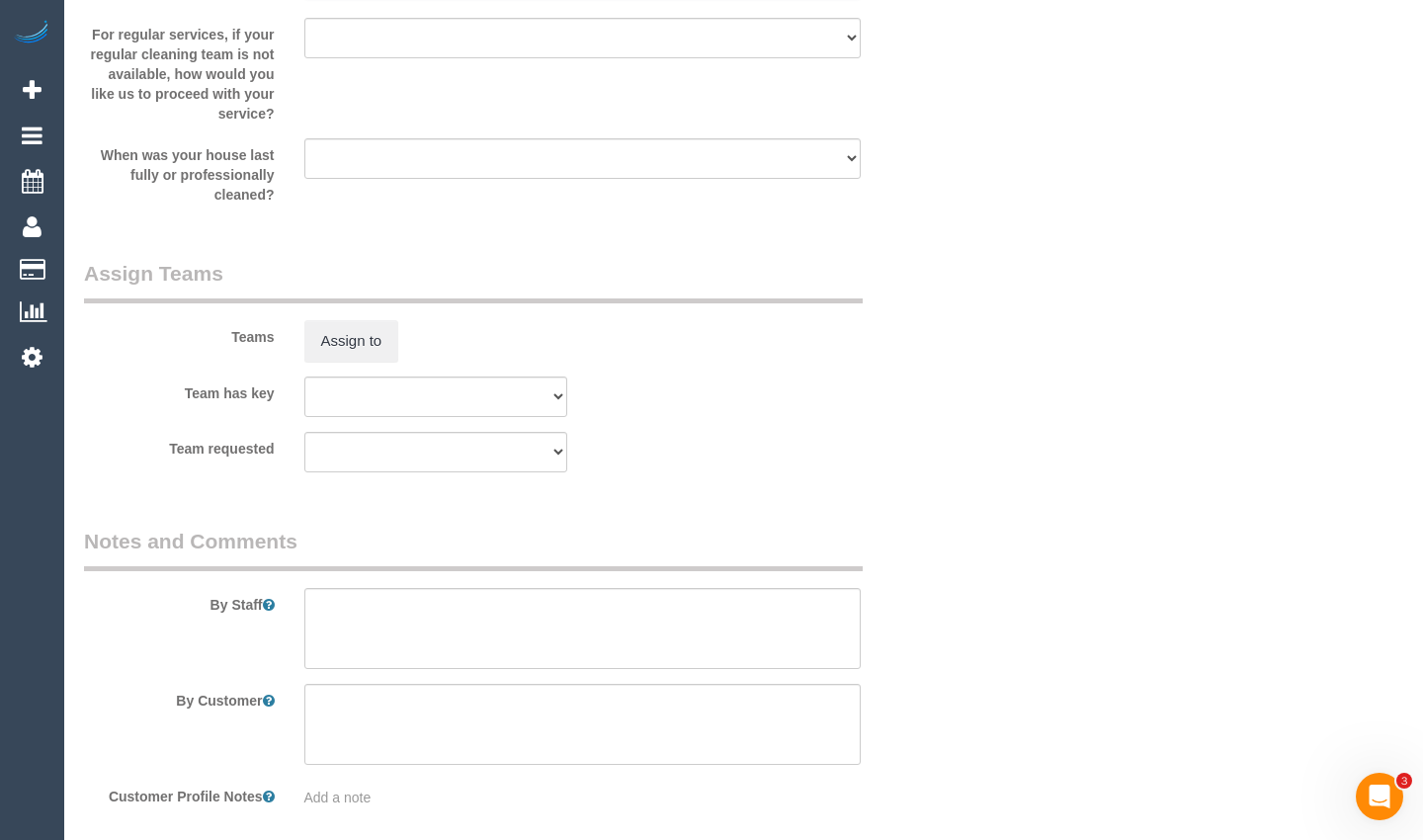 scroll, scrollTop: 2854, scrollLeft: 0, axis: vertical 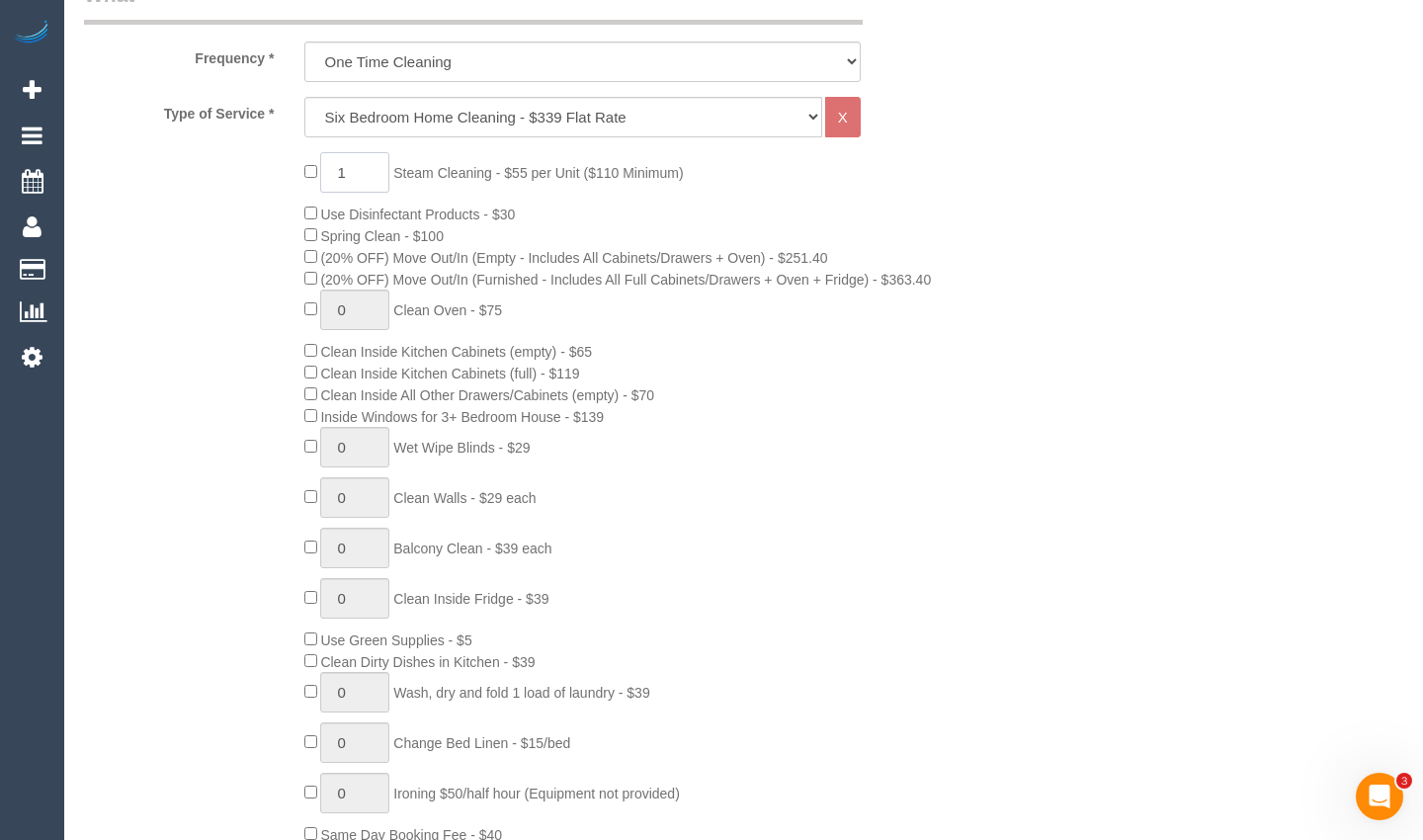 drag, startPoint x: 359, startPoint y: 179, endPoint x: 337, endPoint y: 173, distance: 22.803509 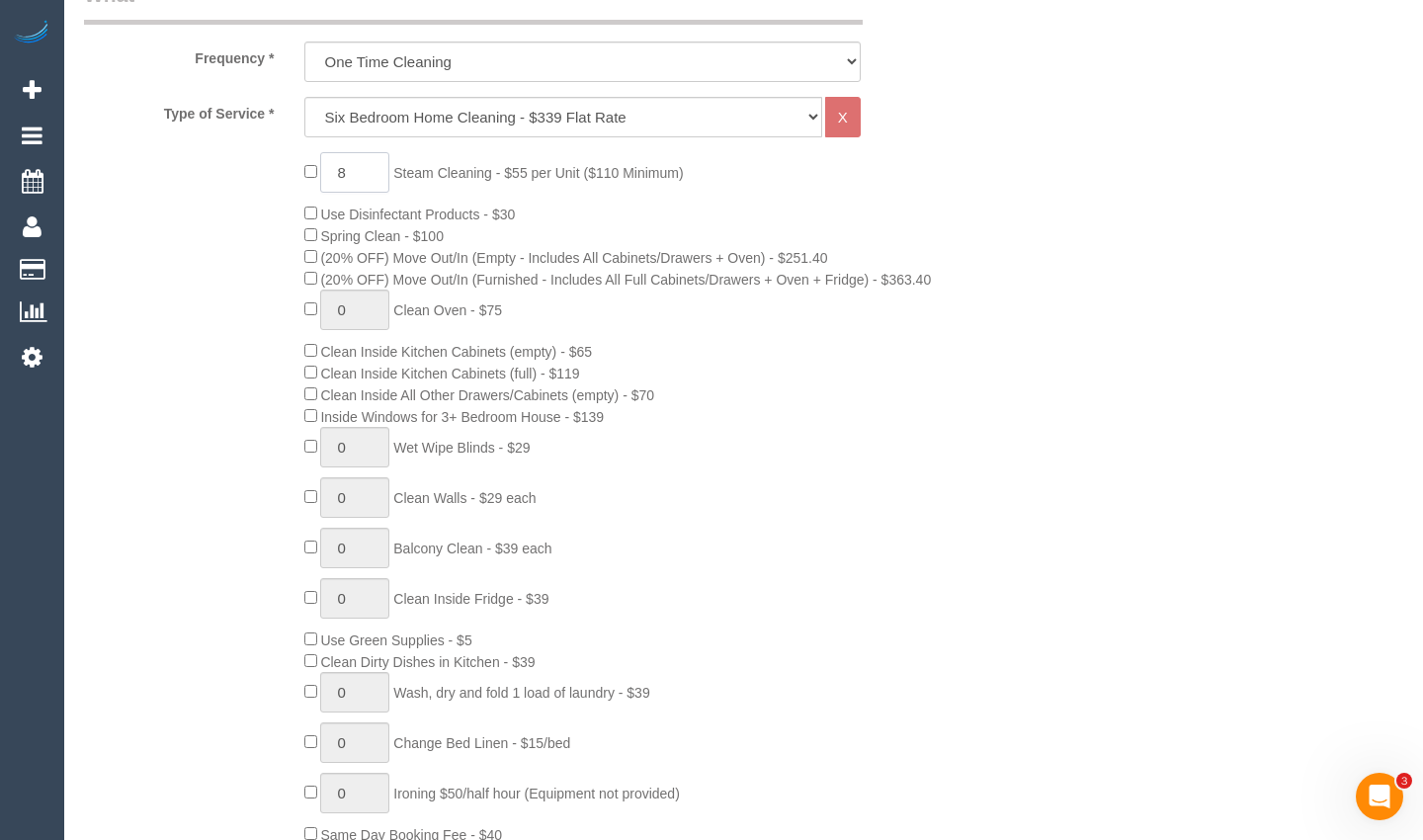 type on "8" 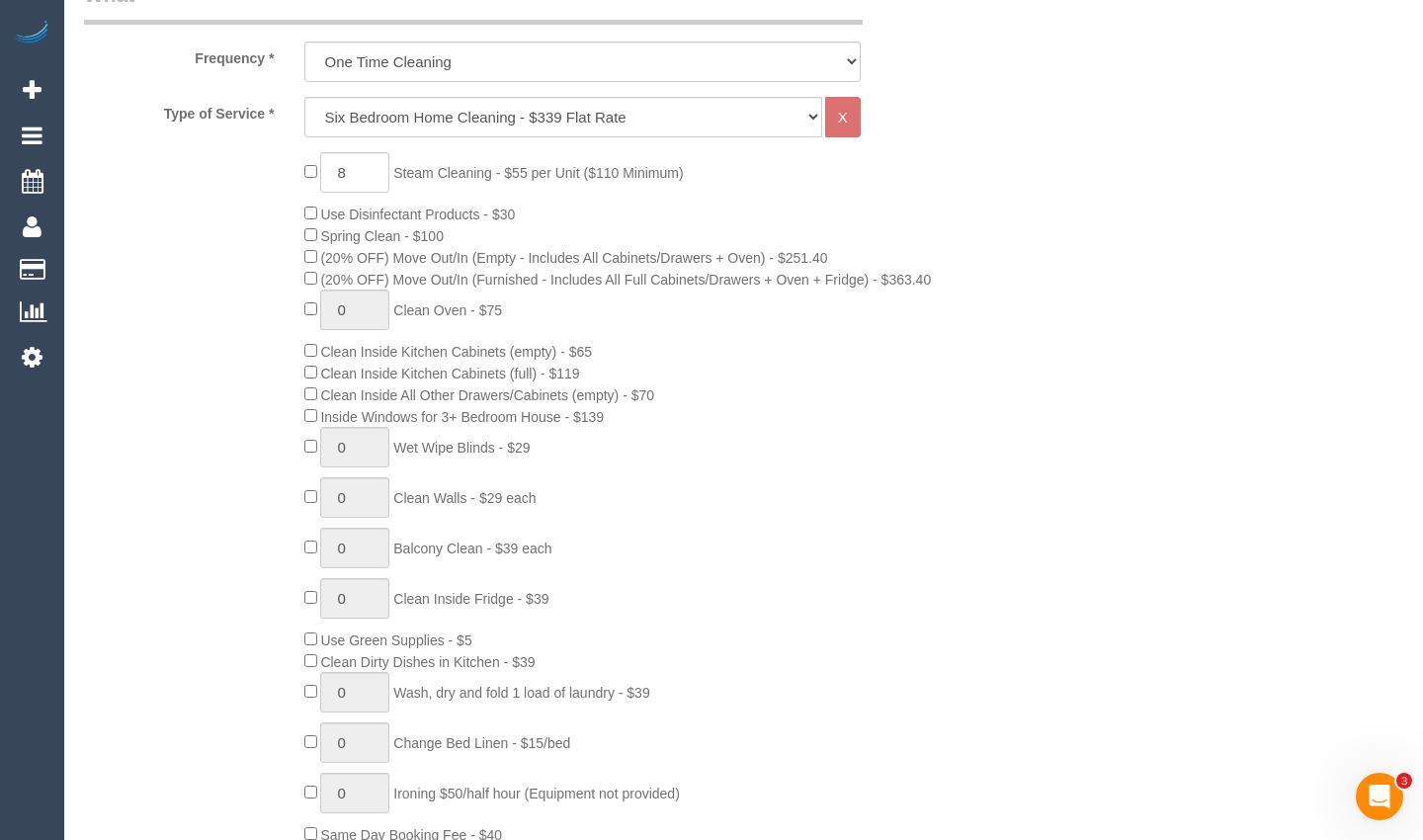 click on "Who
Email*
ohara@ohara-associates.com
Name *
Bradley
O'Hara
Where
Address*
5 Wicklow Street
Ormond
ACT
NSW
NT
QLD
SA
TAS
VIC
WA
3204
Add to Address Book
Re-Book Last Service
Location
Office City East (North) East (South) Inner East Inner North (East) Inner North (West) Inner South East Inner West North (East) North (West) Outer East Outer North (East) Outer North (West) Outer South East Outer West South East (East) South East (West) ZG - East" at bounding box center (743, 1110) 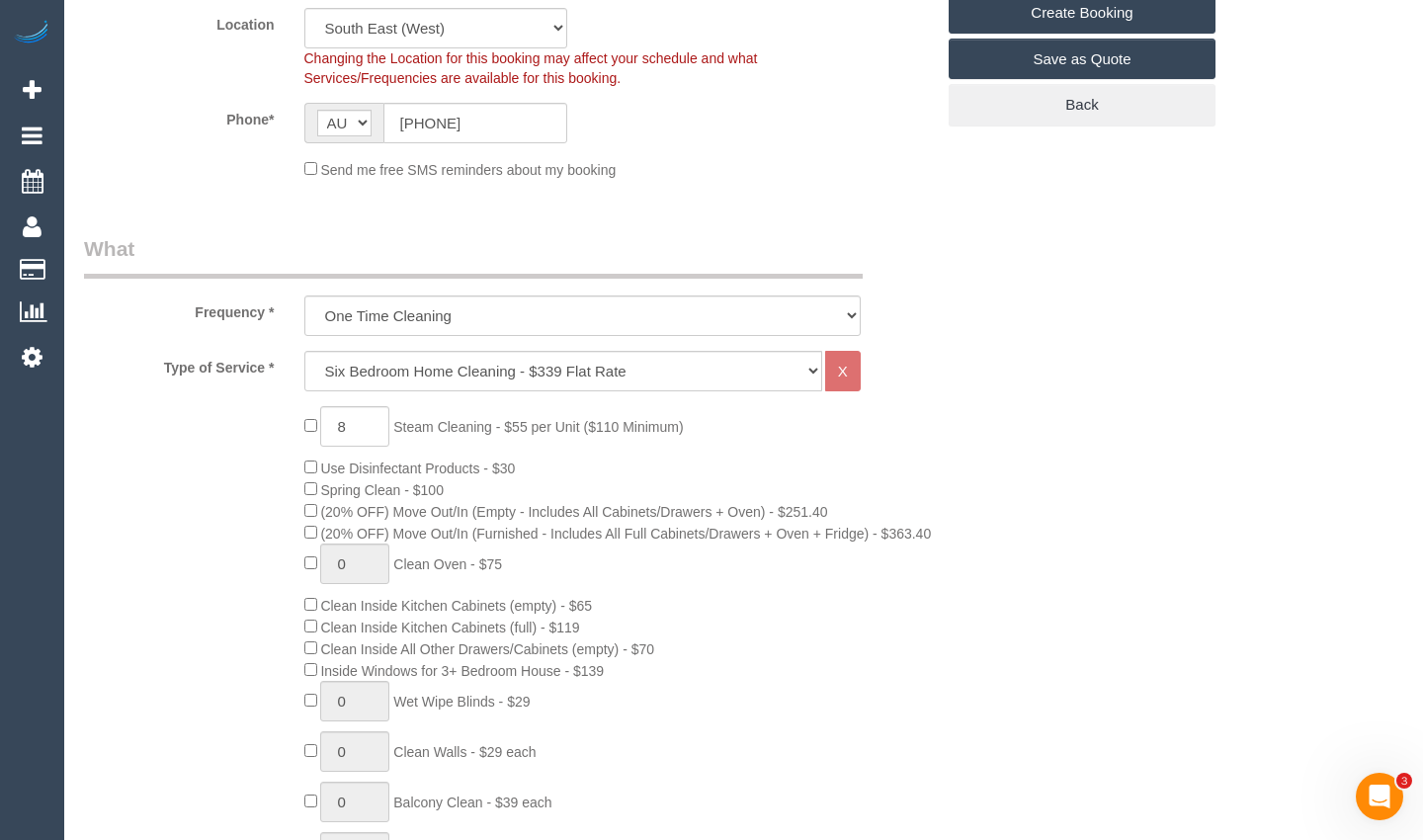 scroll, scrollTop: 482, scrollLeft: 0, axis: vertical 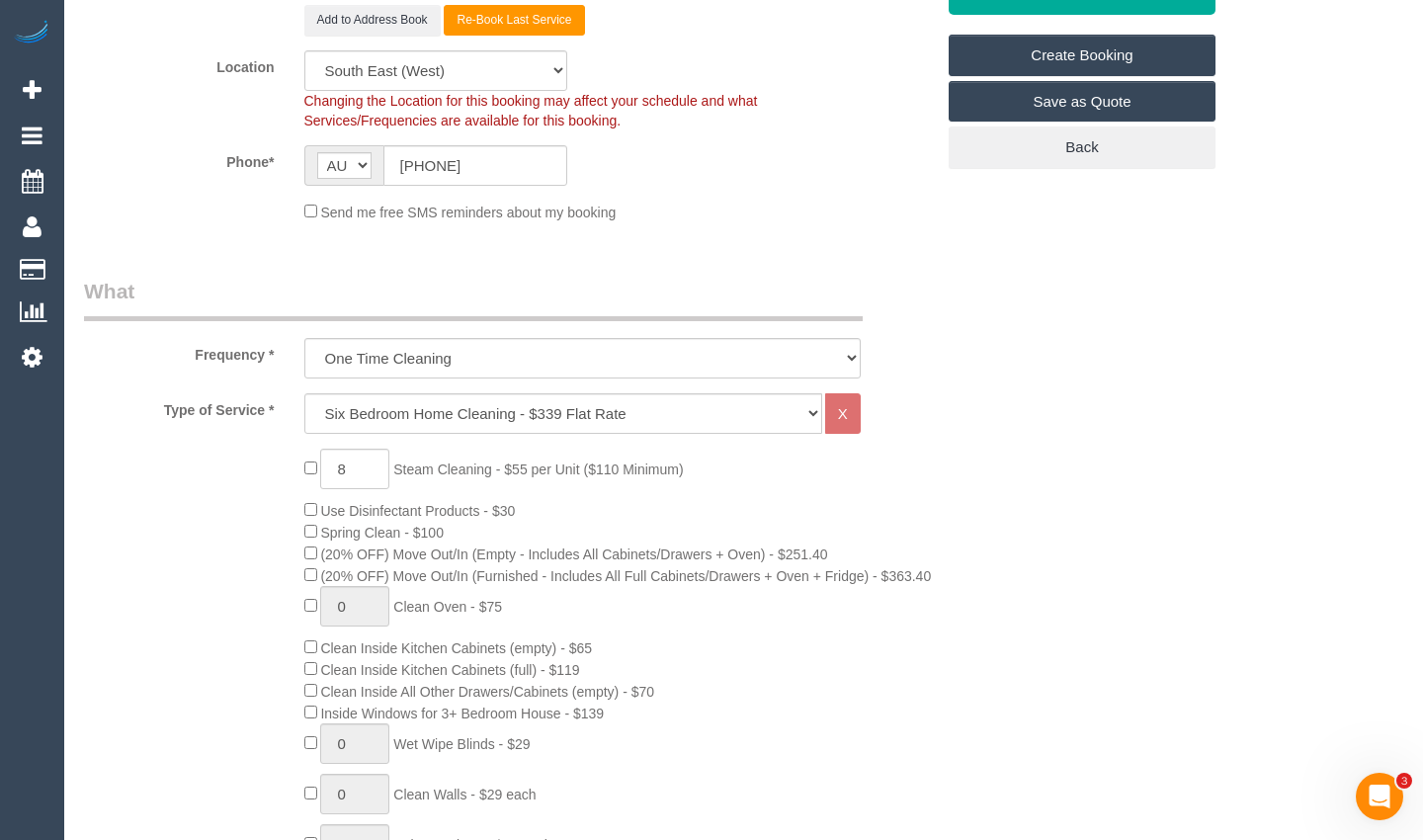 click on "Who
Email*
ohara@ohara-associates.com
Name *
Bradley
O'Hara
Where
Address*
5 Wicklow Street
Ormond
ACT
NSW
NT
QLD
SA
TAS
VIC
WA
3204
Add to Address Book
Re-Book Last Service
Location
Office City East (North) East (South) Inner East Inner North (East) Inner North (West) Inner South East Inner West North (East) North (West) Outer East Outer North (East) Outer North (West) Outer South East Outer West South East (East) South East (West) ZG - East" at bounding box center (743, 1406) 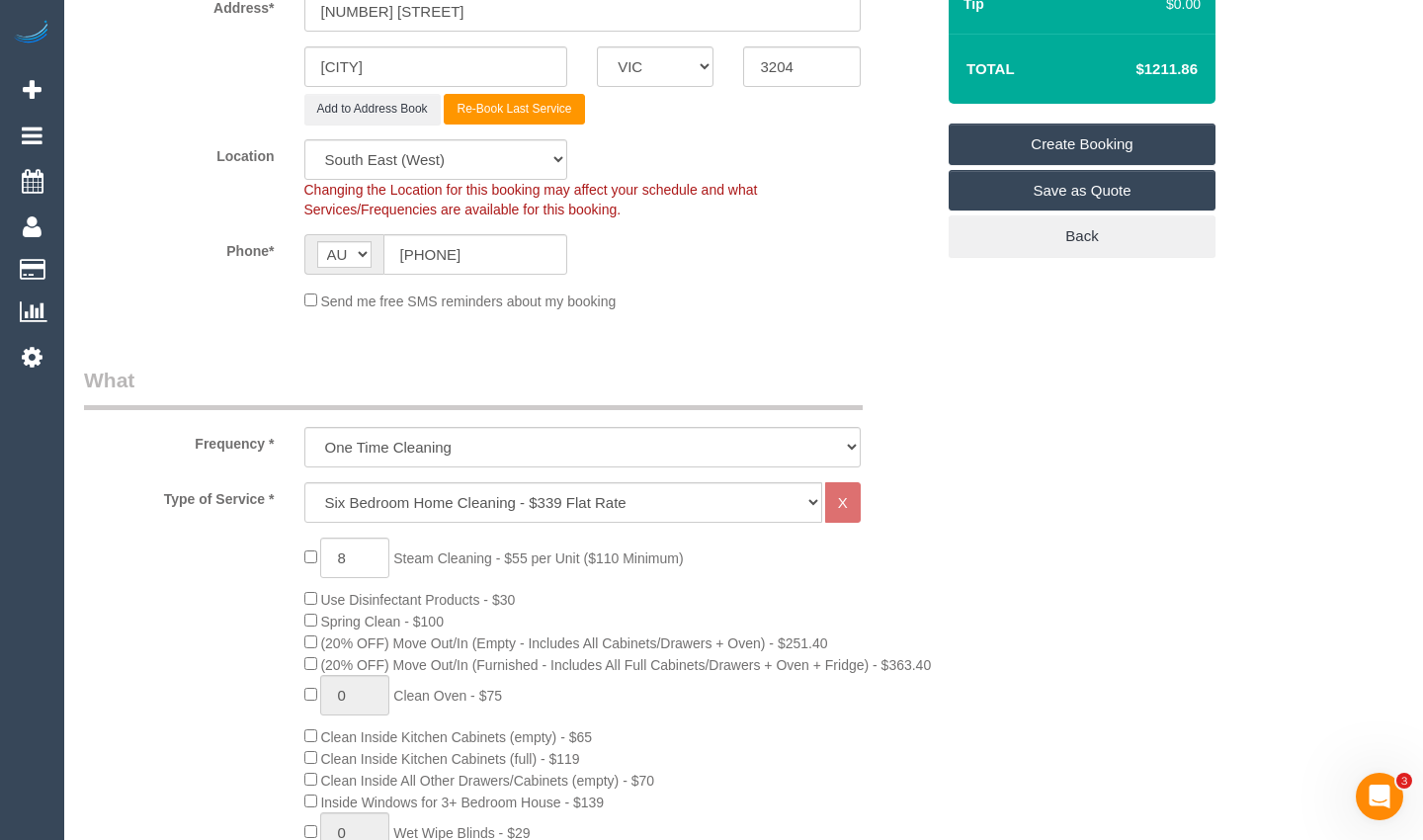scroll, scrollTop: 383, scrollLeft: 0, axis: vertical 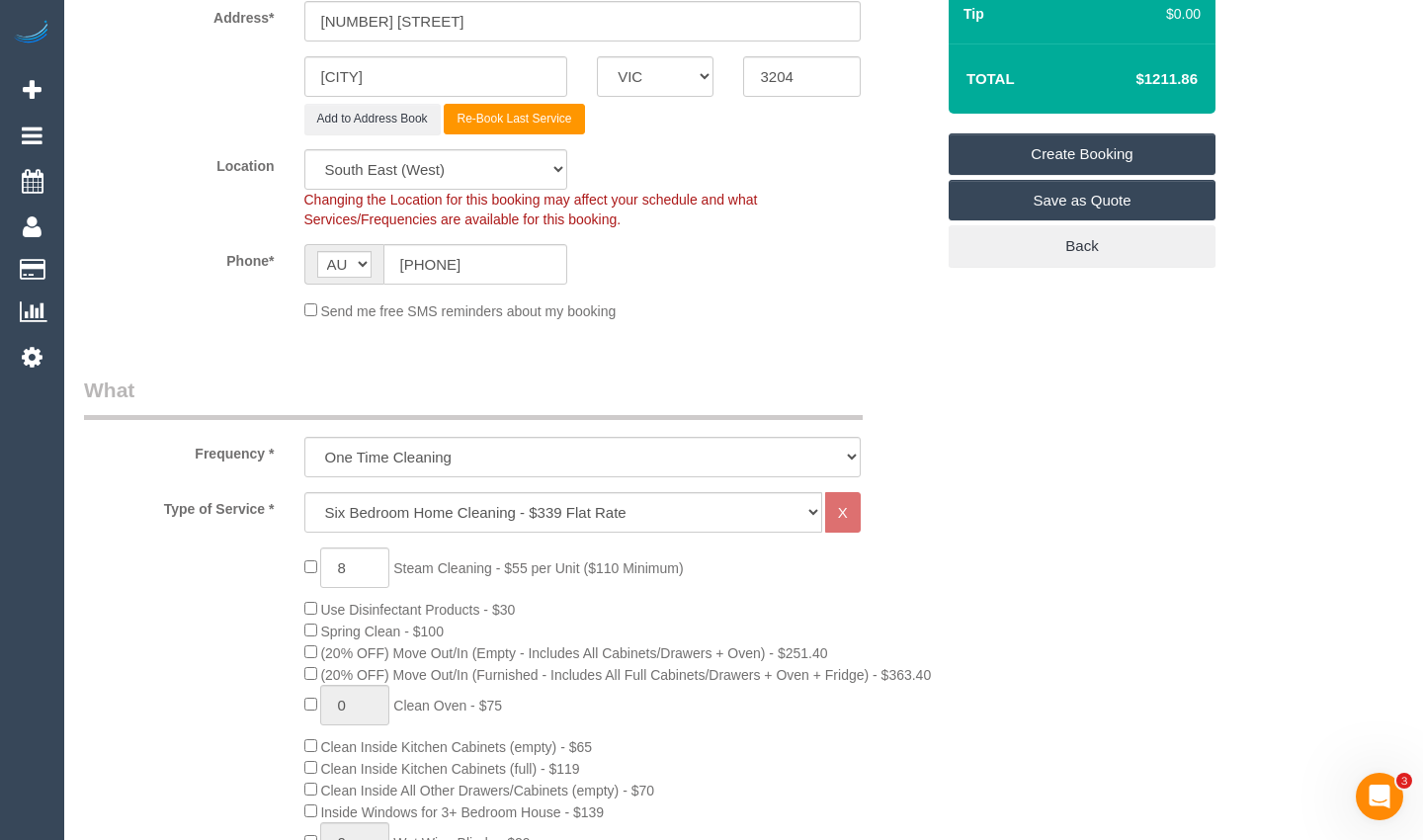 select on "spot25" 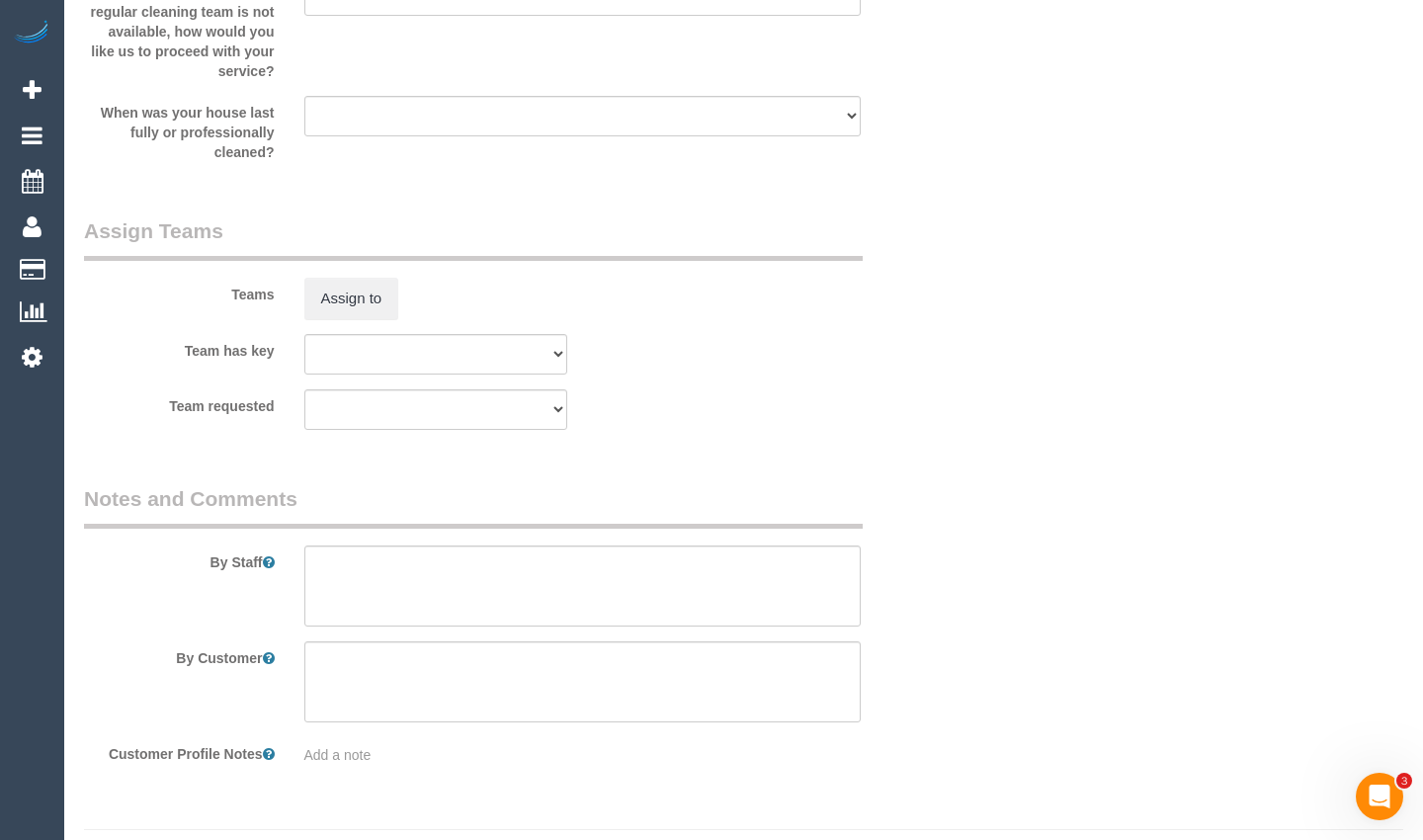 scroll, scrollTop: 2953, scrollLeft: 0, axis: vertical 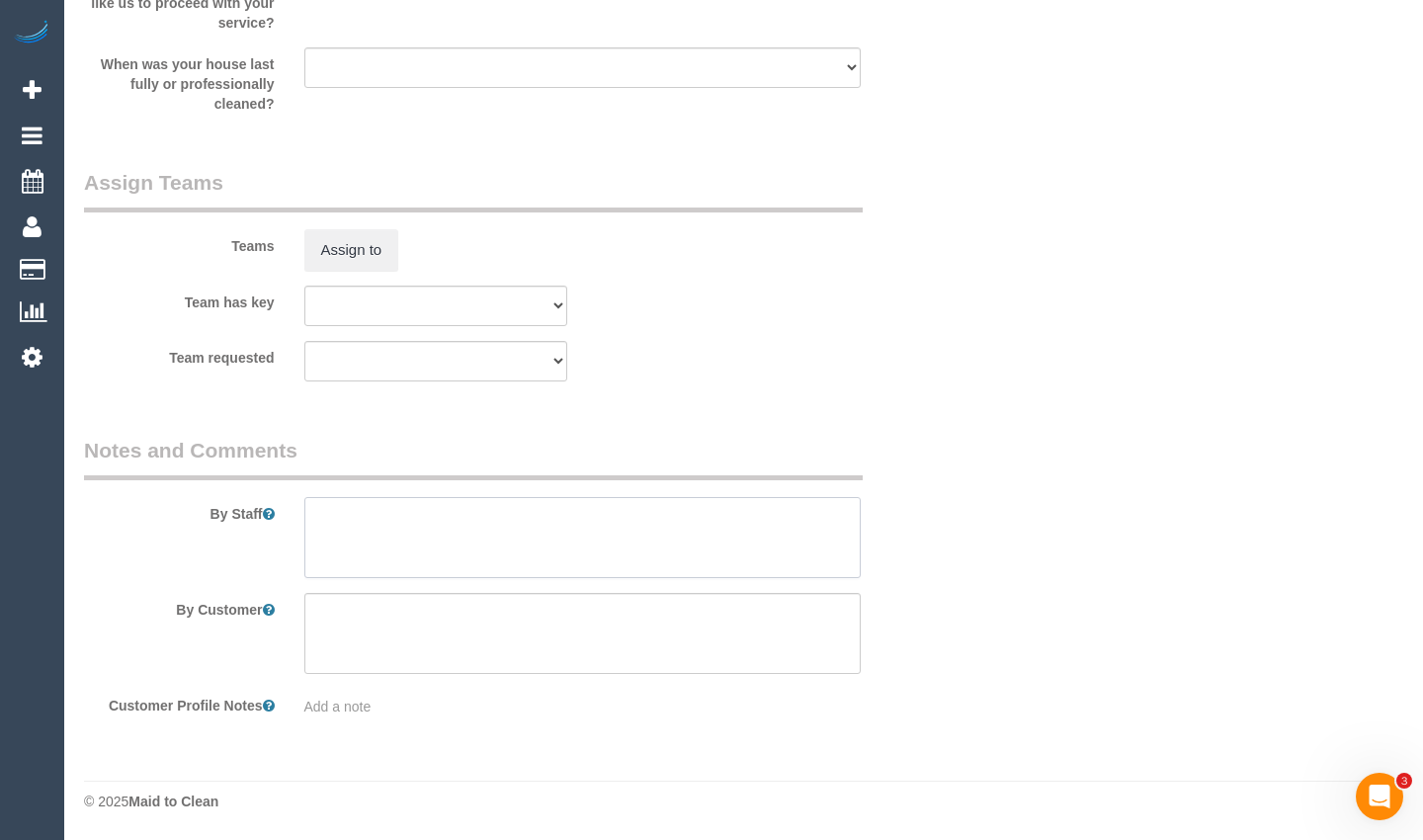 click at bounding box center [582, 538] 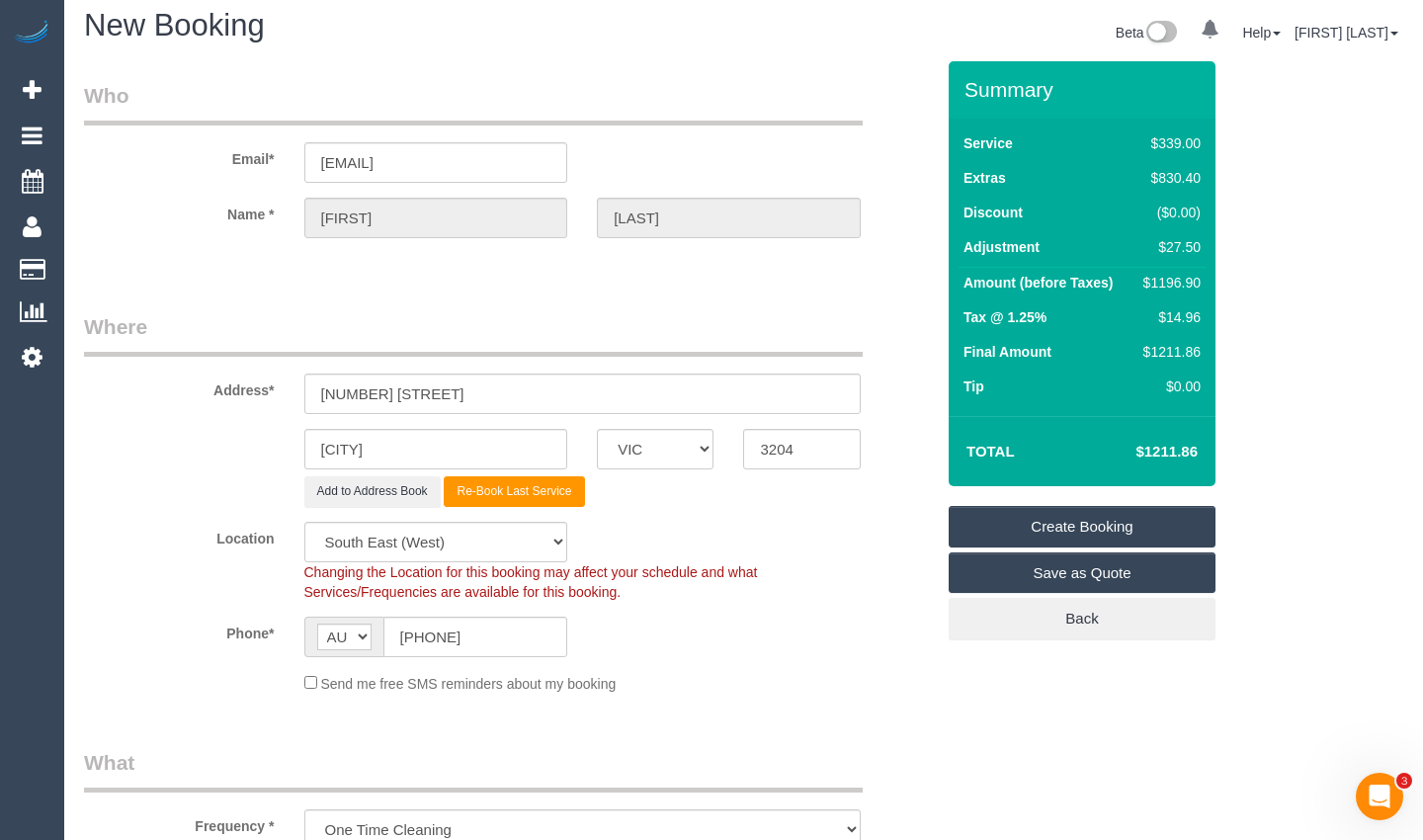 scroll, scrollTop: 0, scrollLeft: 0, axis: both 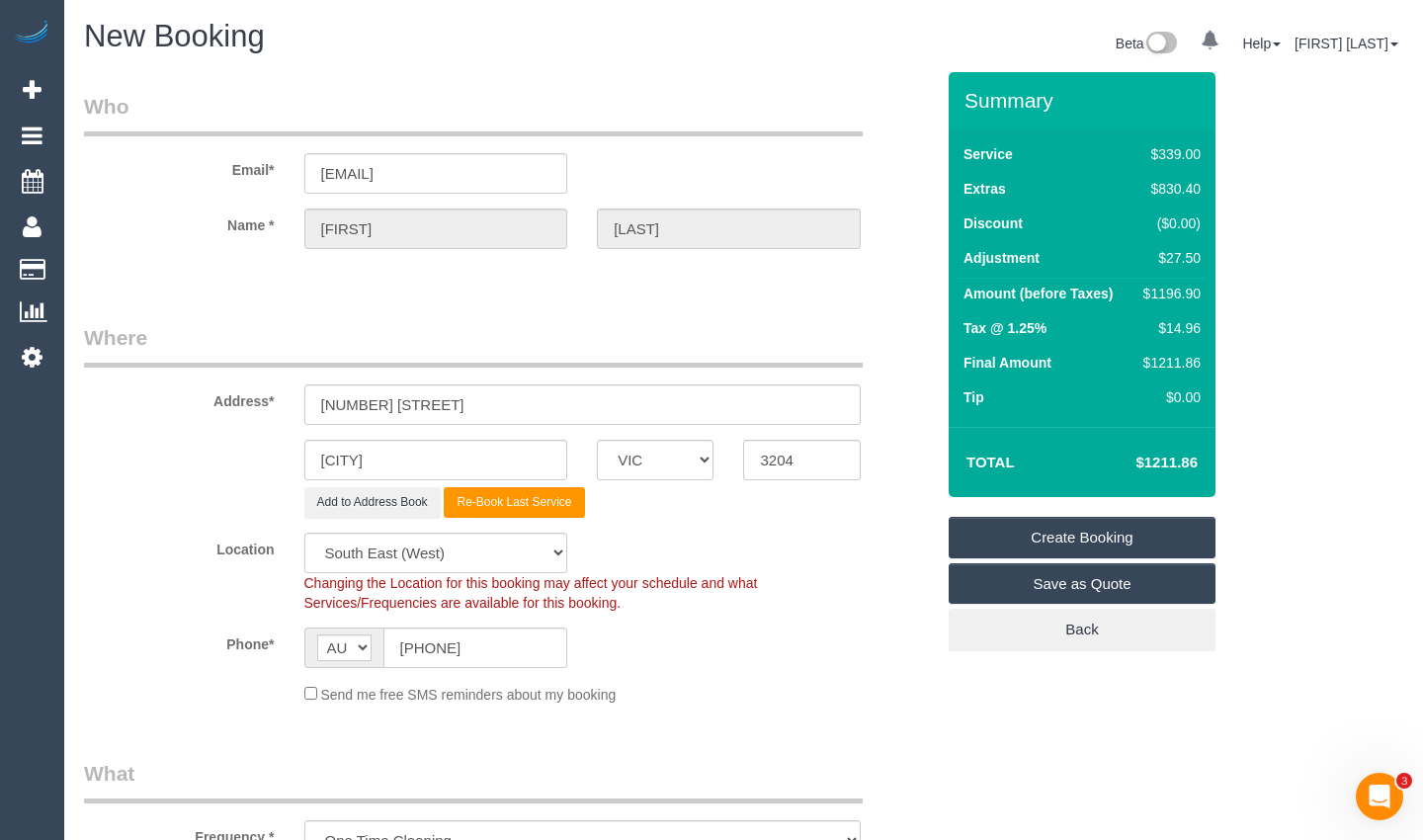 type on "Steam cleaning of 6 bedrooms + Lounge room + hallway" 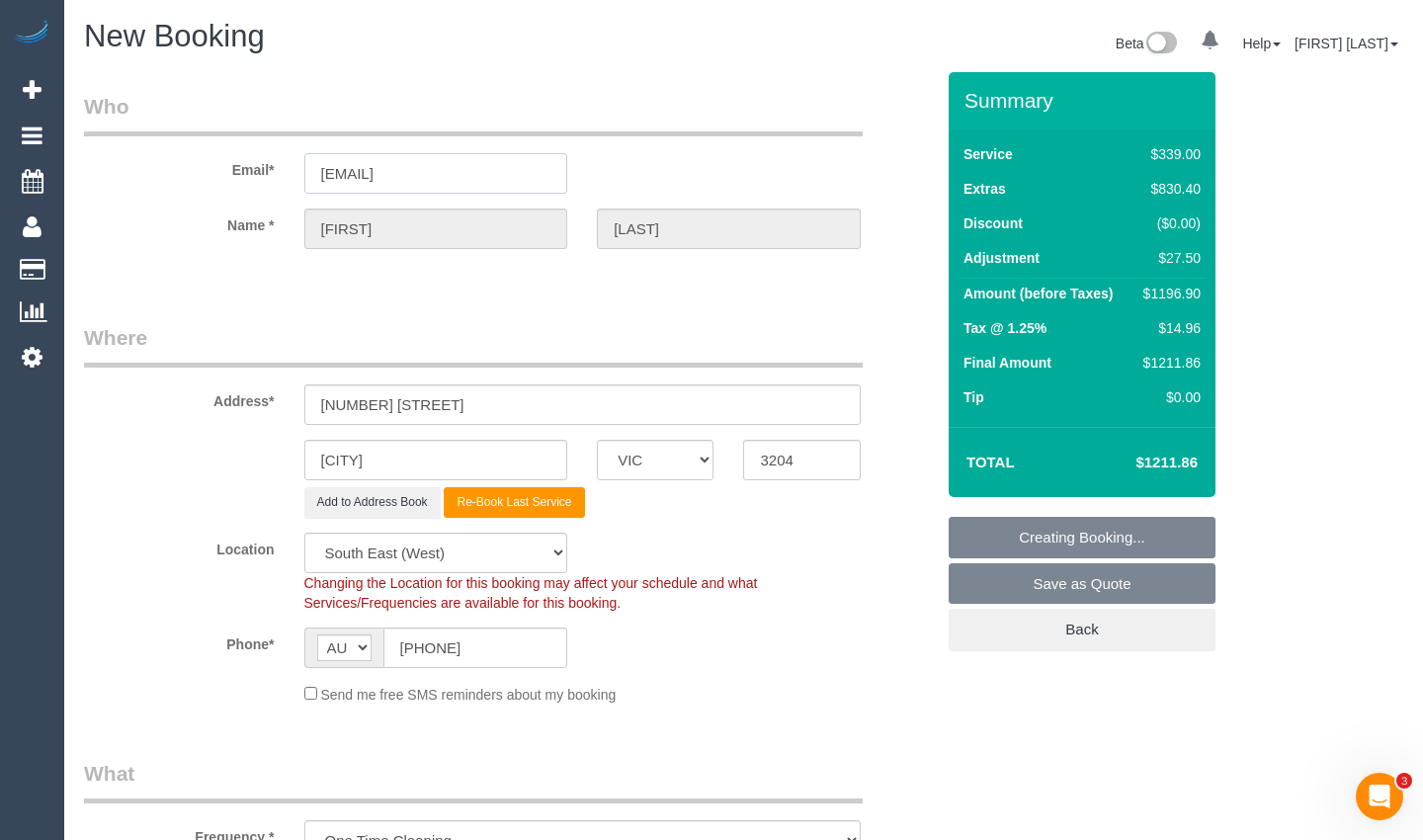 drag, startPoint x: 526, startPoint y: 172, endPoint x: 254, endPoint y: 176, distance: 272.02941 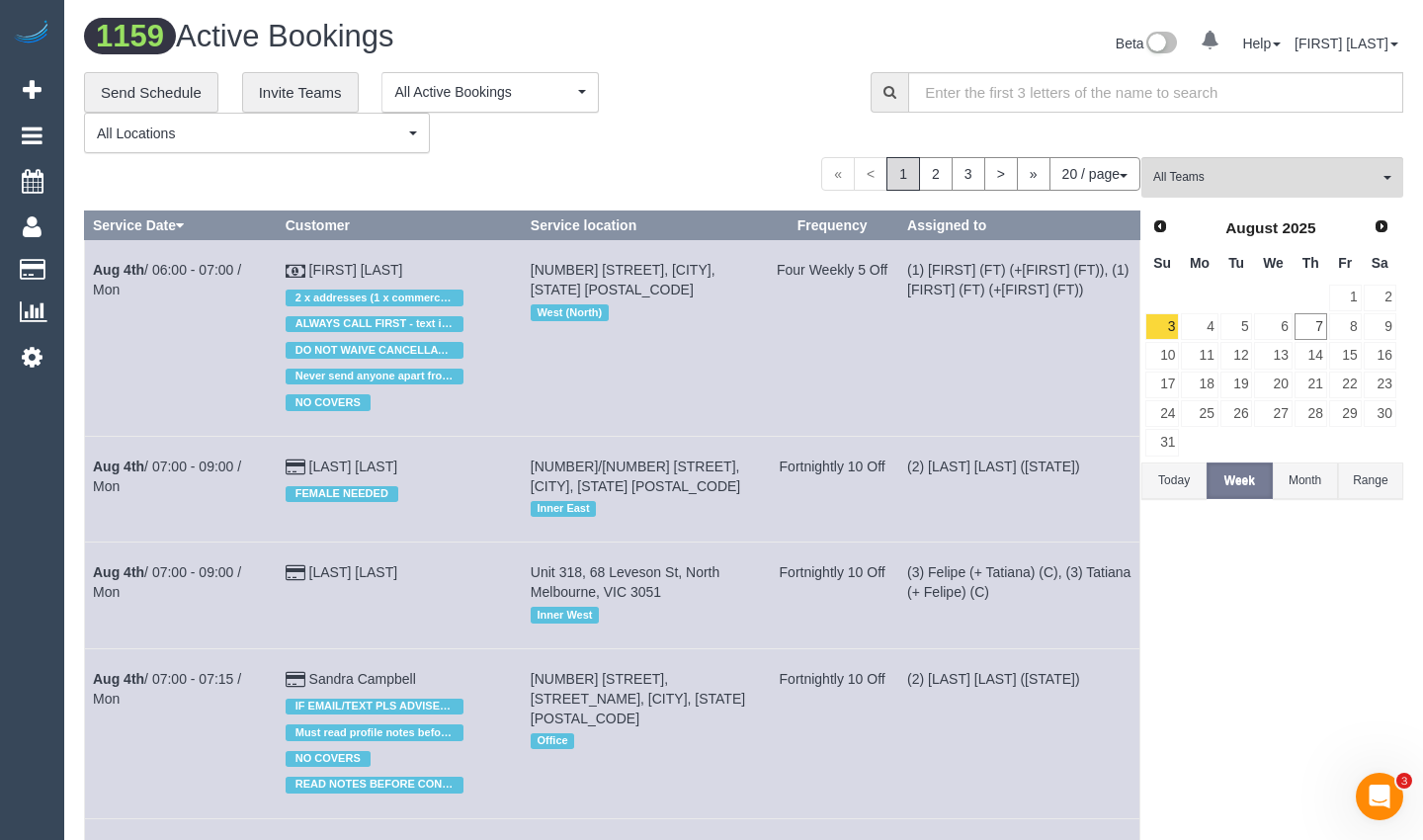 click on "All Teams
Remove Team Filters
(0) Account - Tech
(0) Office
(0) Raunak Test Account
(1) Debbie Brodjanac (FT)
(1) Helen Trickett (FT)
(1) Jeremy Law (FT)
(1) Karen Cruz (FT)
(1) Kumpee R (FT)
(1) Sarah Slattery (FT)
(1) Tina (FT) (+Tony (FT))
(1) Tony (FT) (+Tina (FT))
(2) Abdul Janif (C)
(2) Adjidemir + Sumer (C)
(2) Aisha Houssenali (Ca)
(2) Alejandro (+ Alexa) (C)
(2) Alexa (+ Alejandro) (C)
(2) Andrew Wrobel (CG)
(2) Angelica Ramos (C)" at bounding box center [1272, 1405] 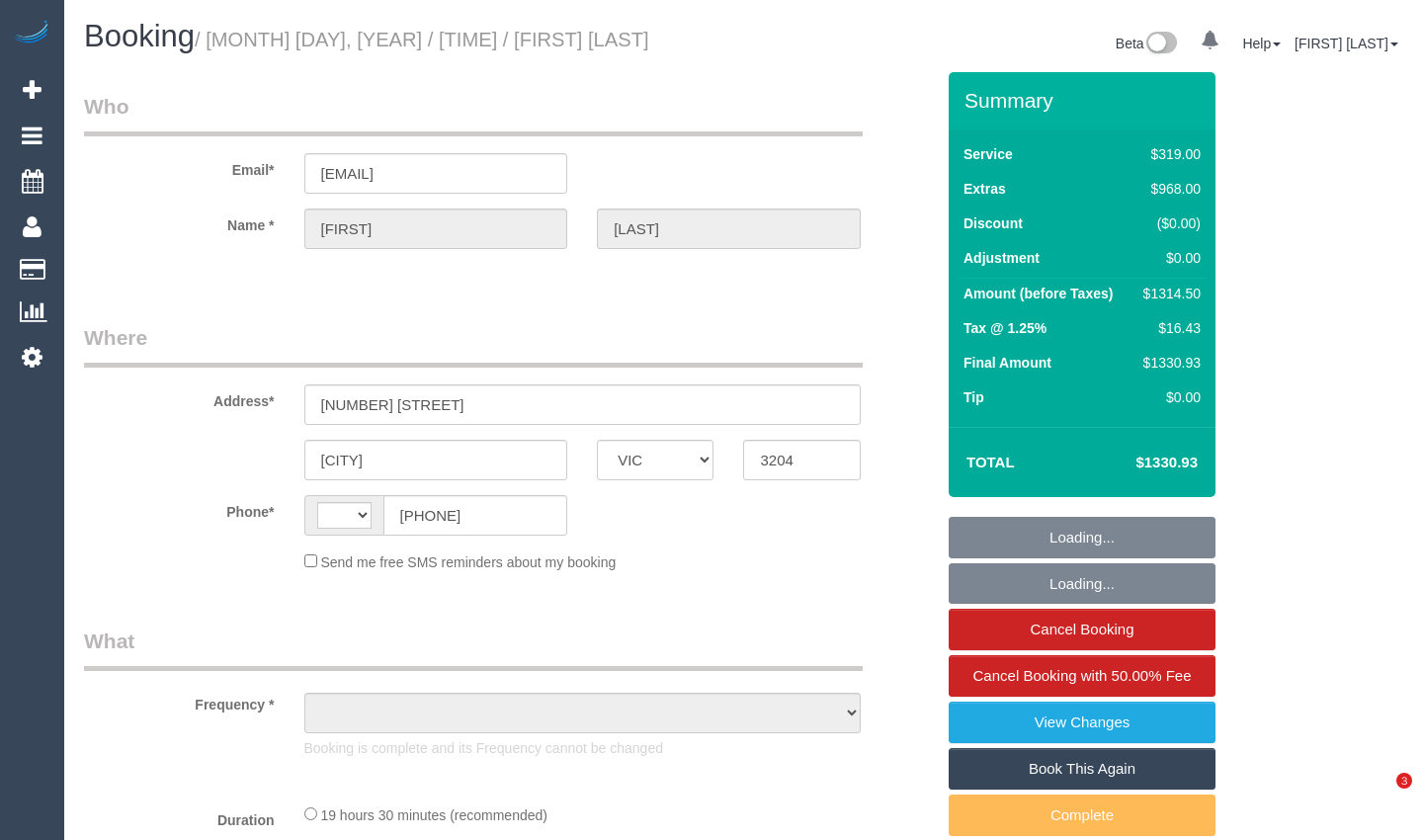select on "VIC" 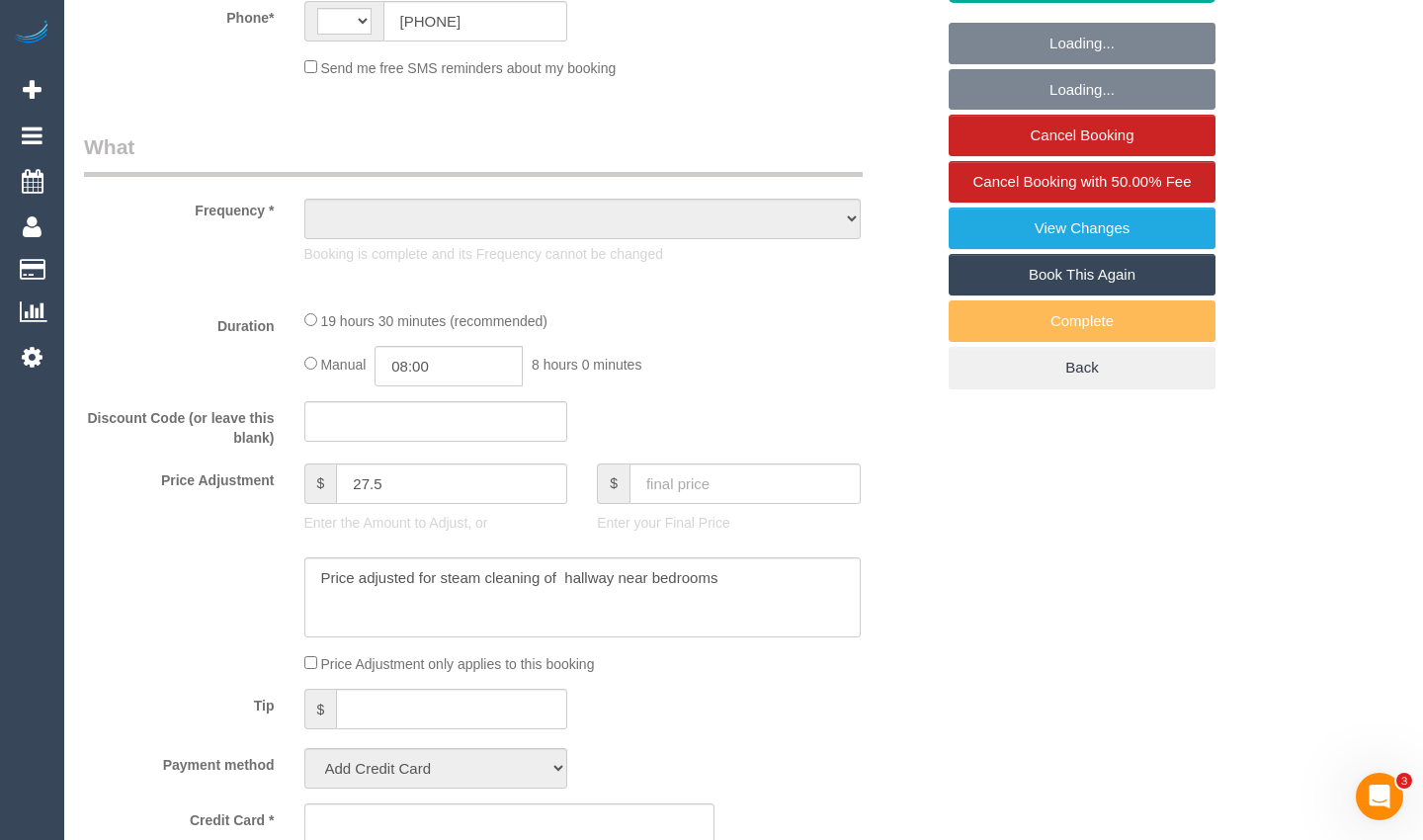 scroll, scrollTop: 0, scrollLeft: 0, axis: both 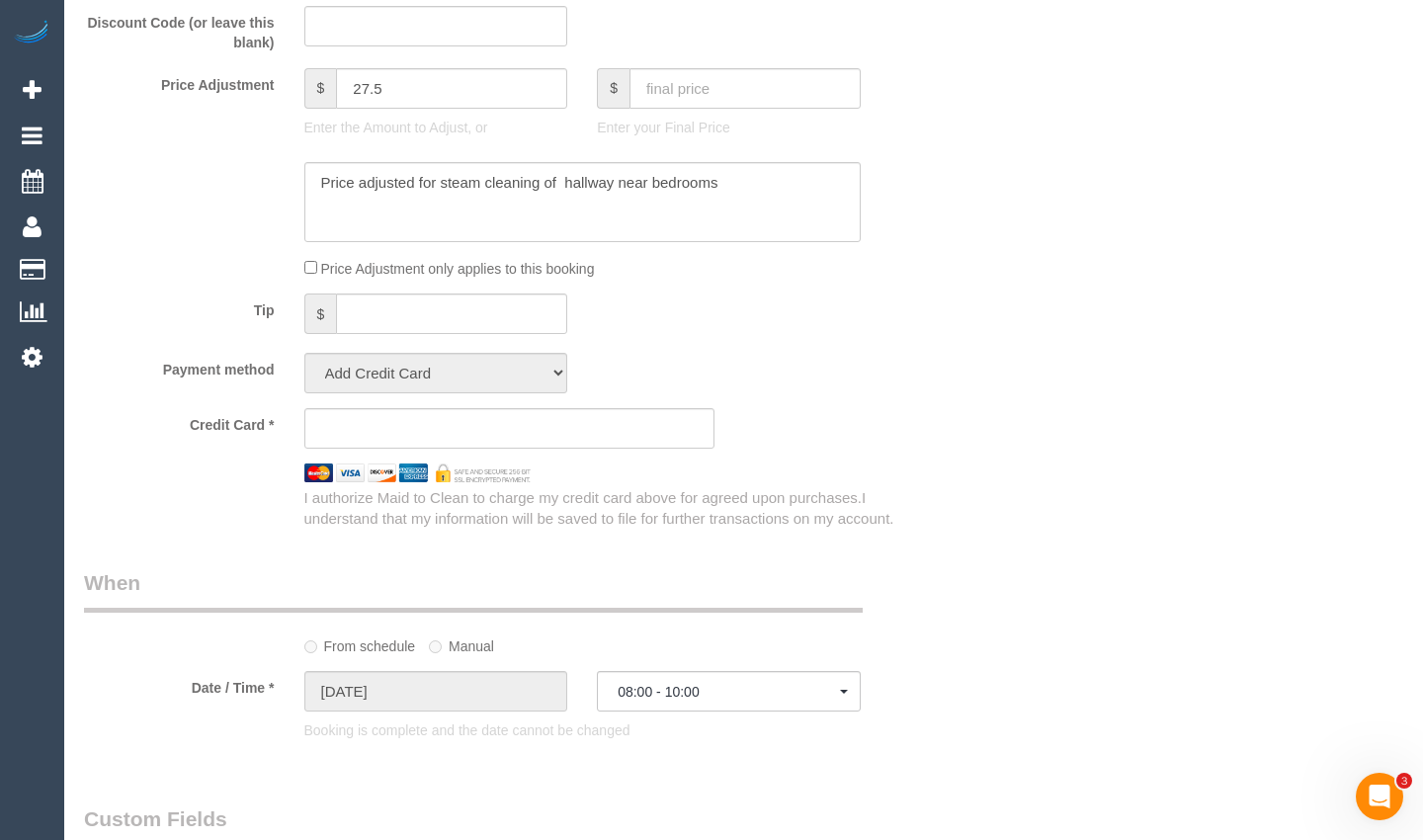 select on "string:stripe-pm_1NrGYJ2GScqysDRVDxgJMH00" 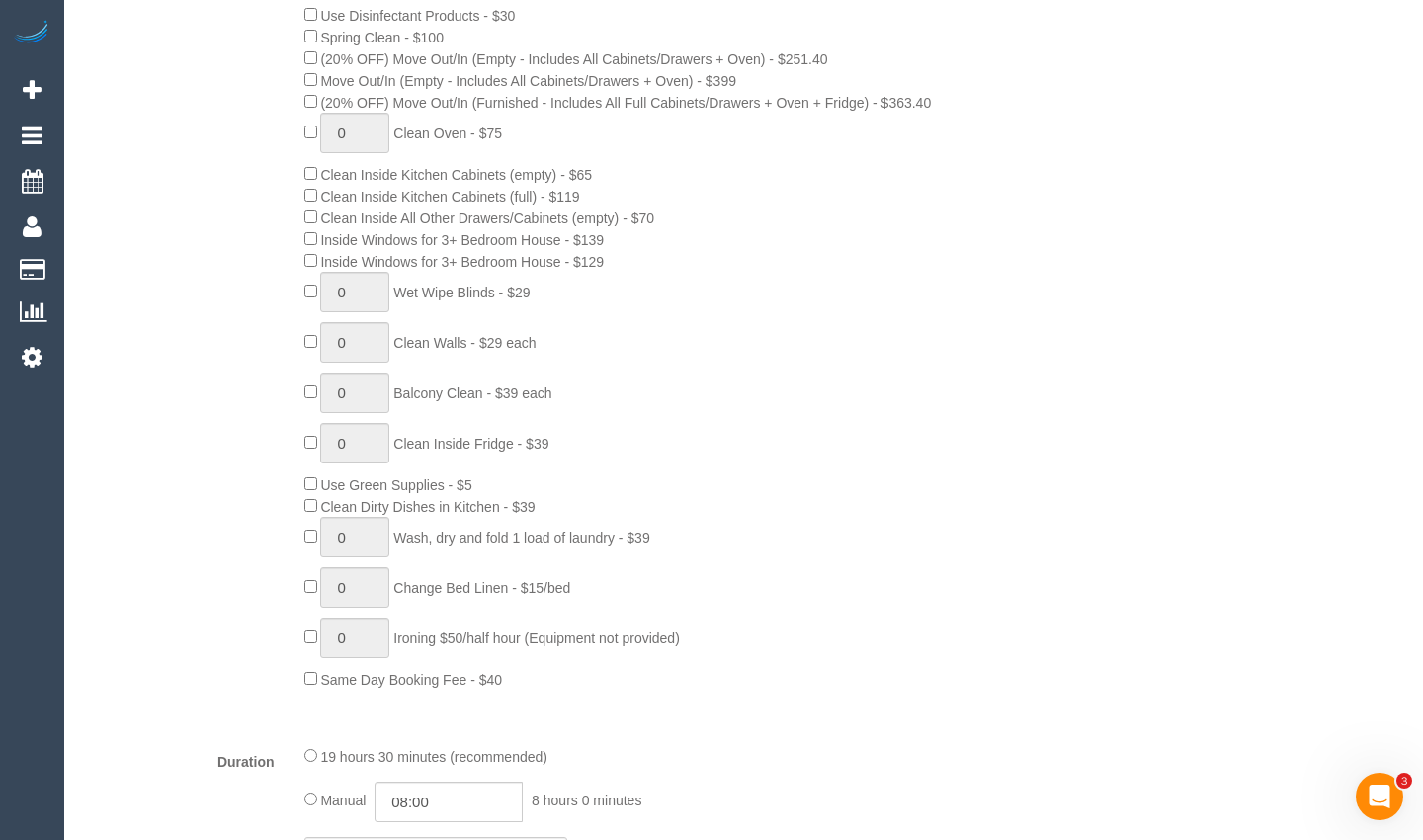scroll, scrollTop: 1835, scrollLeft: 0, axis: vertical 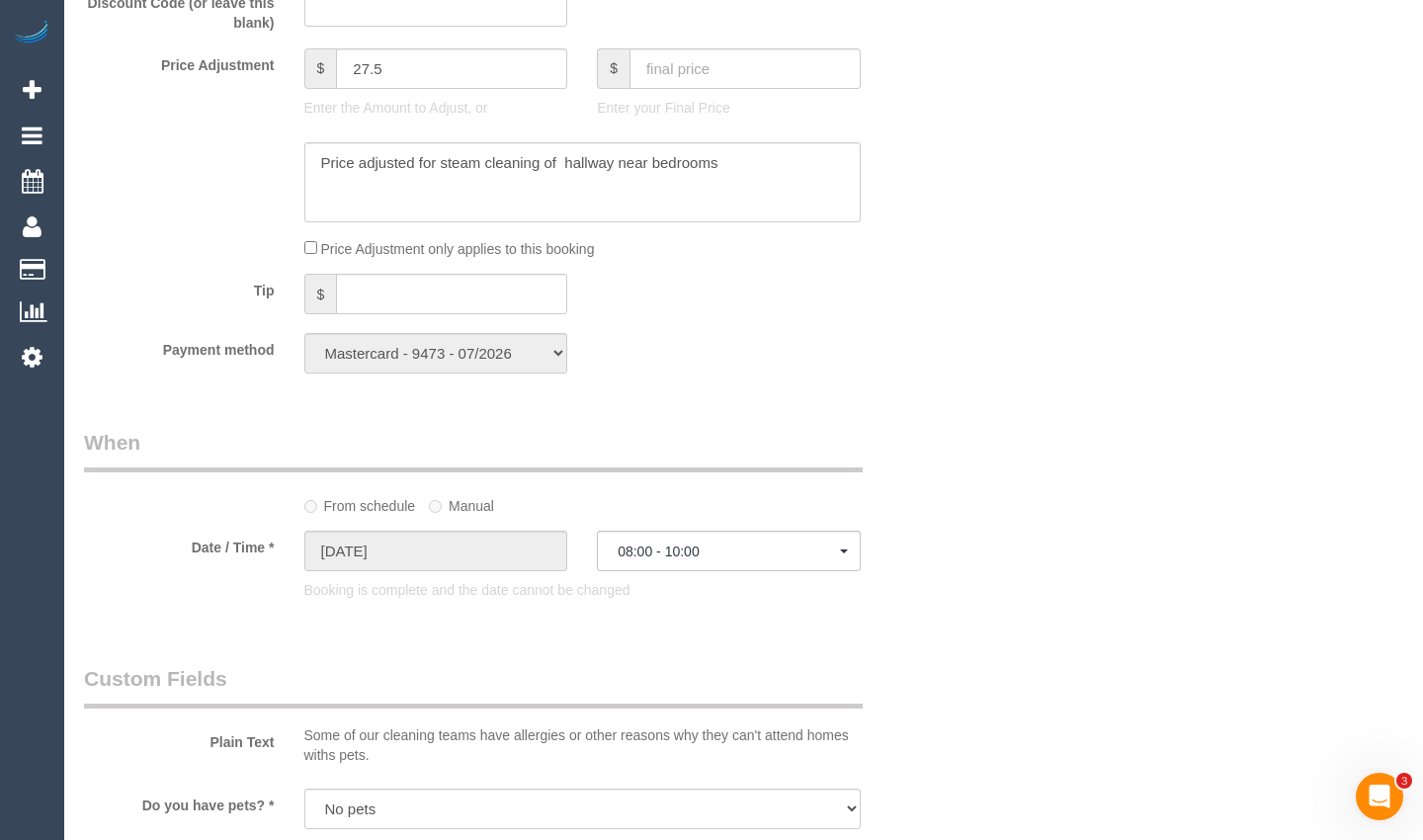 select on "object:1337" 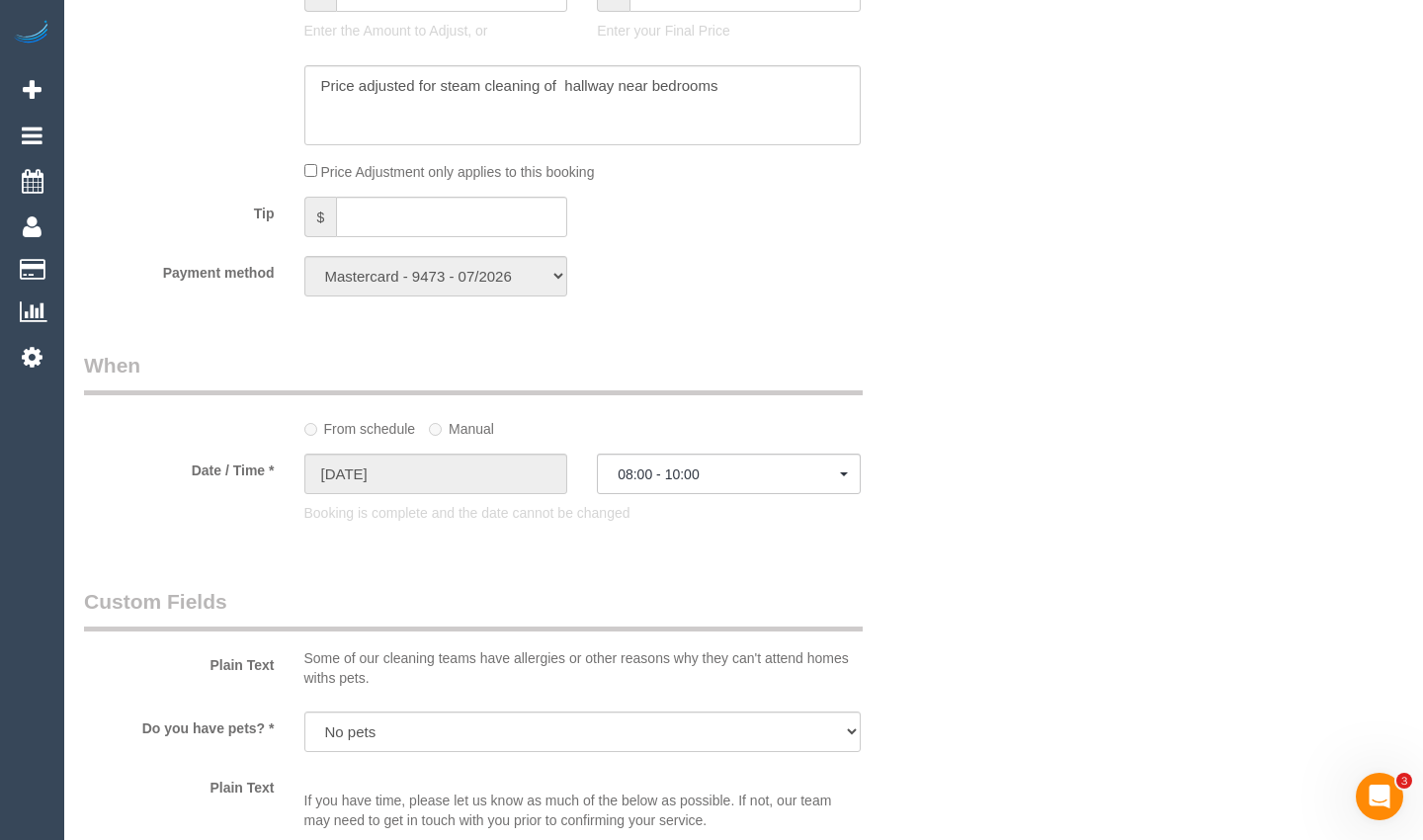 scroll, scrollTop: 1934, scrollLeft: 0, axis: vertical 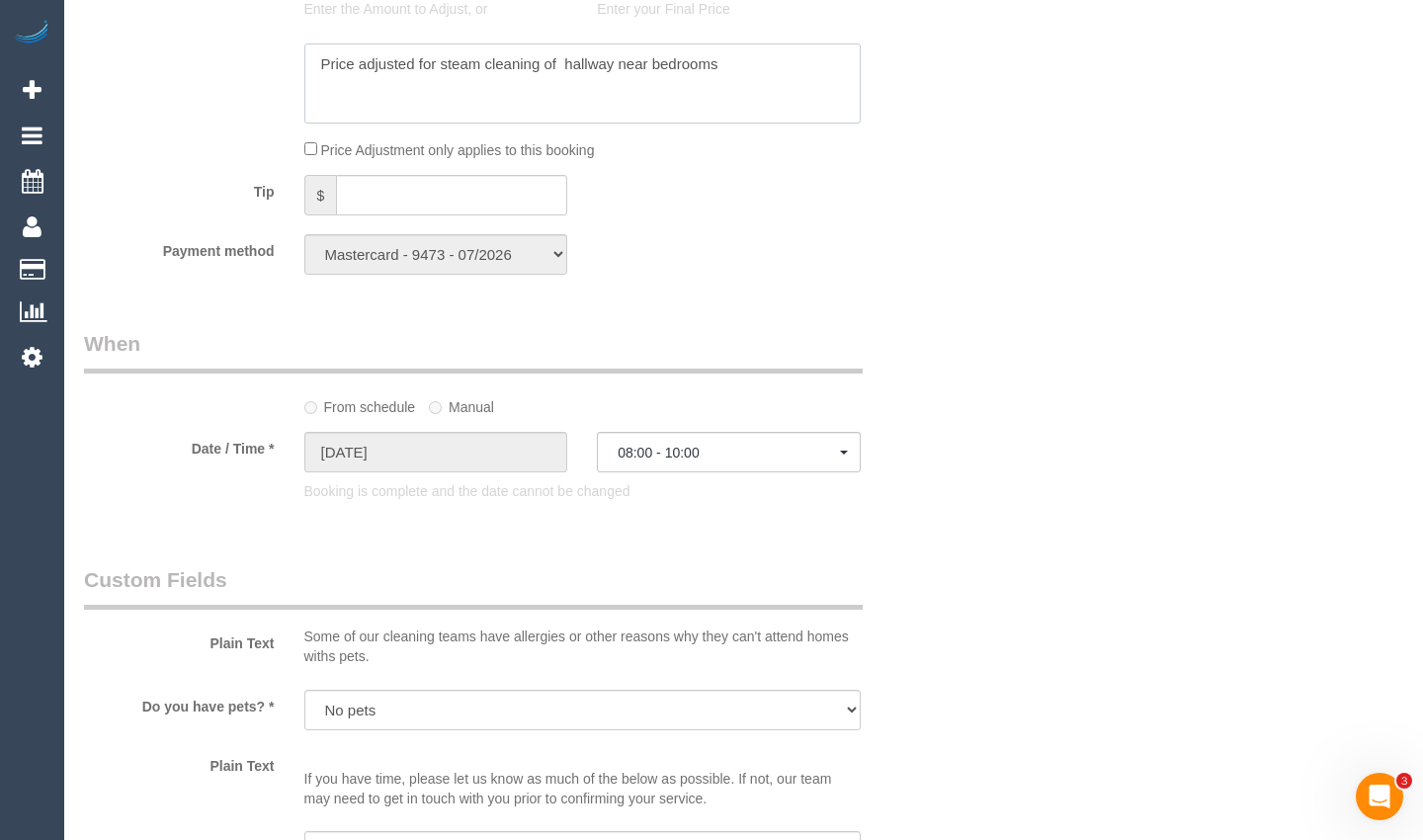 drag, startPoint x: 749, startPoint y: 80, endPoint x: 238, endPoint y: 72, distance: 511.0626 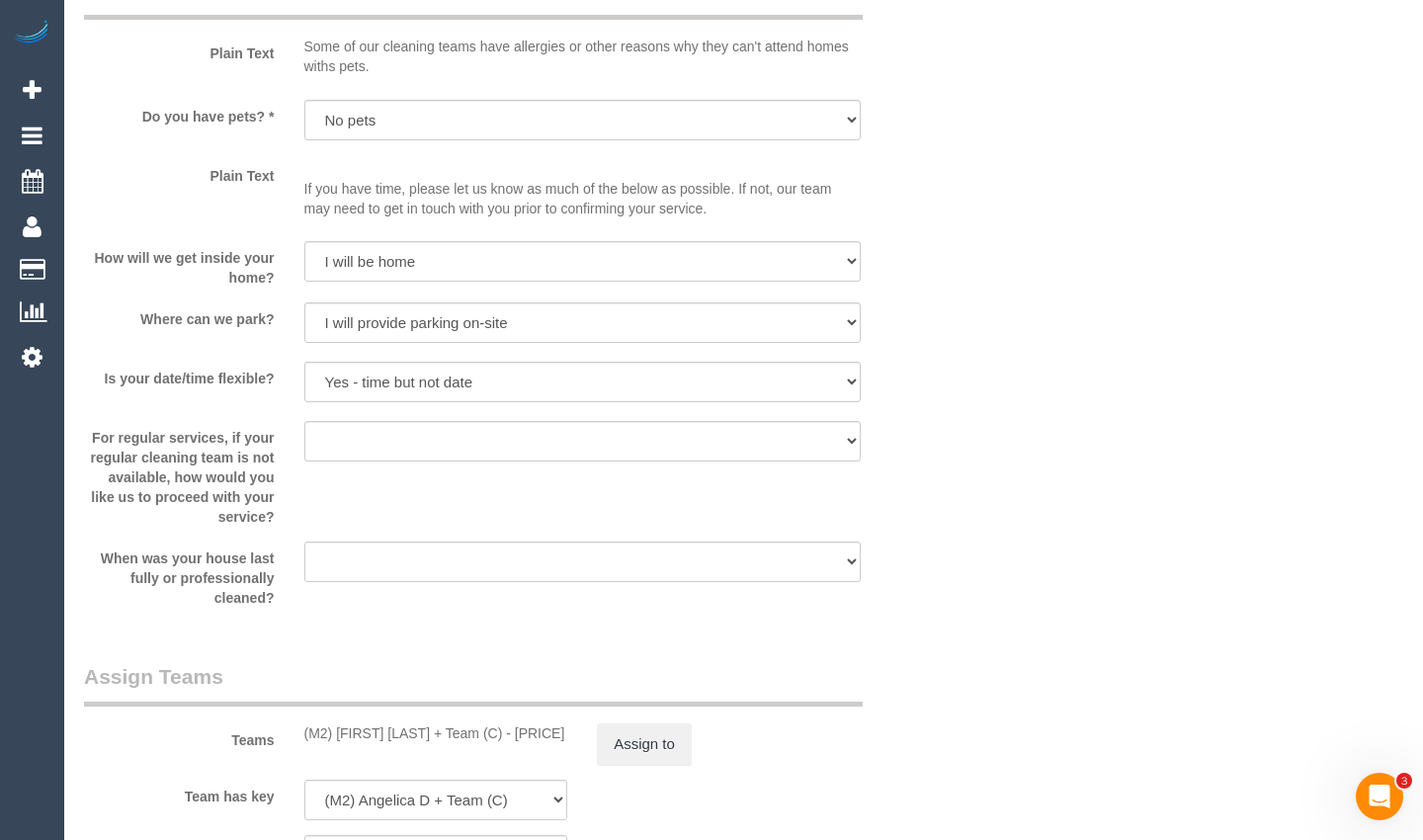 scroll, scrollTop: 2527, scrollLeft: 0, axis: vertical 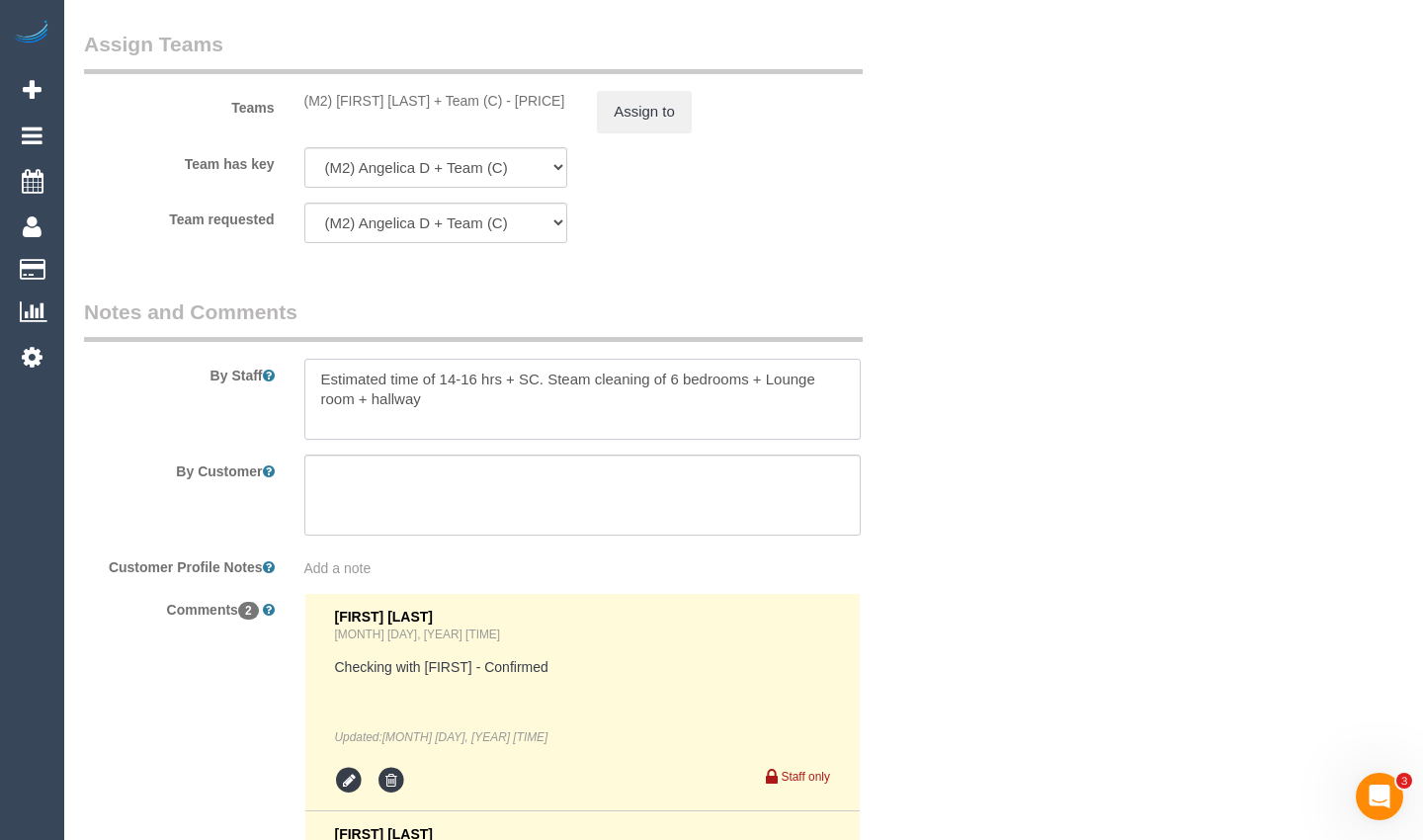 drag, startPoint x: 546, startPoint y: 397, endPoint x: 569, endPoint y: 425, distance: 36.23534 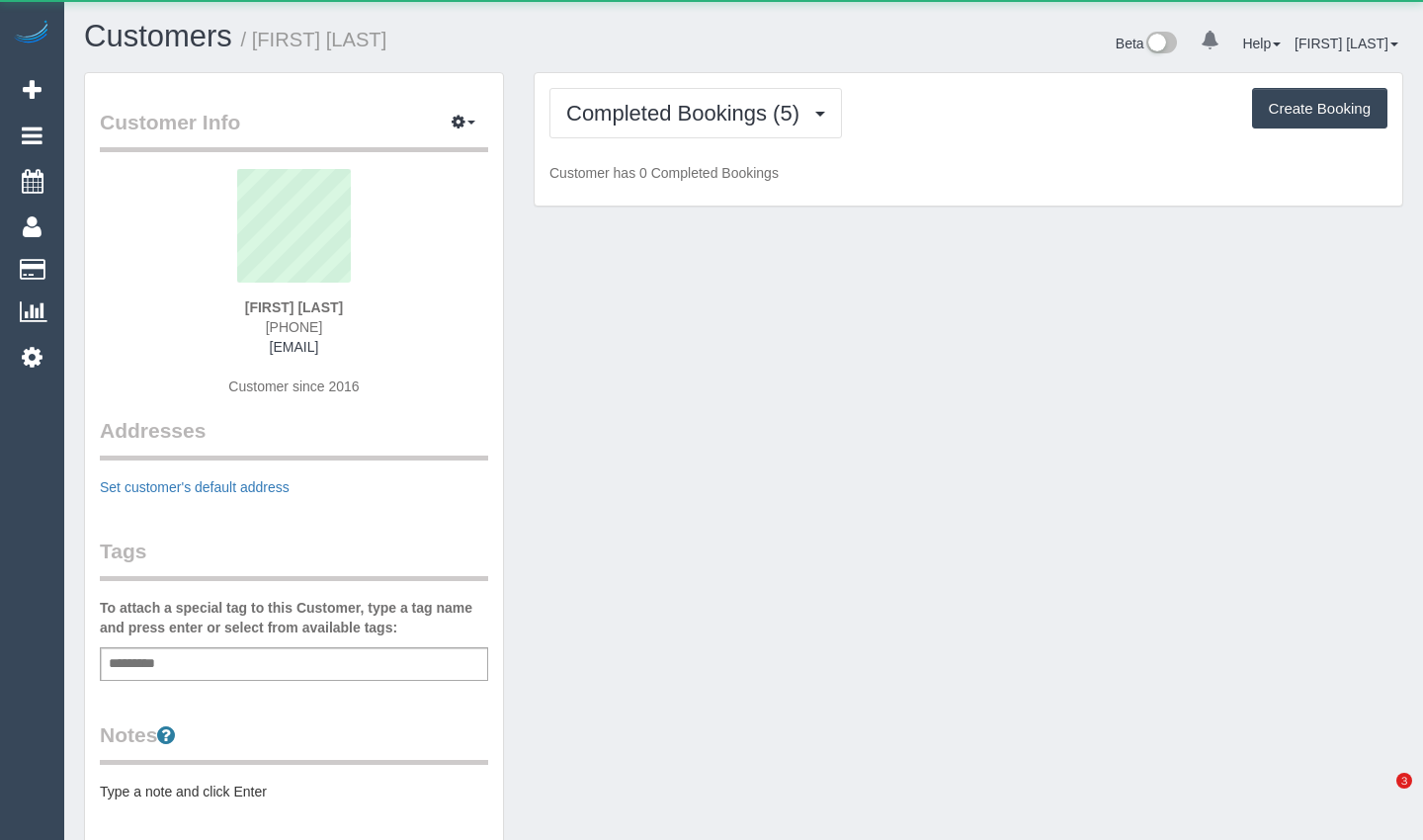 scroll, scrollTop: 0, scrollLeft: 0, axis: both 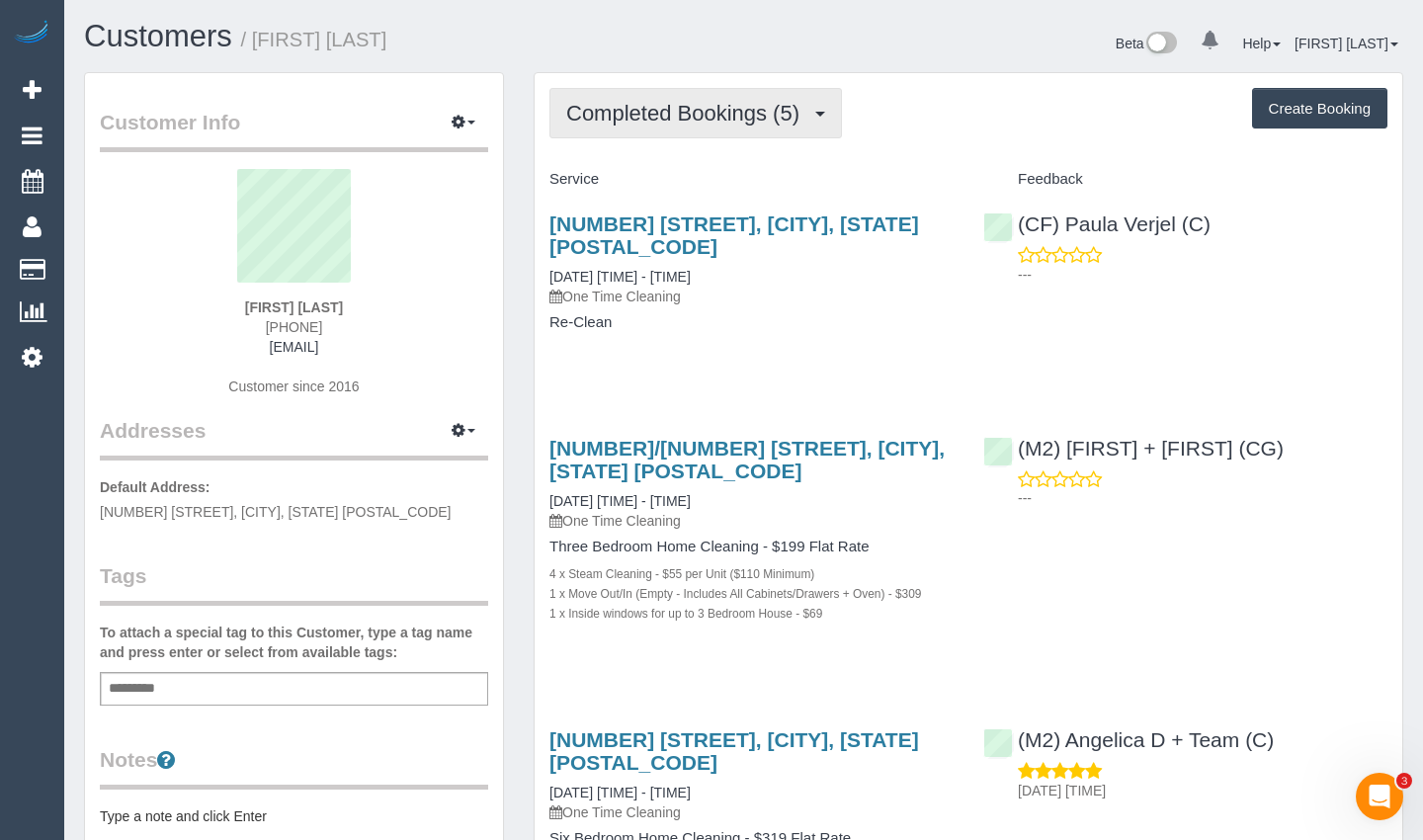 click on "Completed Bookings (5)" at bounding box center (688, 113) 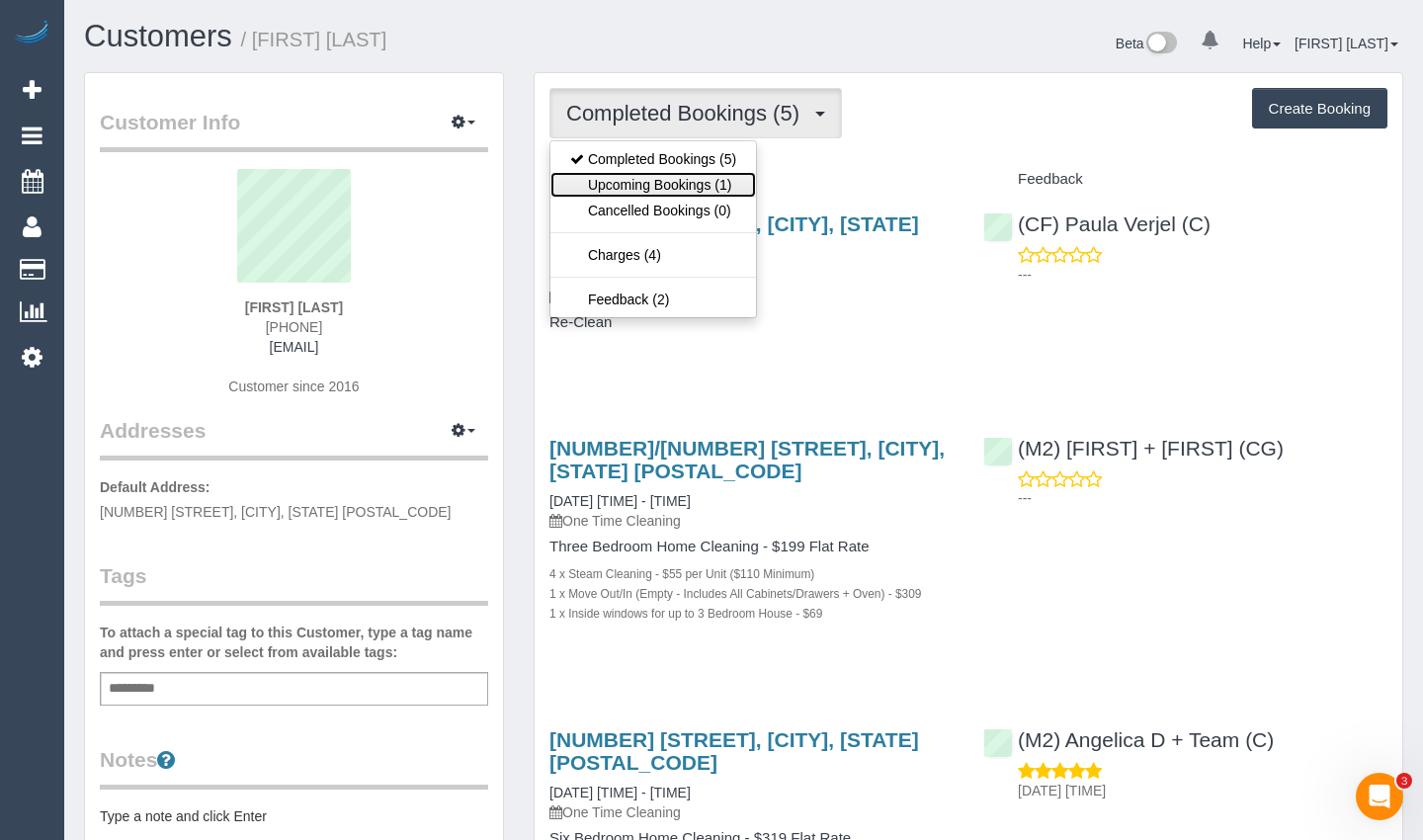 click on "Upcoming Bookings (1)" at bounding box center (653, 185) 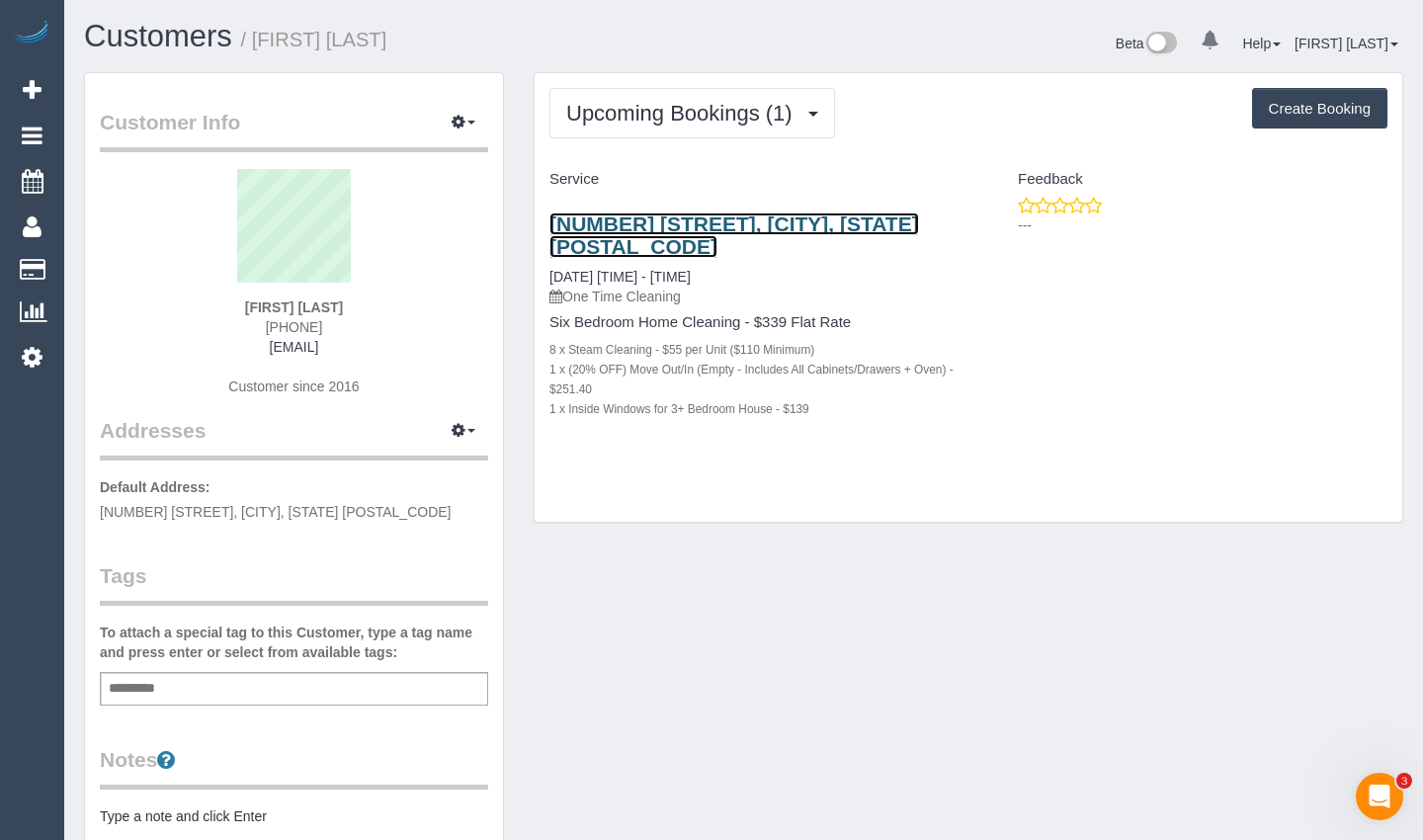 click on "[NUMBER] [STREET], [CITY], [STATE] [POSTAL_CODE]" at bounding box center (734, 235) 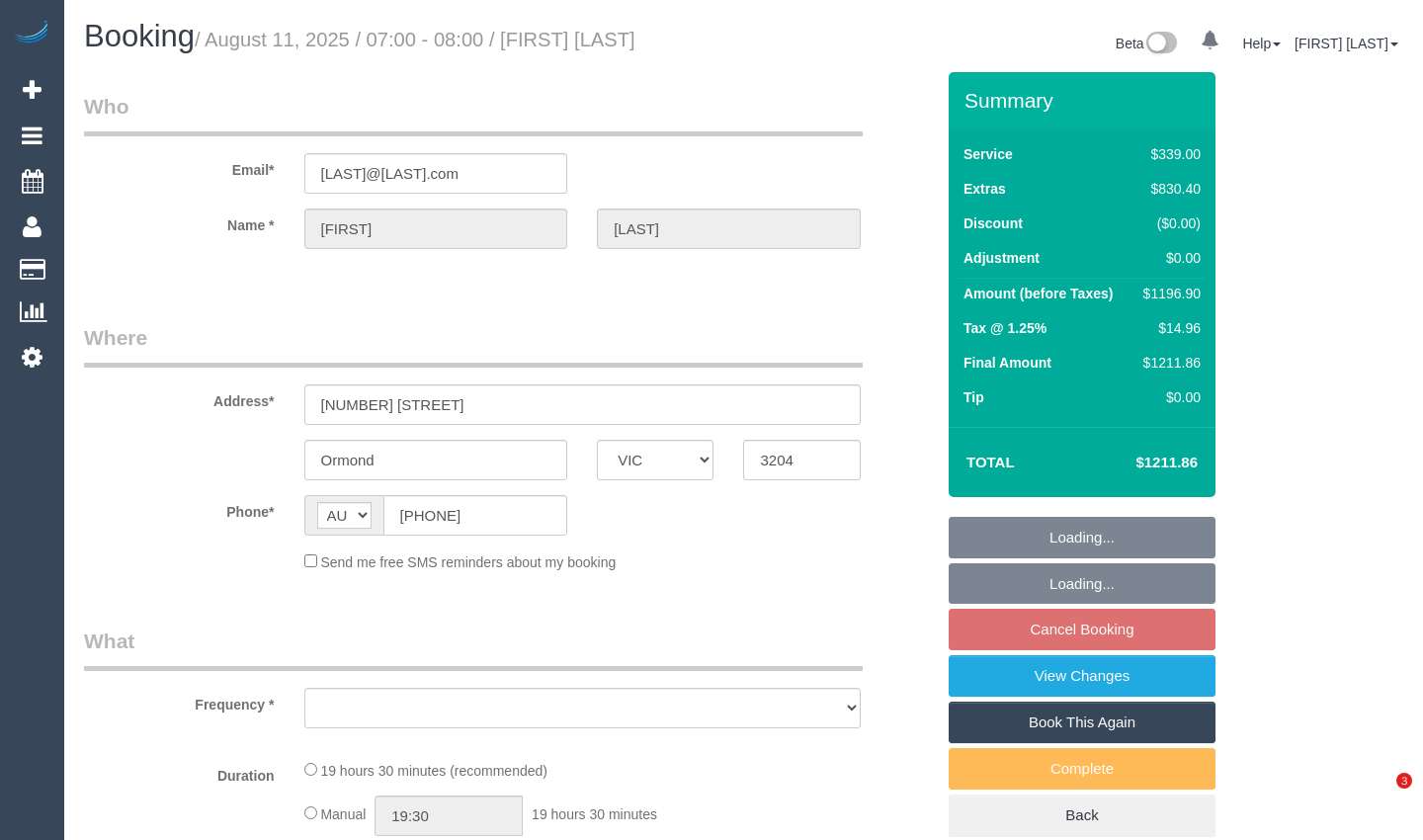 select on "VIC" 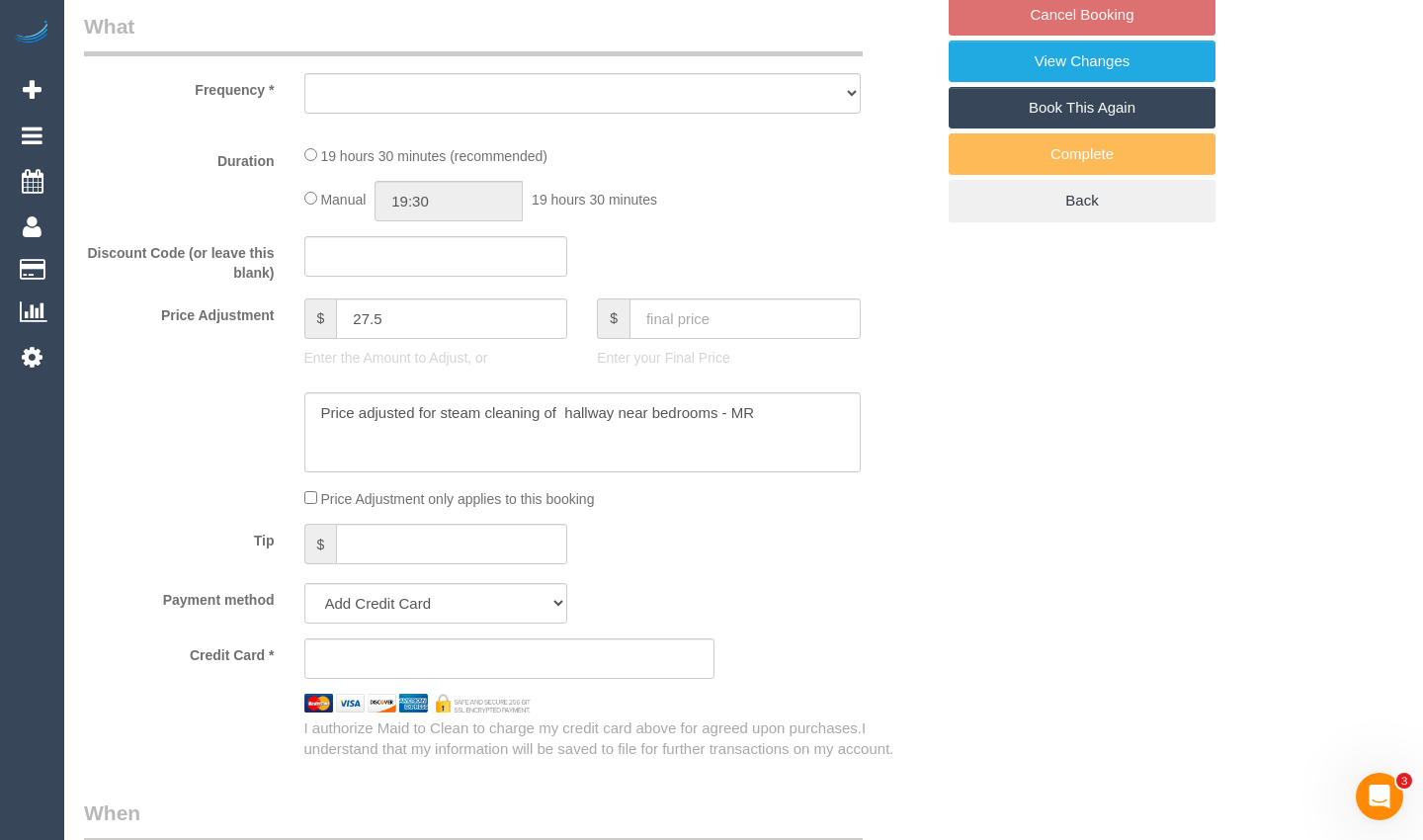 scroll, scrollTop: 0, scrollLeft: 0, axis: both 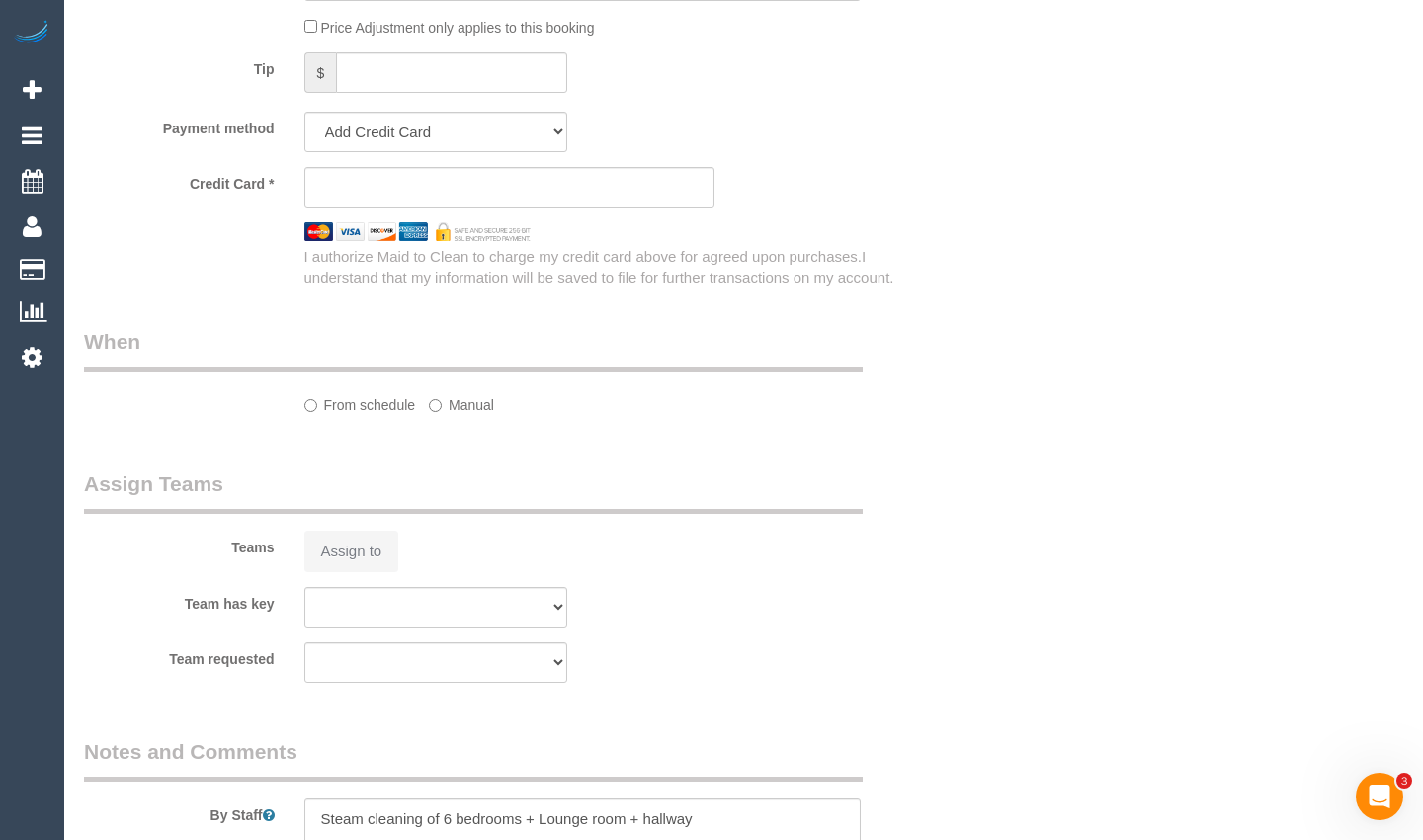 select on "number:28" 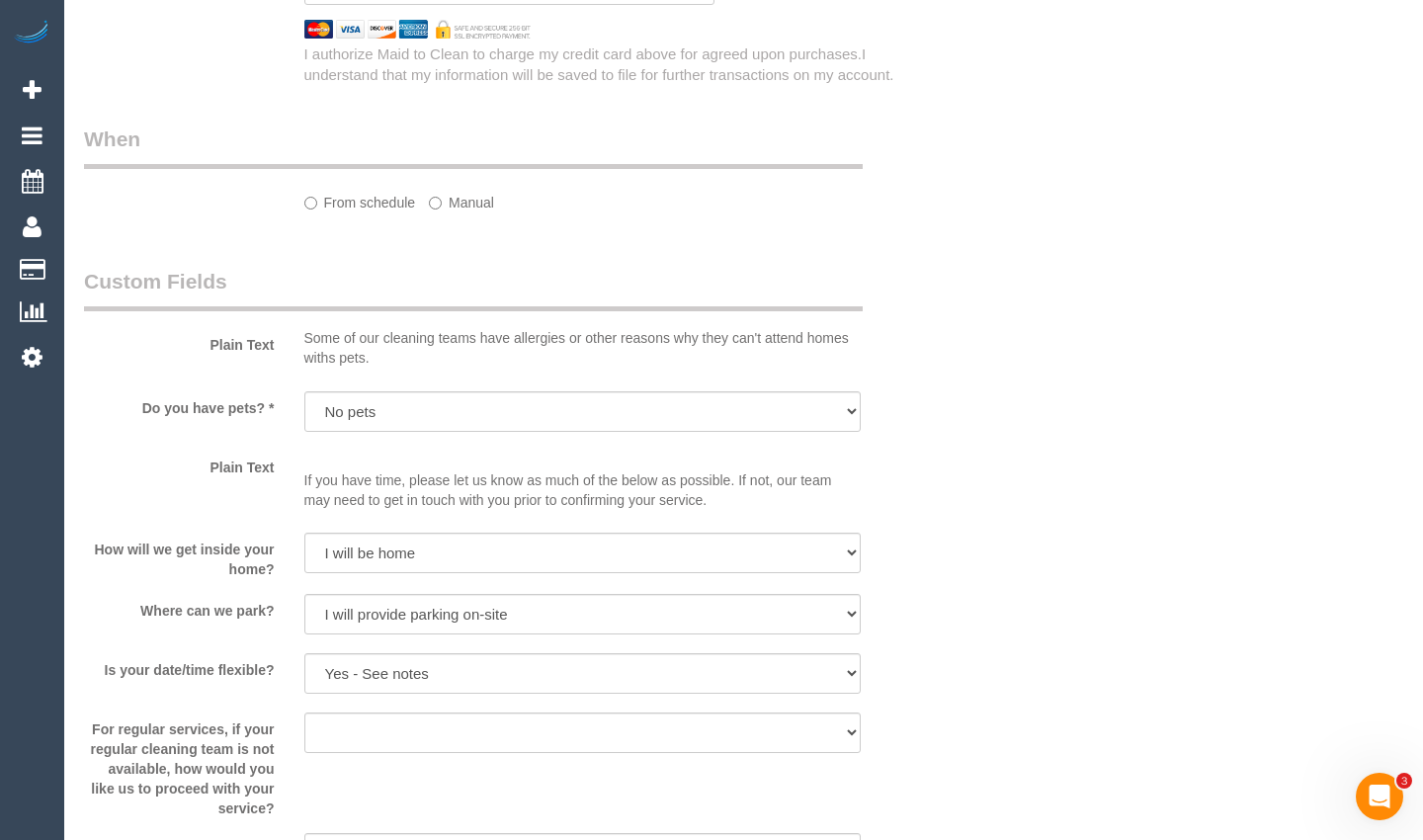 select on "object:670" 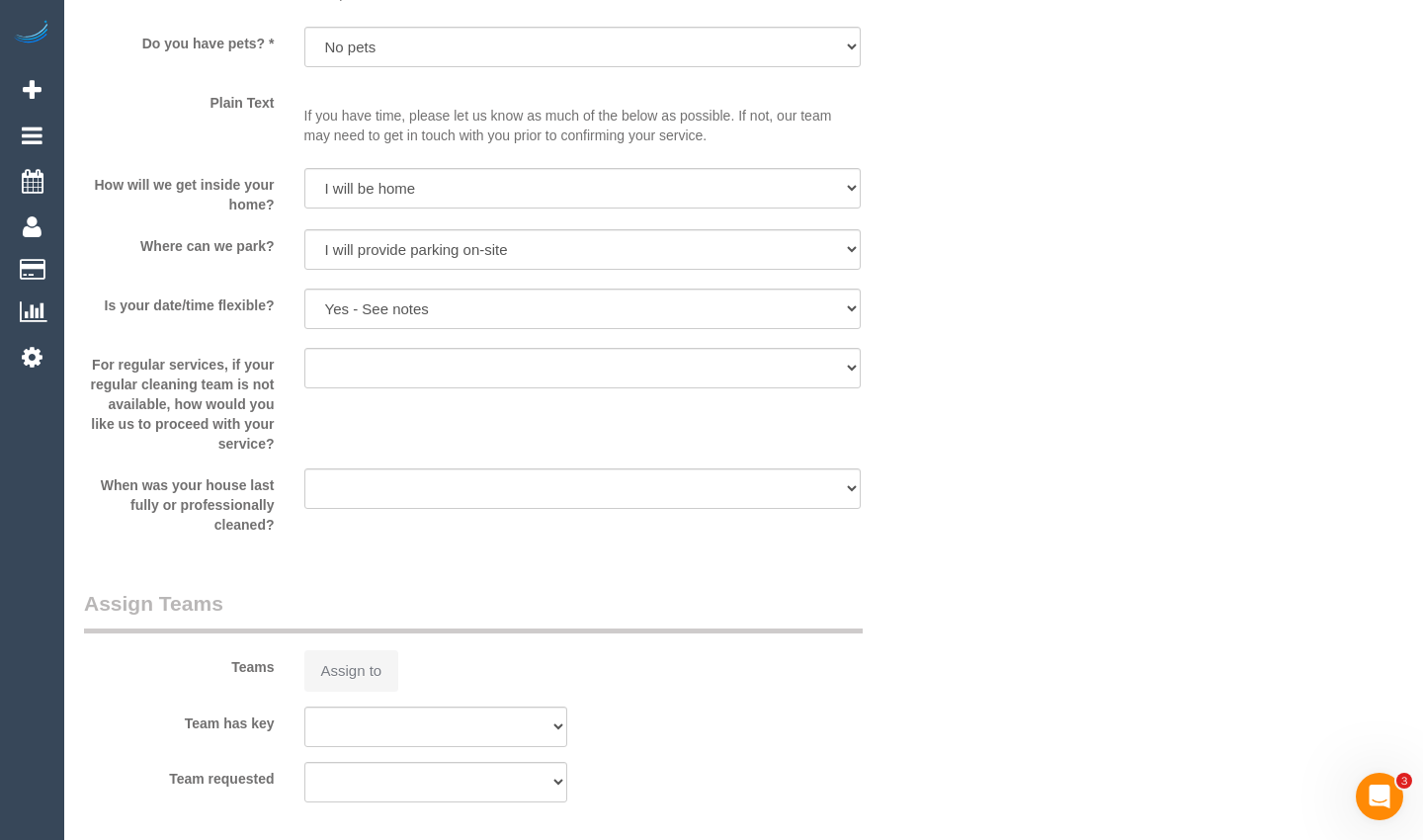 select on "string:stripe-pm_1OKpxe2GScqysDRVedi7n7id" 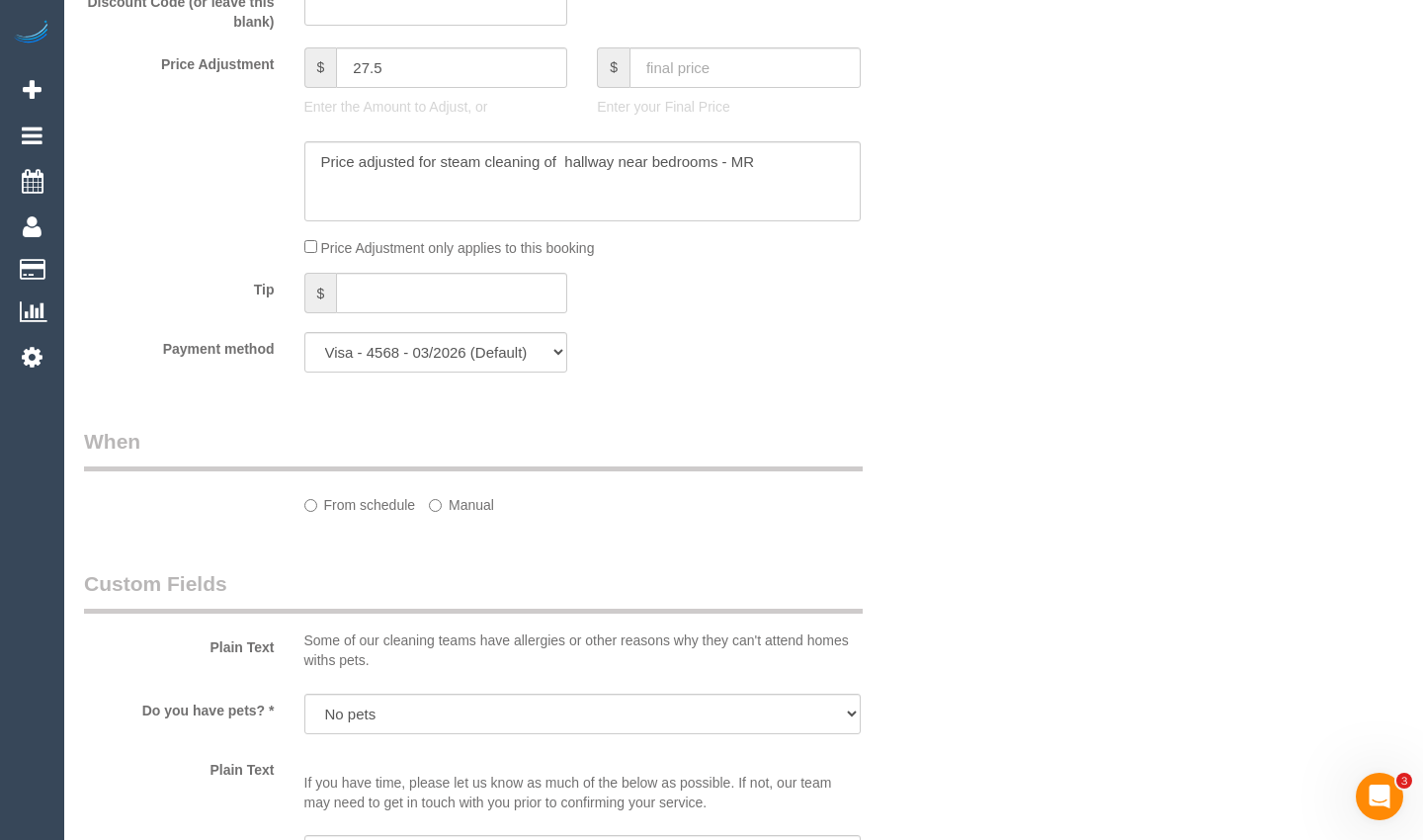 select on "object:1262" 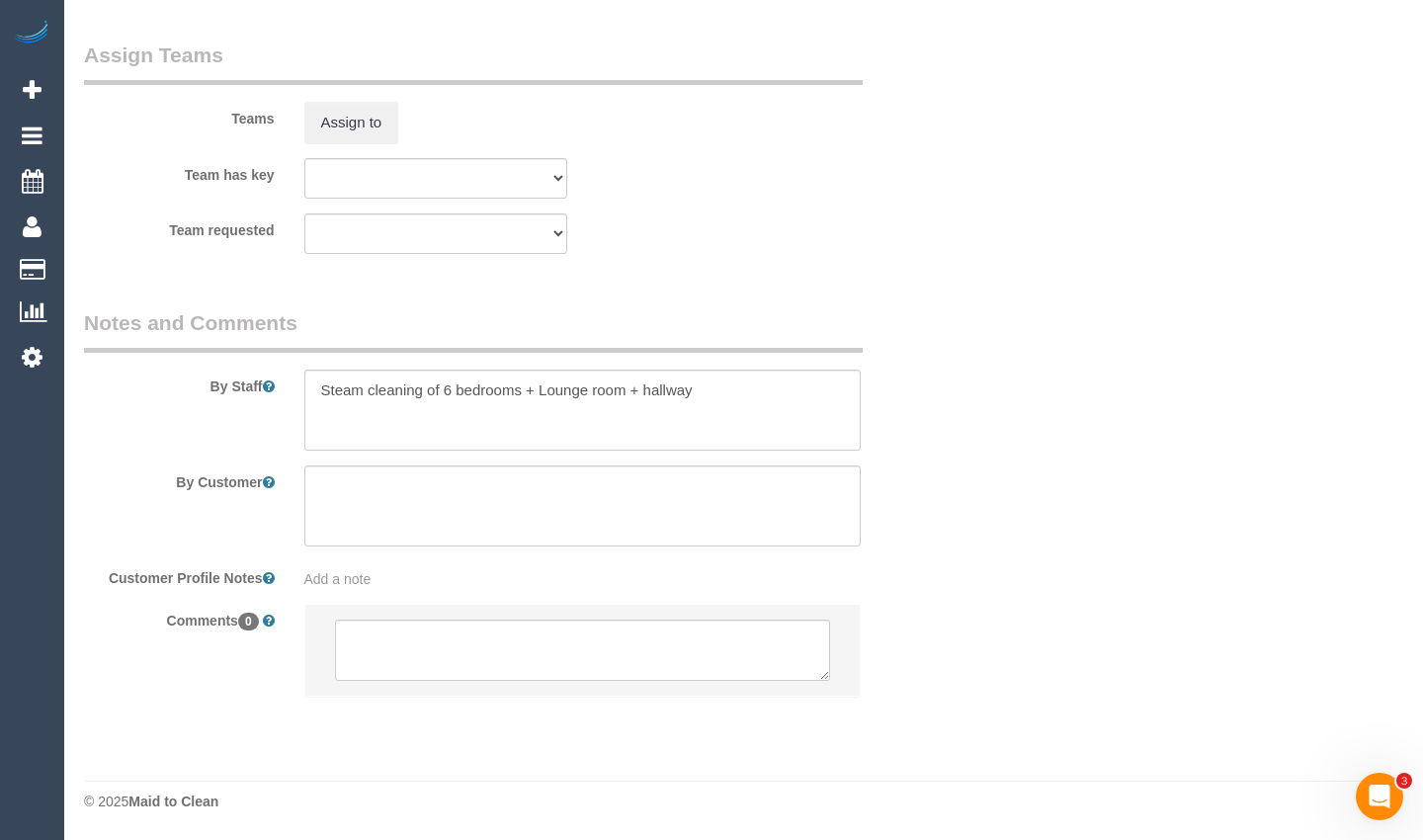 scroll, scrollTop: 3043, scrollLeft: 0, axis: vertical 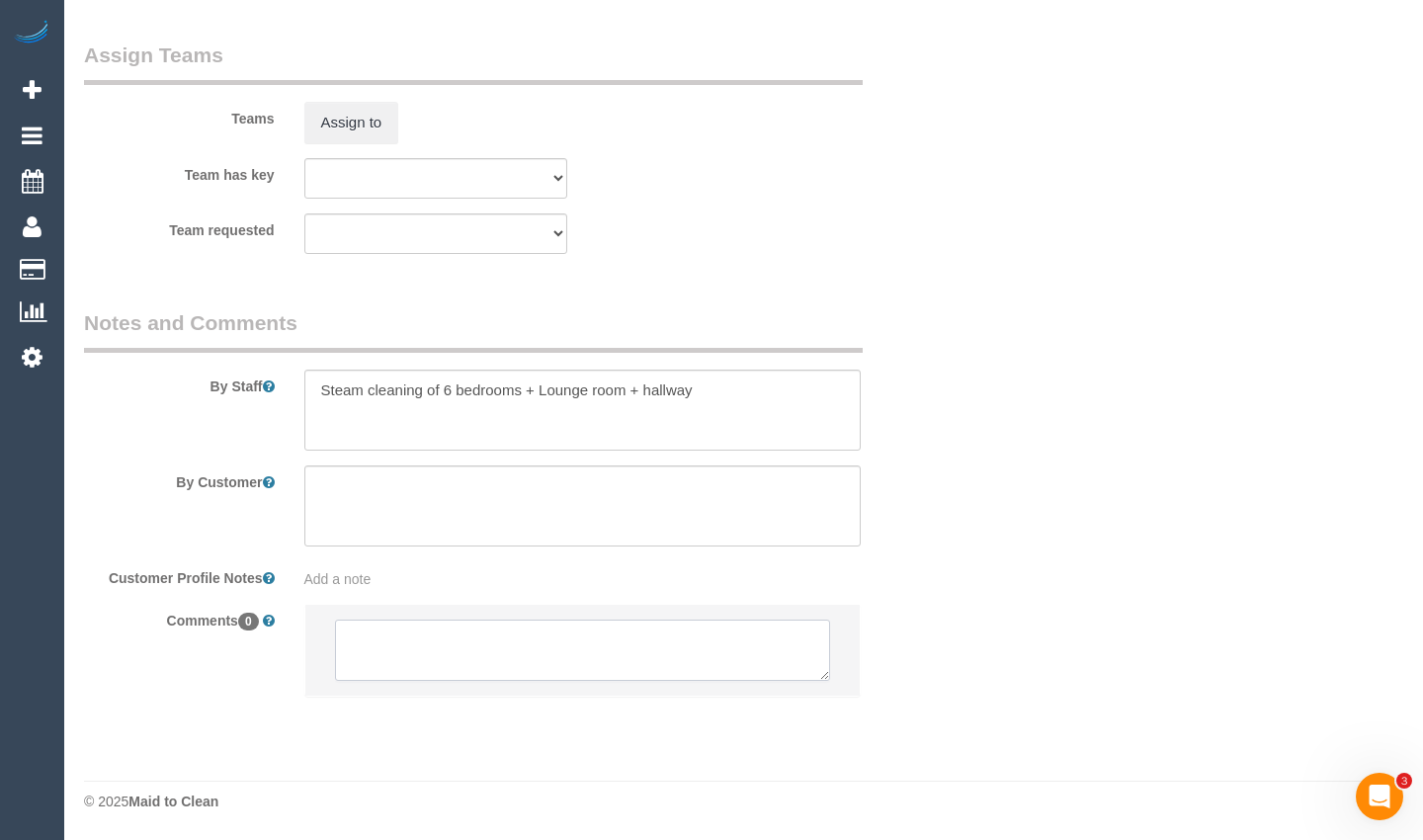 click at bounding box center [582, 650] 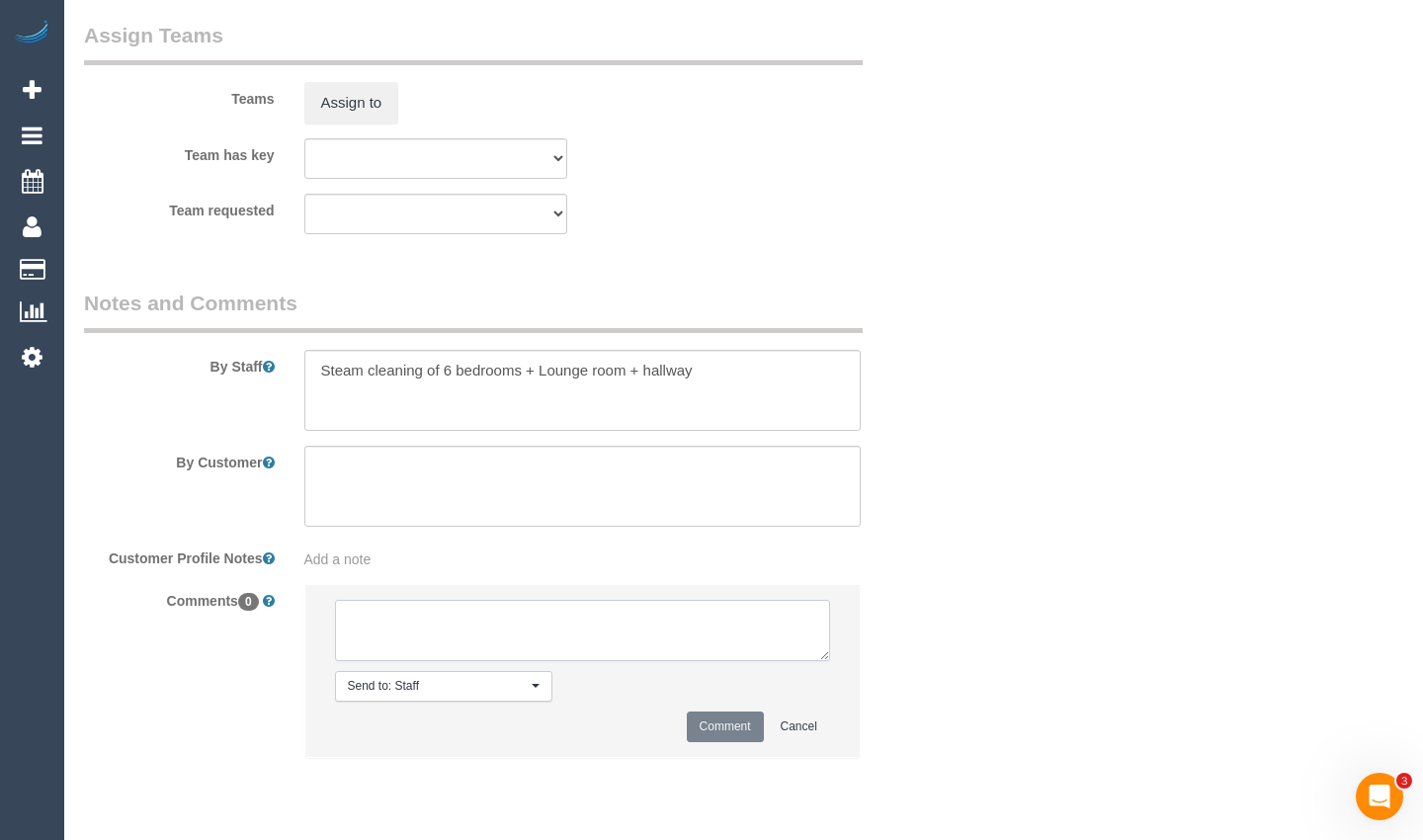 paste on "Flexibility dates:
Flexibility times:
Notes: Knows we need to review
Contact via: Phone" 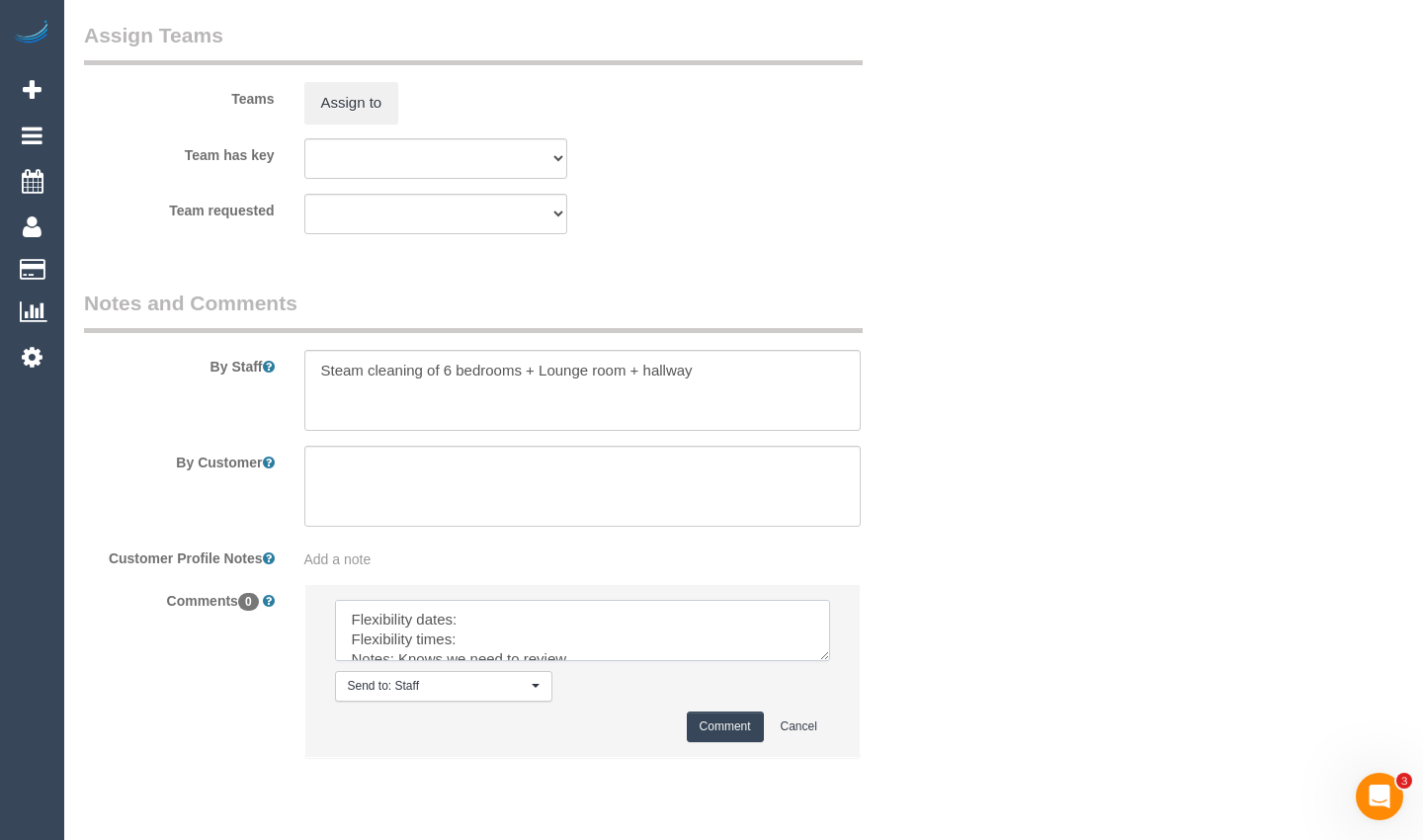 scroll, scrollTop: 0, scrollLeft: 0, axis: both 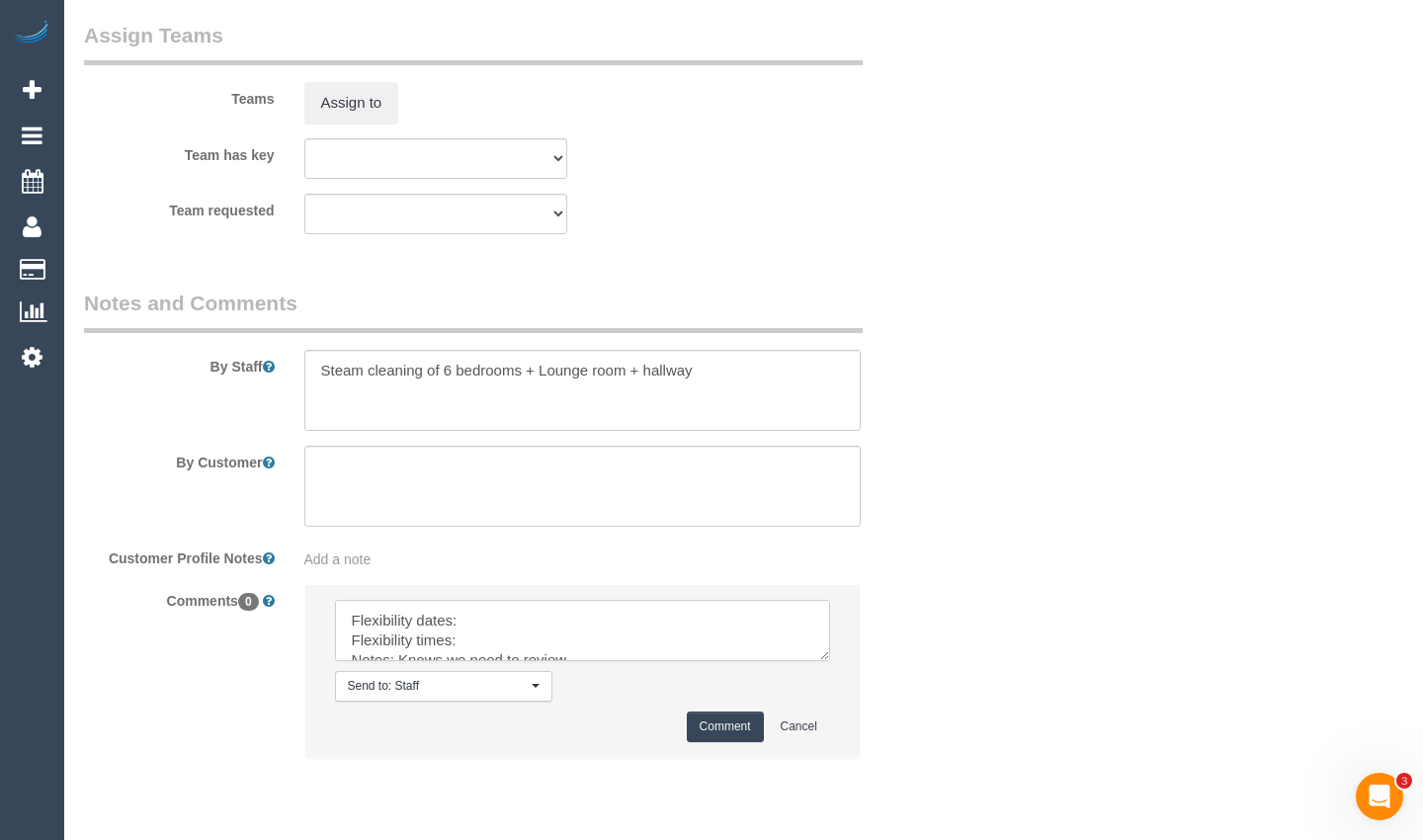 click at bounding box center (582, 630) 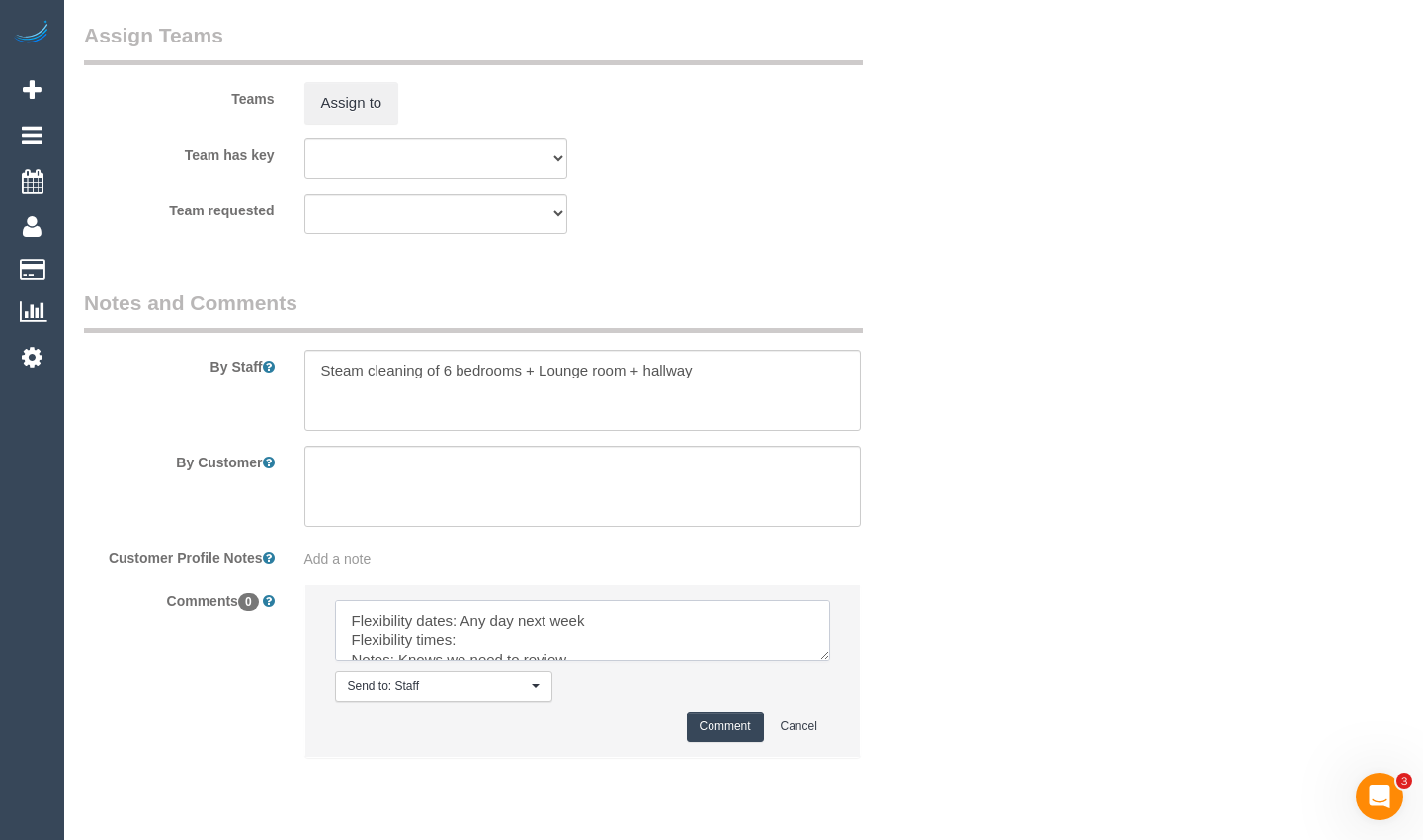 click at bounding box center [582, 630] 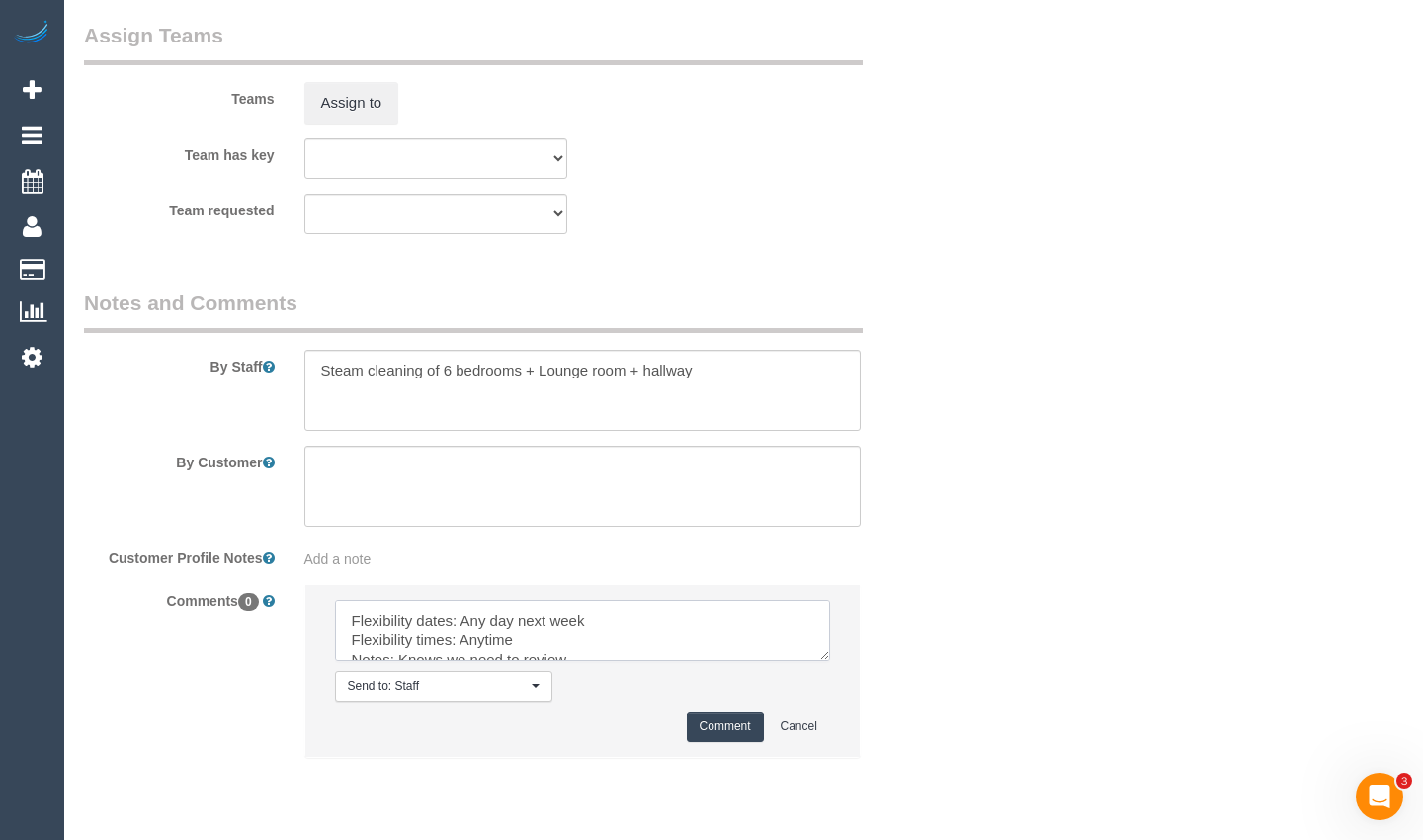 type on "Flexibility dates: Any day next week
Flexibility times: Anytime
Notes: Knows we need to review
Contact via: Phone" 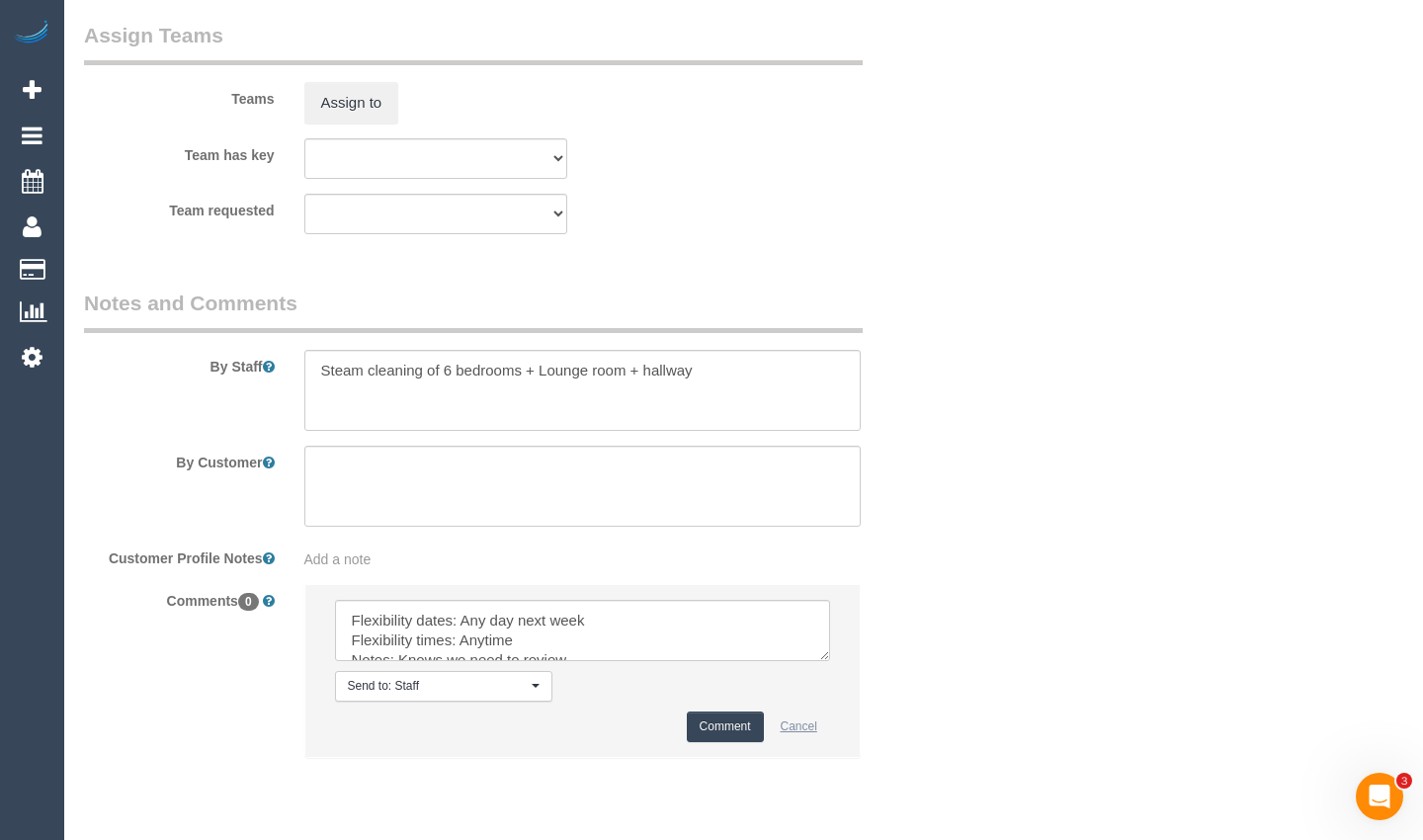 drag, startPoint x: 747, startPoint y: 747, endPoint x: 768, endPoint y: 746, distance: 21.023796 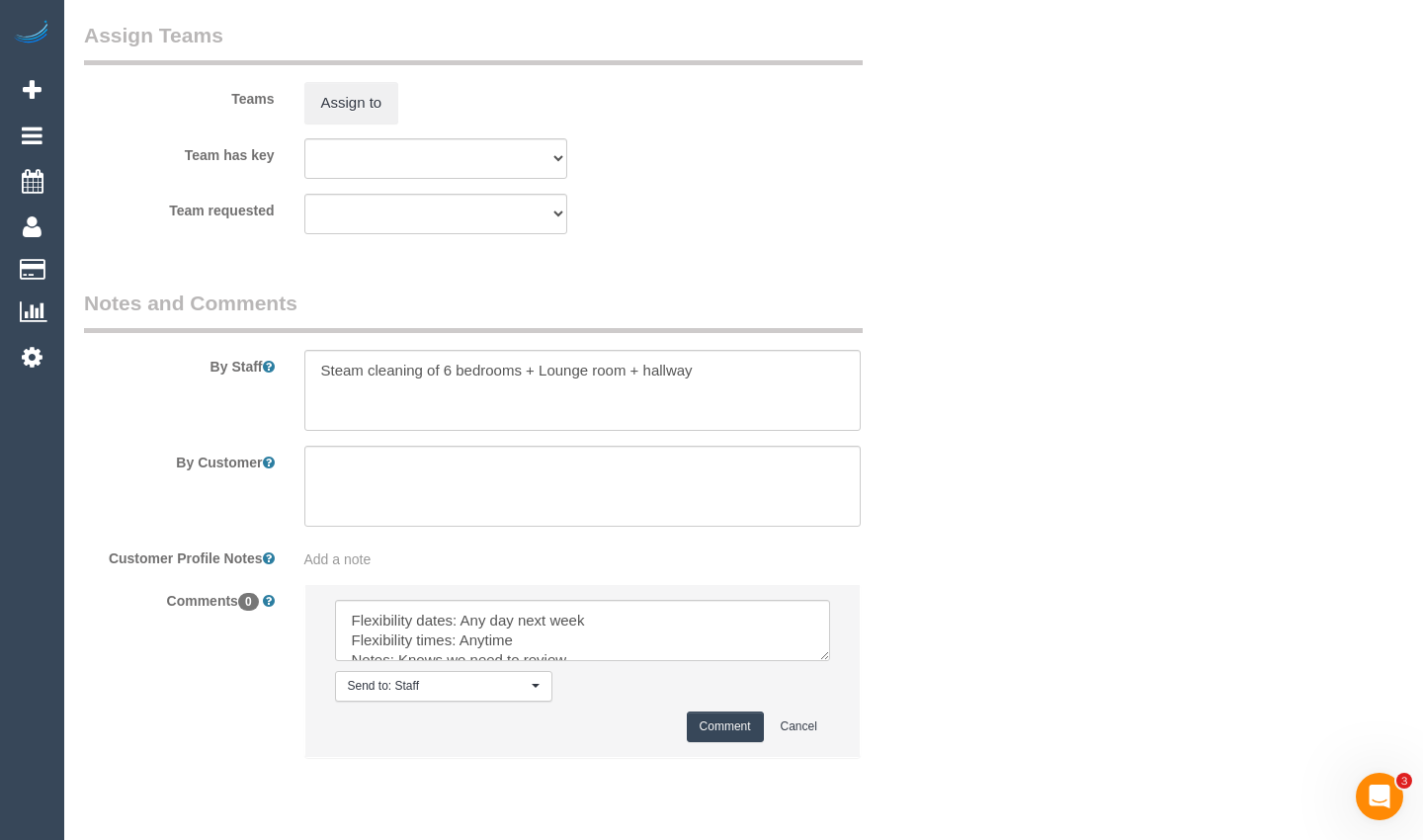type 